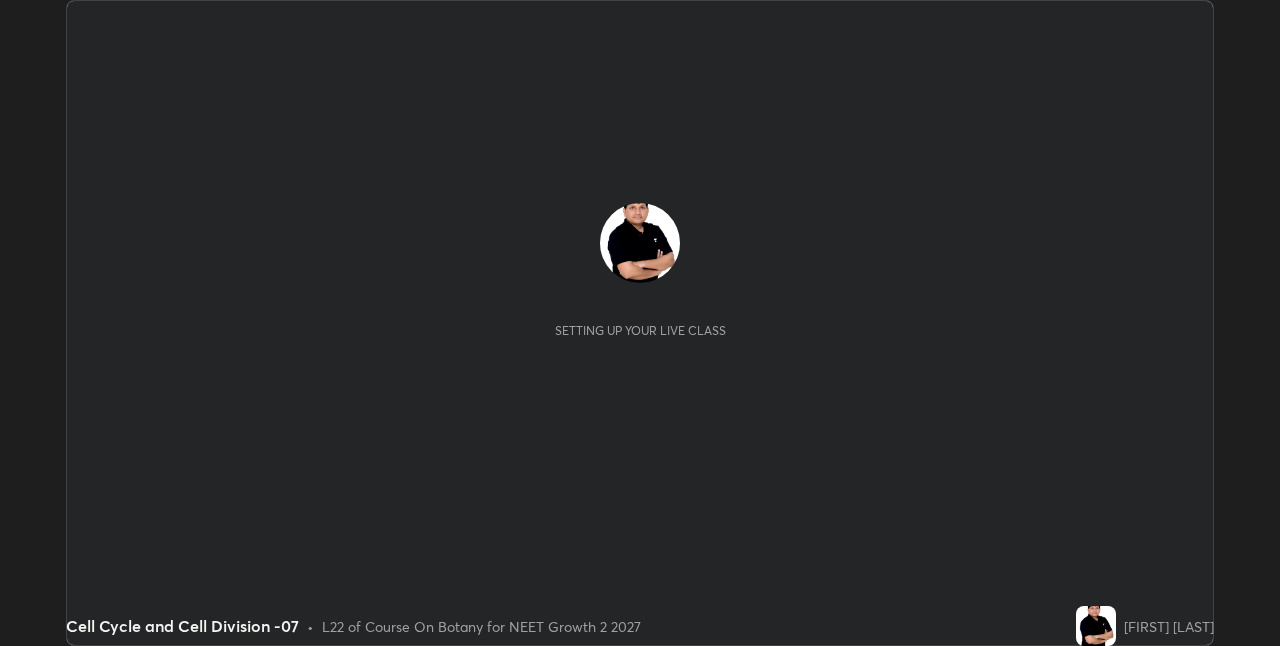 scroll, scrollTop: 0, scrollLeft: 0, axis: both 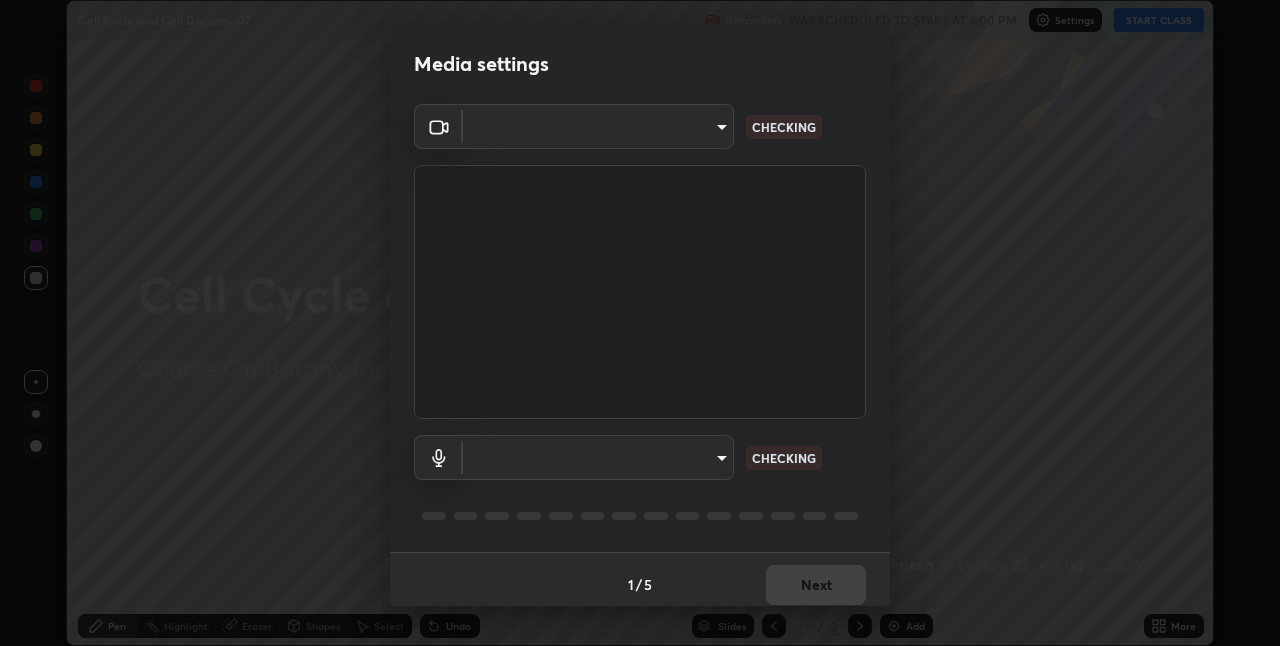 type on "bc685aeedd285d7db1af28b48484641fa4278282599c71468c92a44d82825933" 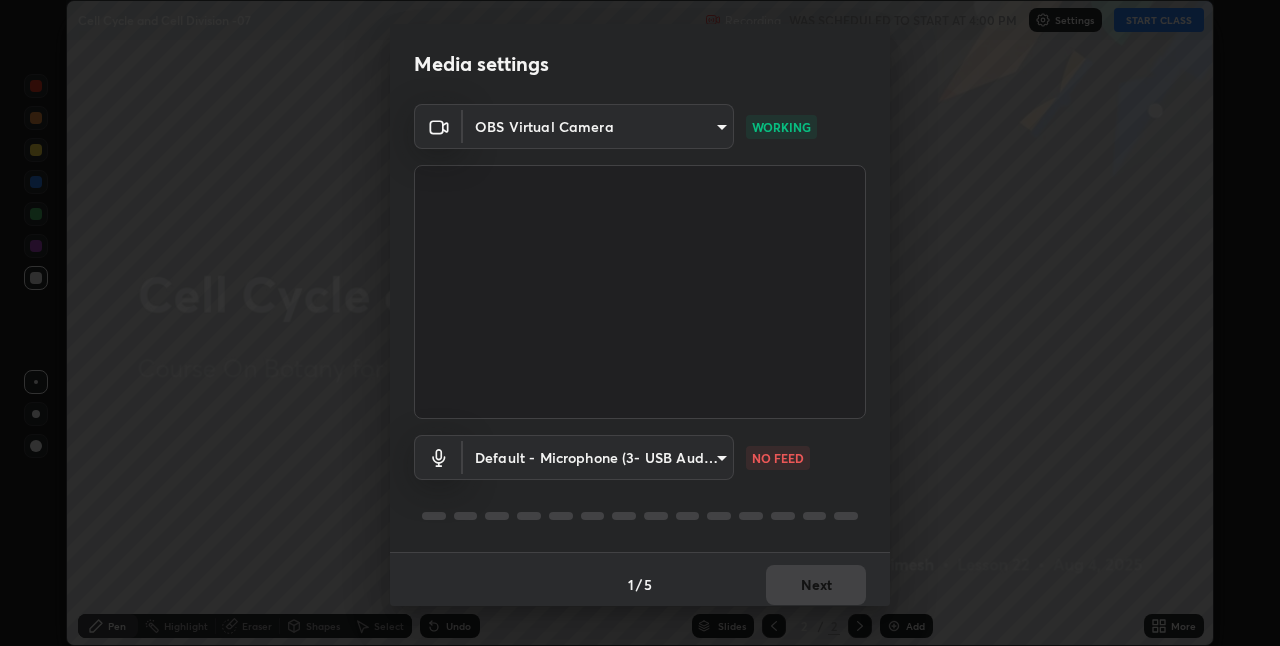 click on "Erase all Cell Cycle and Cell Division -07 Recording WAS SCHEDULED TO START AT  4:00 PM Settings START CLASS Setting up your live class Cell Cycle and Cell Division -07 • L22 of Course On Botany for NEET Growth 2 2027 [FIRST] [LAST] Pen Highlight Eraser Shapes Select Undo Slides 2 / 2 Add More No doubts shared Encourage your learners to ask a doubt for better clarity Report an issue Reason for reporting Buffering Chat not working Audio - Video sync issue Educator video quality low ​ Attach an image Report Media settings OBS Virtual Camera [HASH] WORKING Default - Microphone (3- USB Audio Device) default NO FEED 1 / 5 Next" at bounding box center [640, 323] 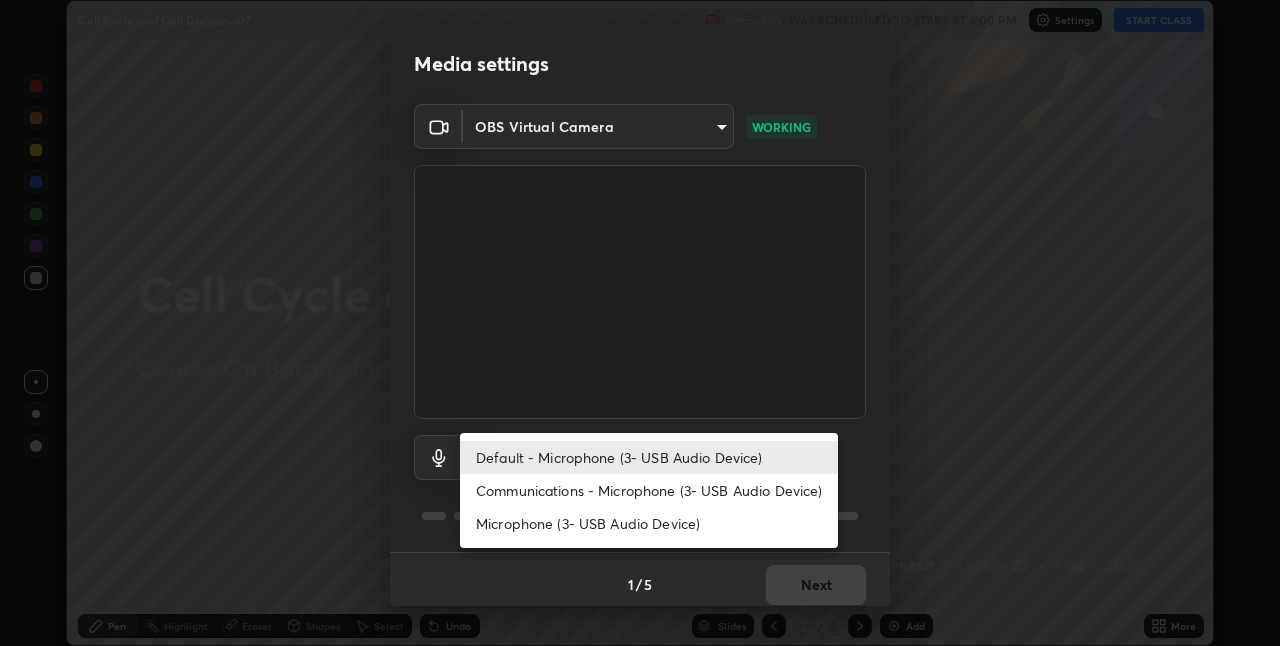 click on "Communications - Microphone (3- USB Audio Device)" at bounding box center (649, 490) 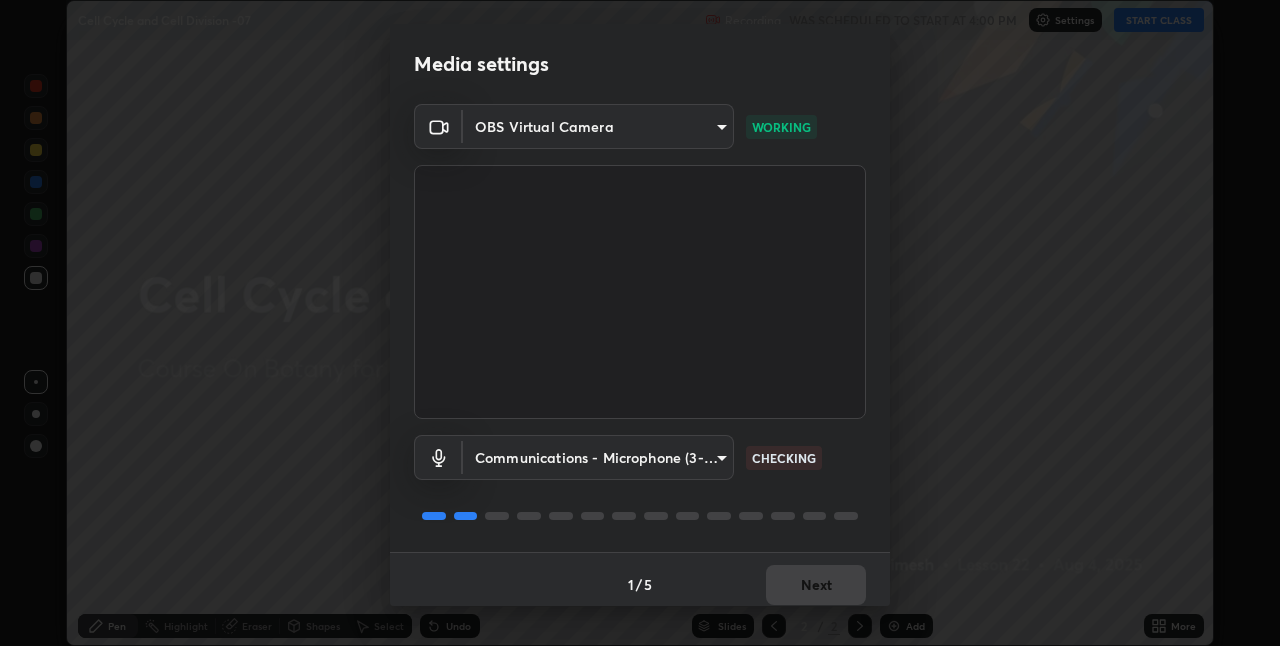 click on "Erase all Cell Cycle and Cell Division -07 Recording WAS SCHEDULED TO START AT  4:00 PM Settings START CLASS Setting up your live class Cell Cycle and Cell Division -07 • L22 of Course On Botany for NEET Growth 2 2027 [FIRST] [LAST] Pen Highlight Eraser Shapes Select Undo Slides 2 / 2 Add More No doubts shared Encourage your learners to ask a doubt for better clarity Report an issue Reason for reporting Buffering Chat not working Audio - Video sync issue Educator video quality low ​ Attach an image Report Media settings OBS Virtual Camera [HASH] WORKING Communications - Microphone (3- USB Audio Device) communications CHECKING 1 / 5 Next" at bounding box center [640, 323] 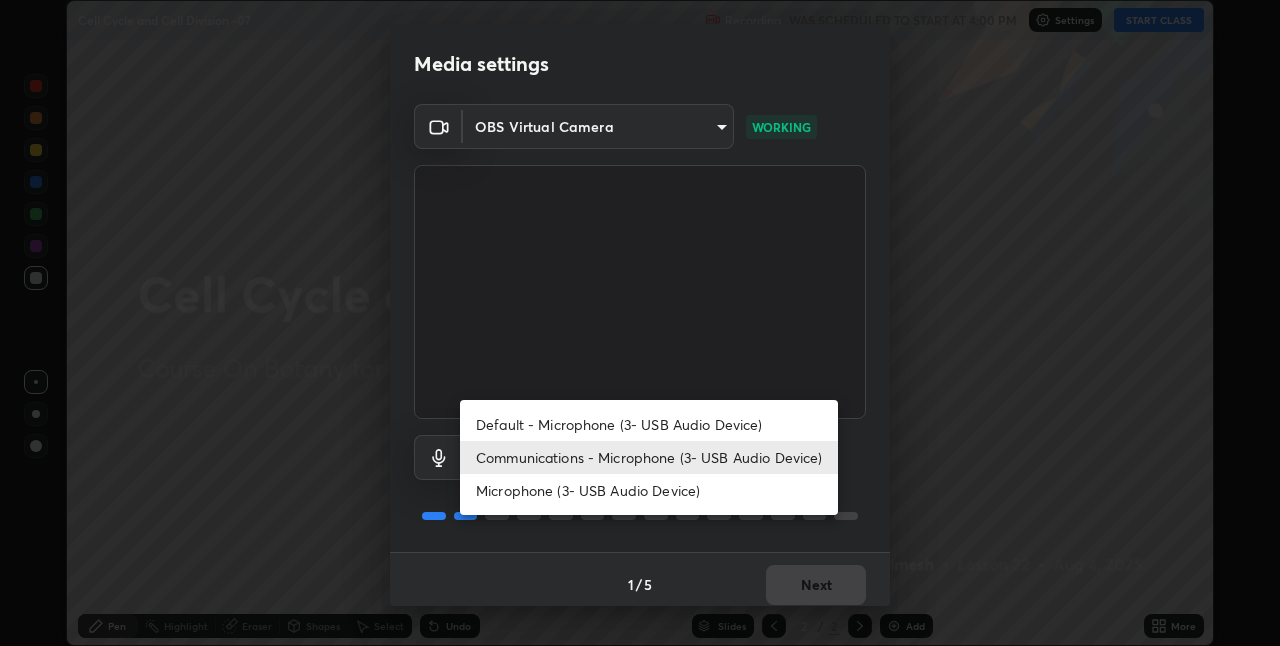 click on "Default - Microphone (3- USB Audio Device)" at bounding box center (649, 424) 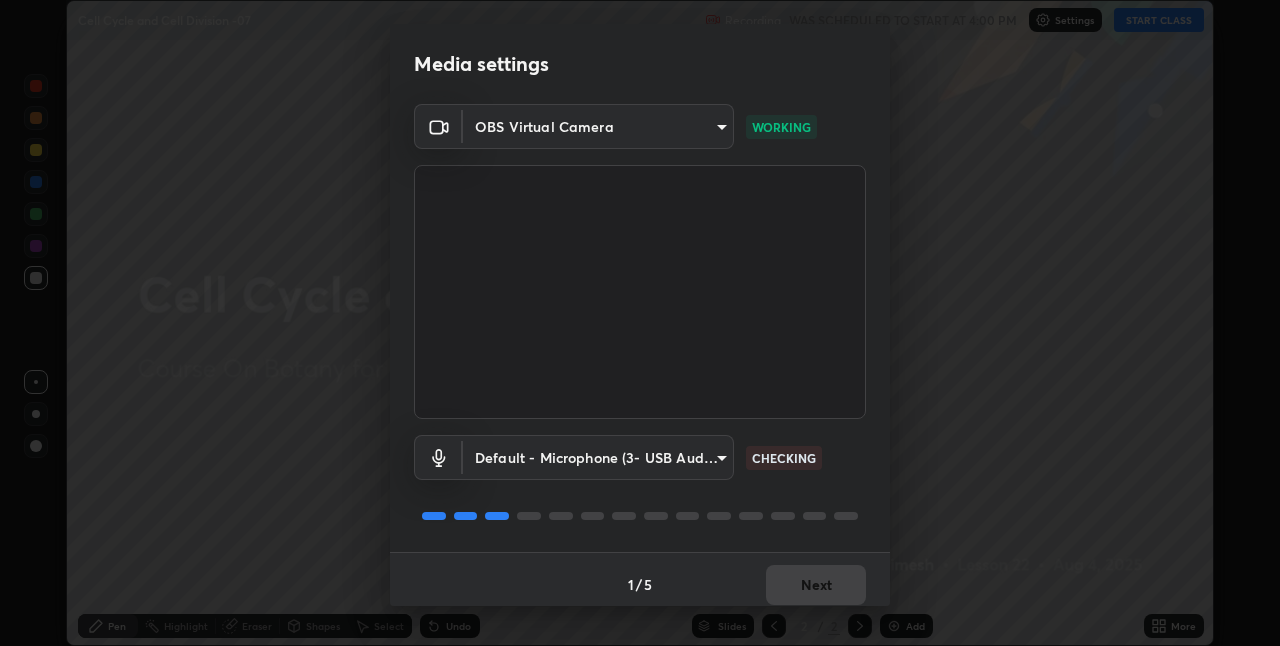 click on "OBS Virtual Camera [HASH] WORKING Default - Microphone (3- USB Audio Device) default CHECKING" at bounding box center (640, 328) 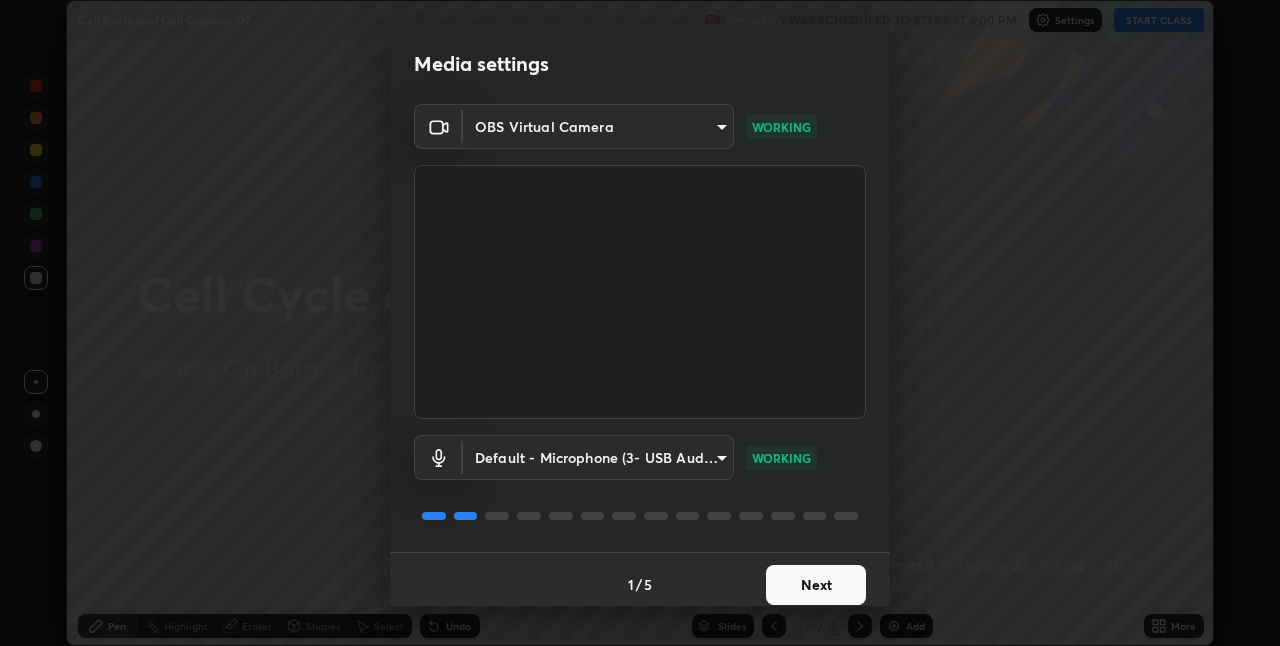 click on "Next" at bounding box center [816, 585] 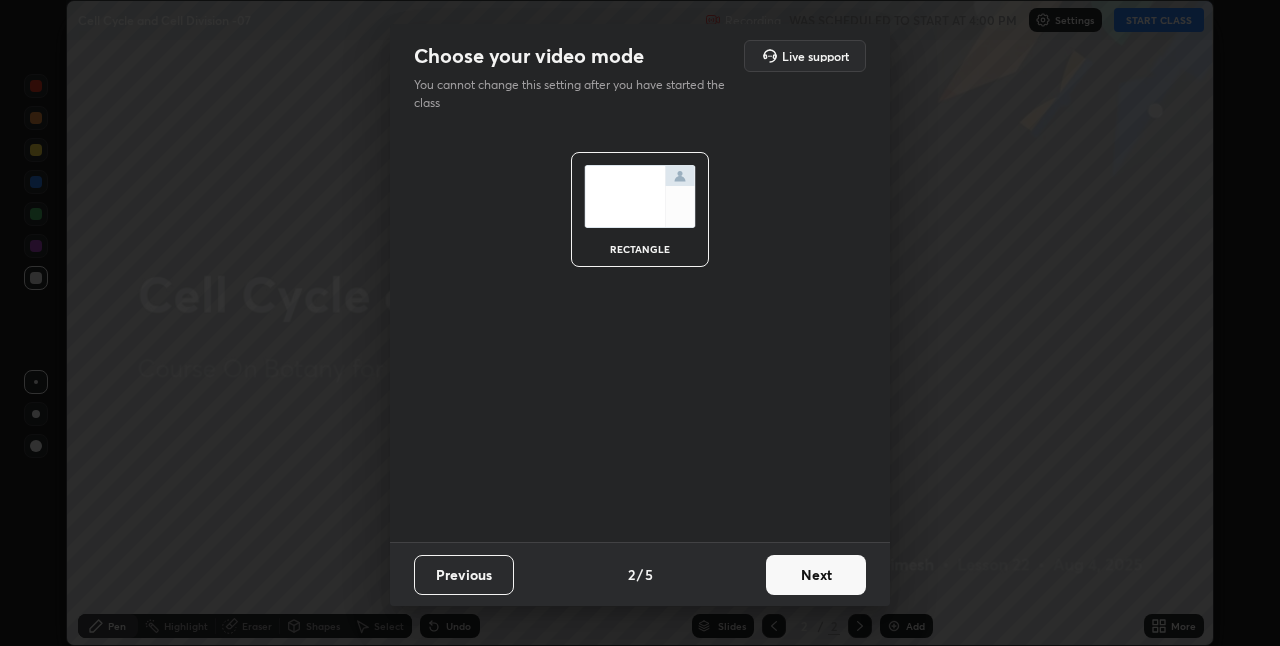 click on "Next" at bounding box center (816, 575) 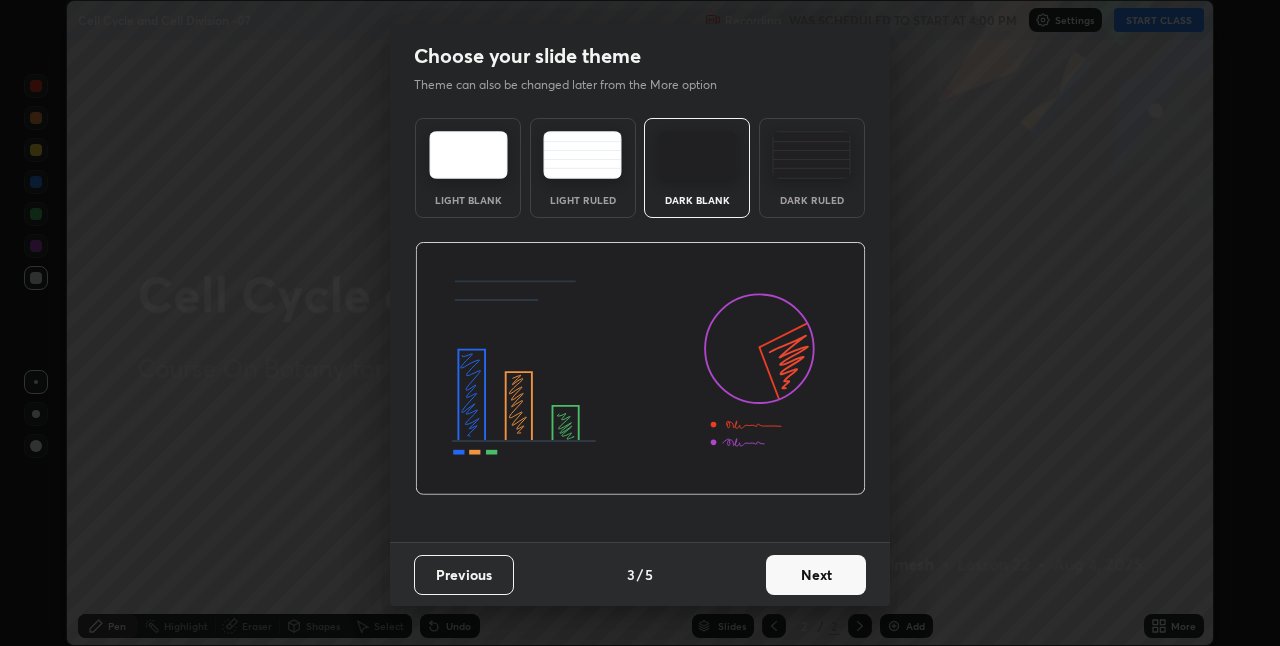 click on "Next" at bounding box center [816, 575] 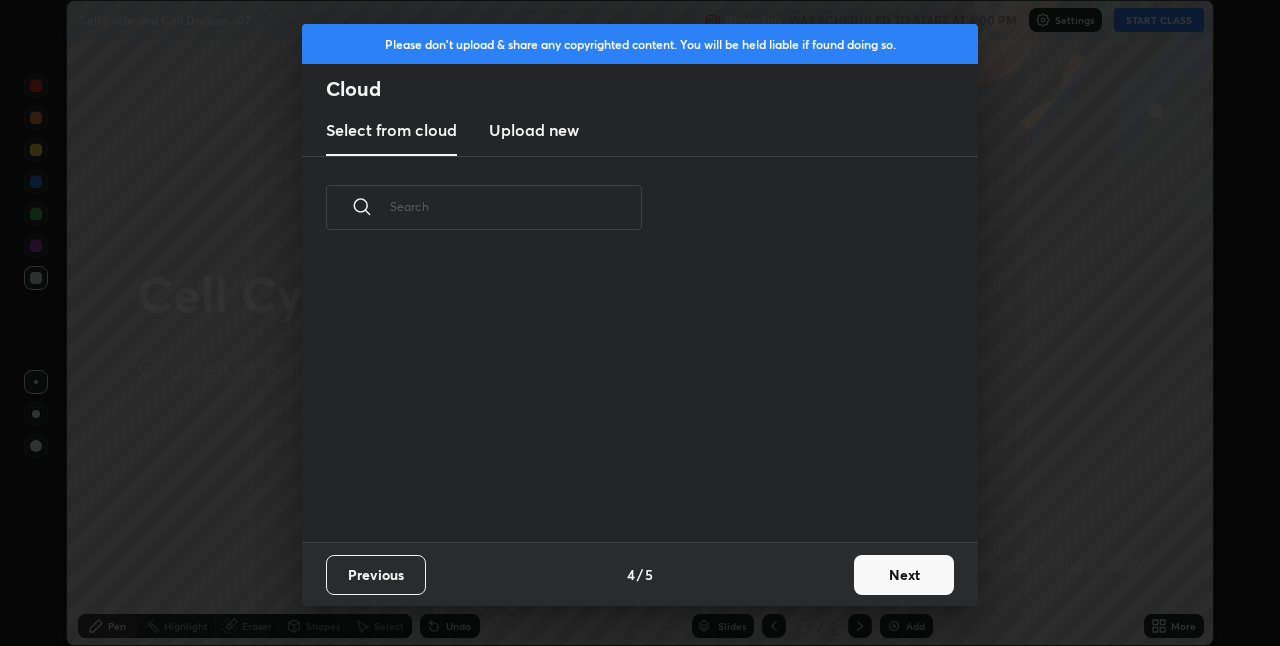scroll, scrollTop: 7, scrollLeft: 11, axis: both 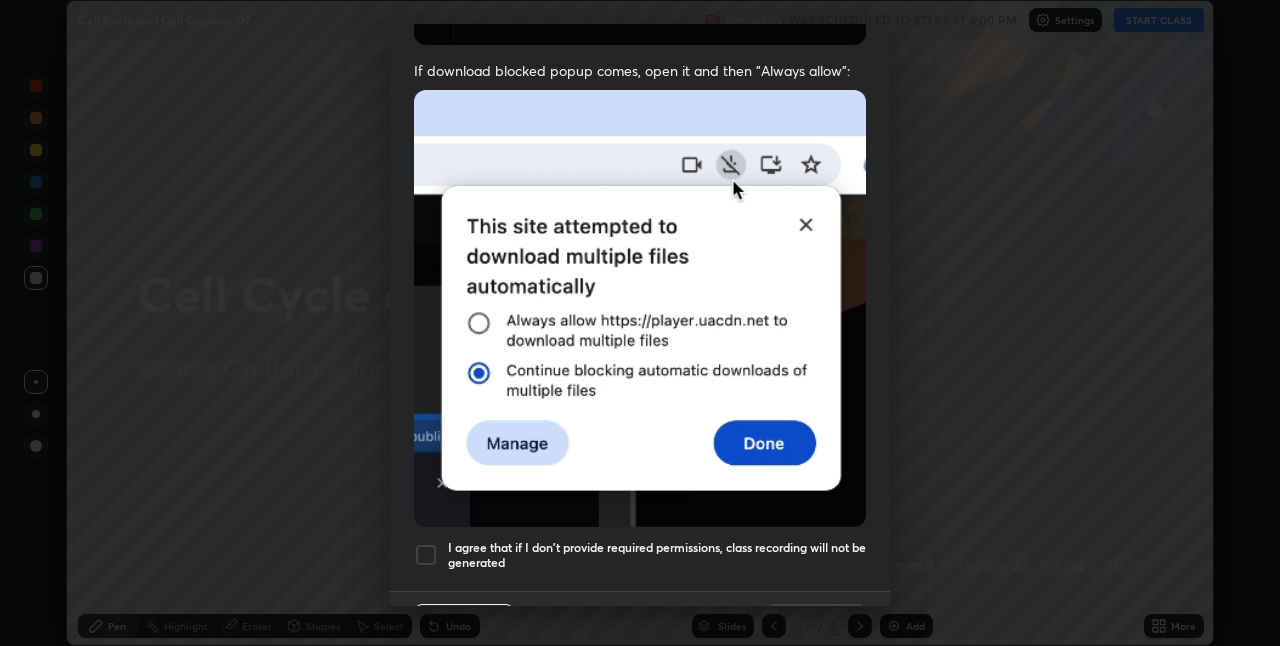 click at bounding box center (426, 555) 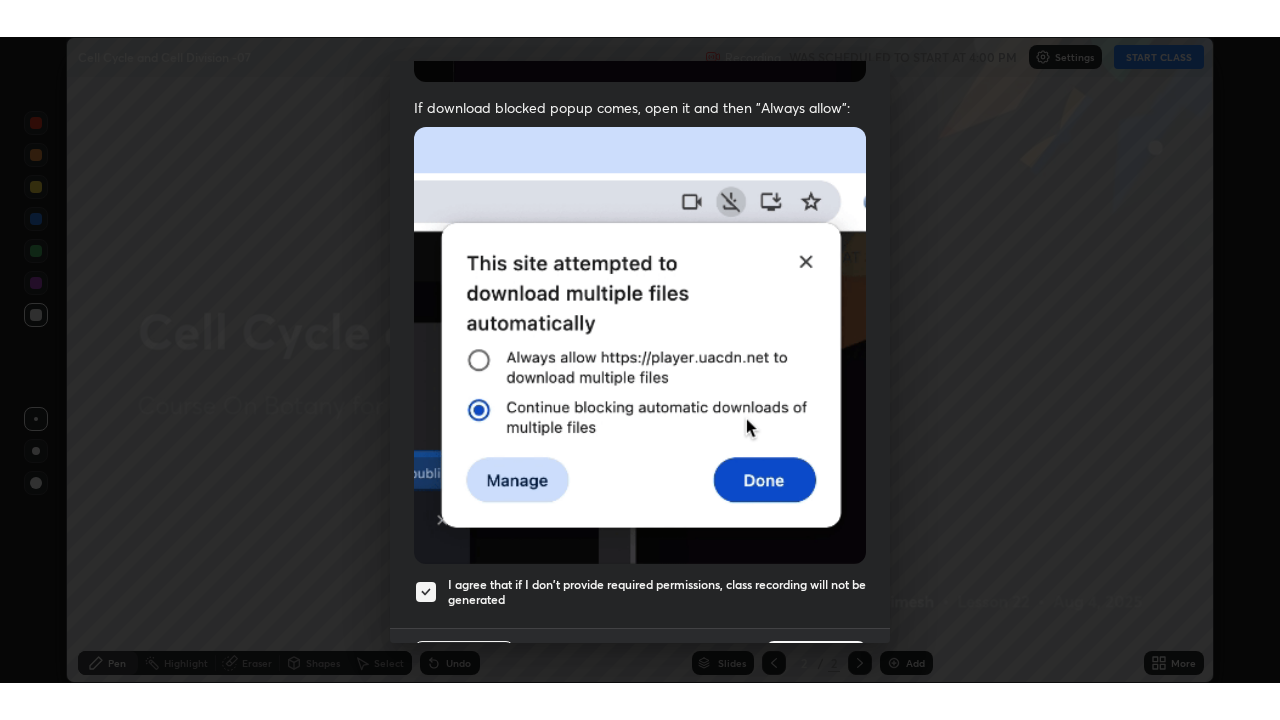 scroll, scrollTop: 418, scrollLeft: 0, axis: vertical 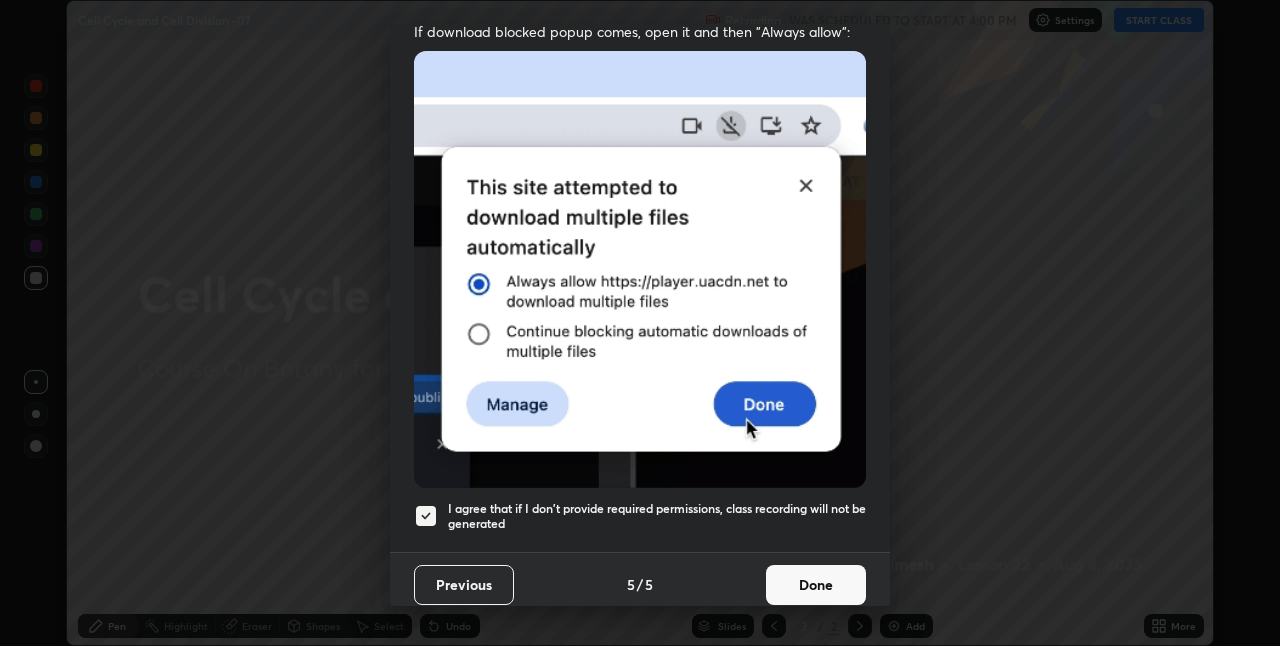 click on "Done" at bounding box center (816, 585) 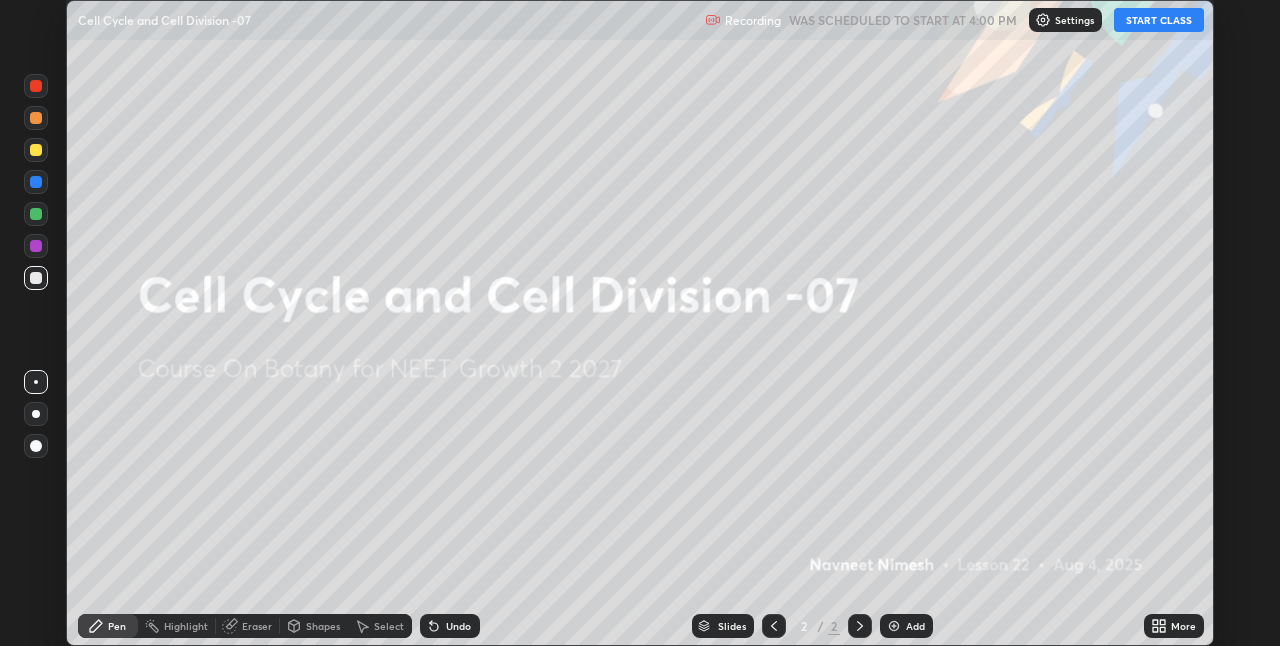 click 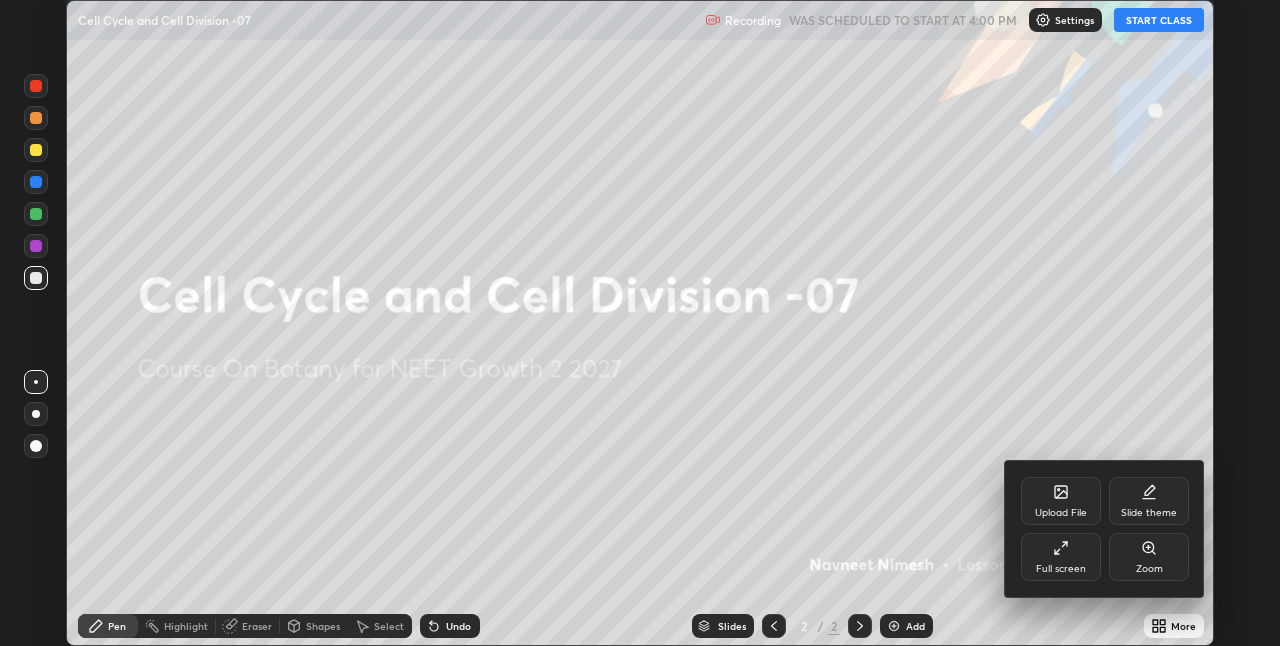 click 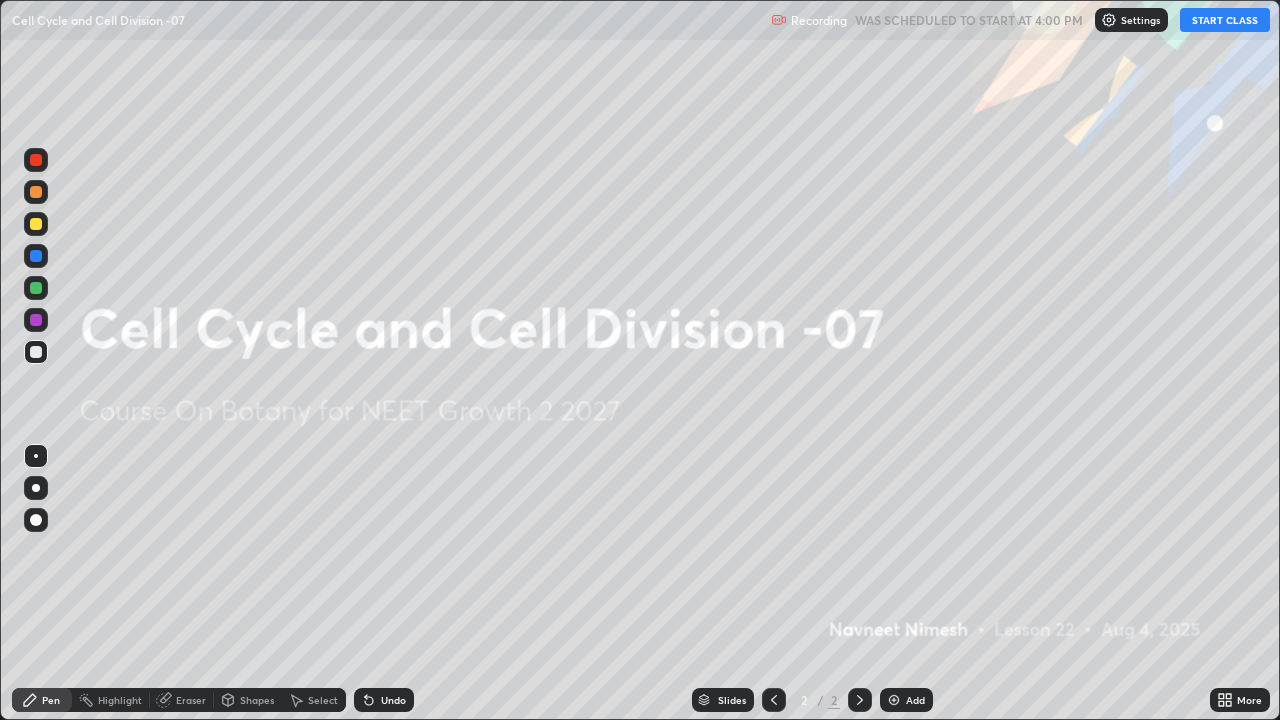 scroll, scrollTop: 99280, scrollLeft: 98720, axis: both 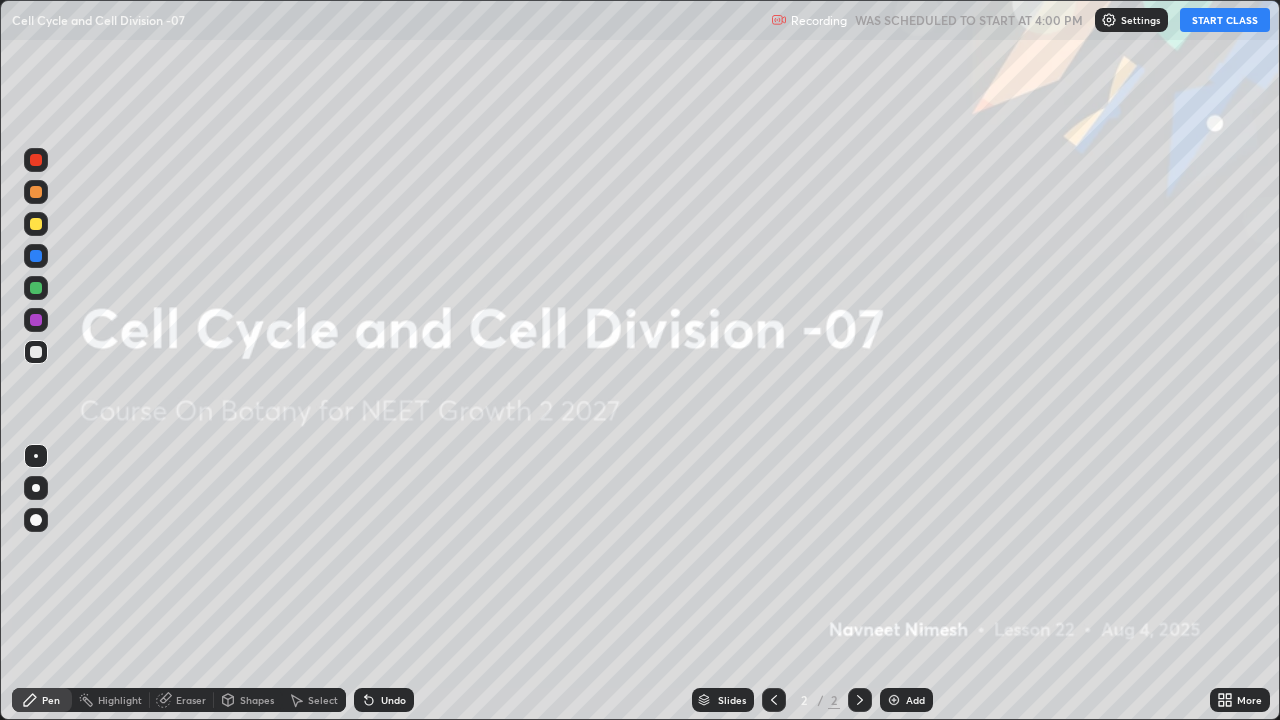 click on "START CLASS" at bounding box center [1225, 20] 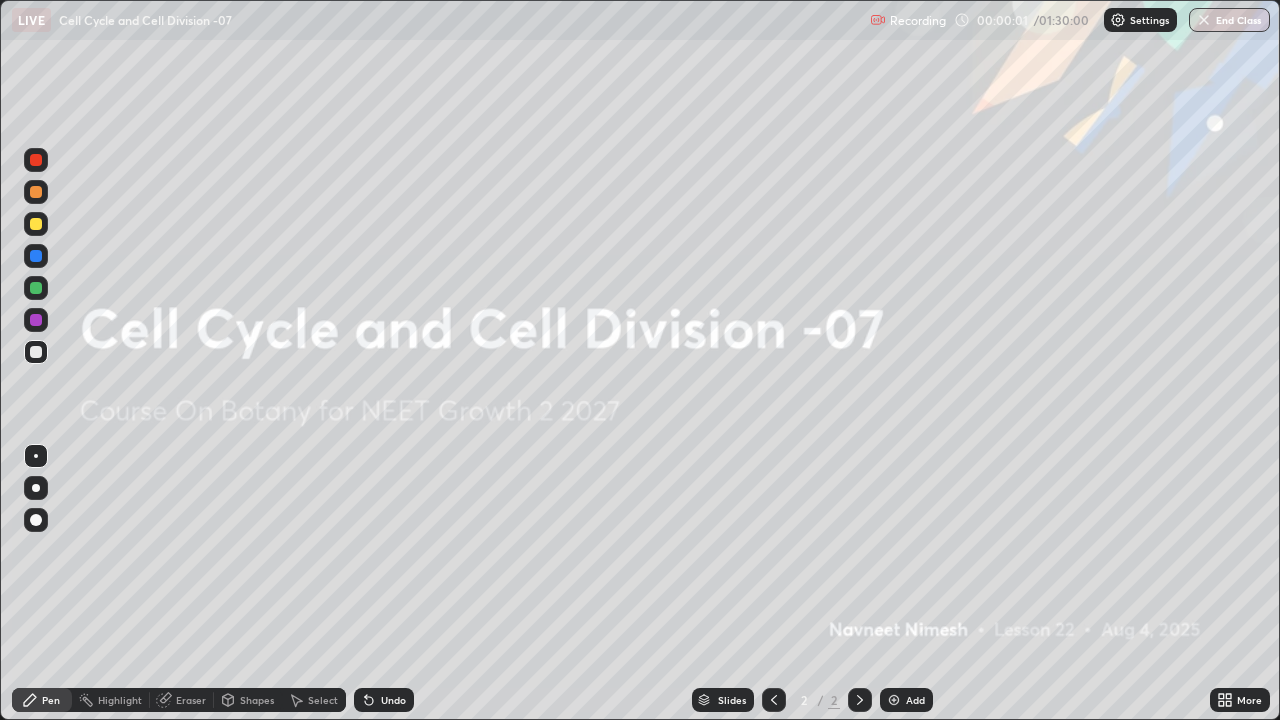 click on "Add" at bounding box center [906, 700] 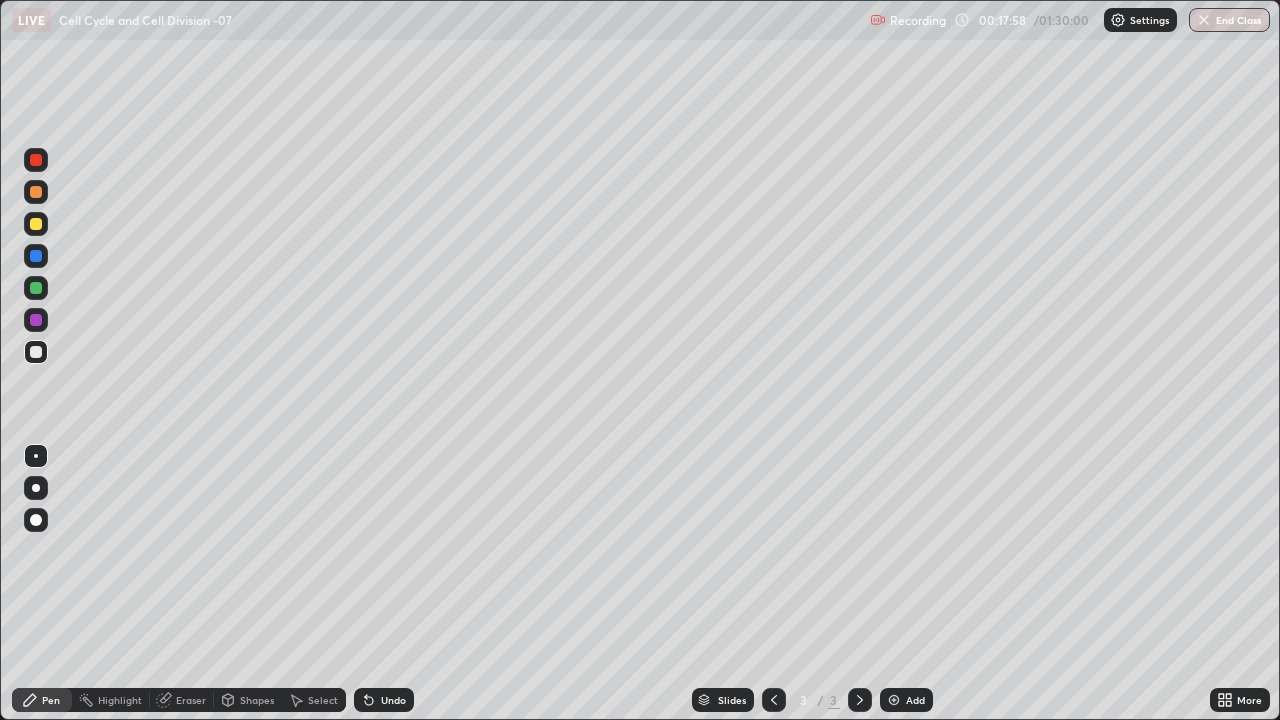click at bounding box center [36, 192] 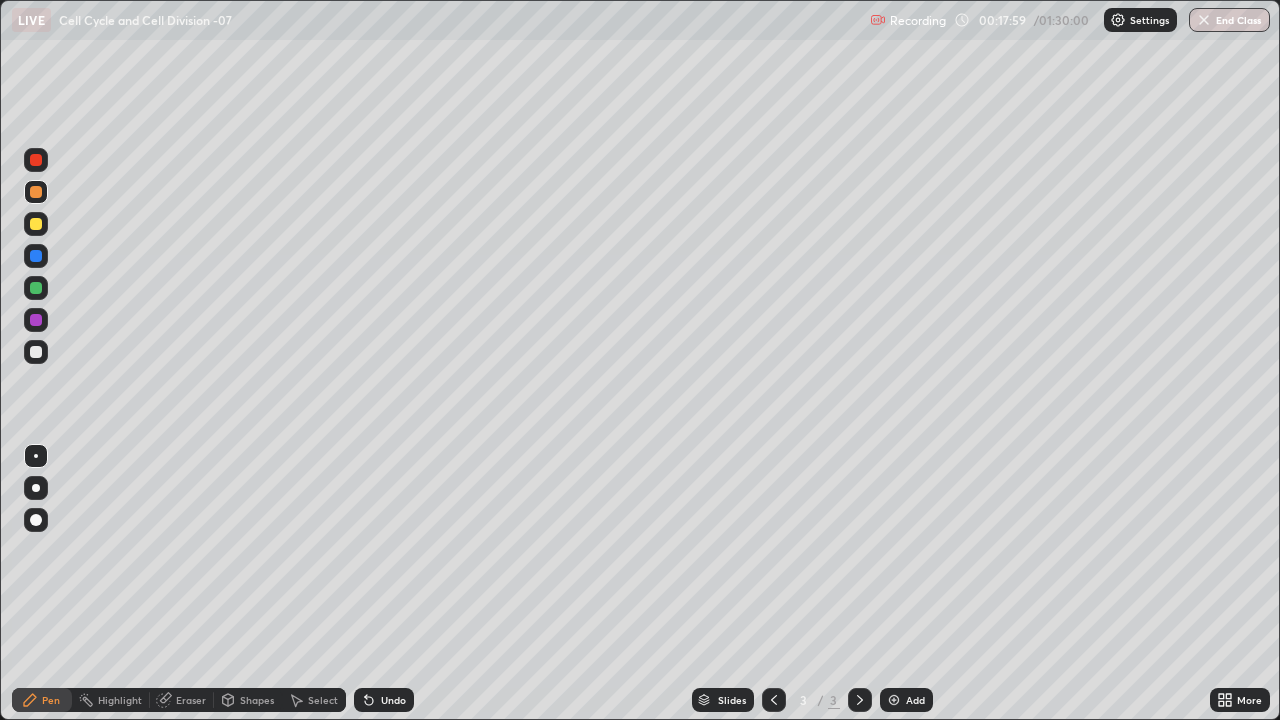 click at bounding box center (36, 520) 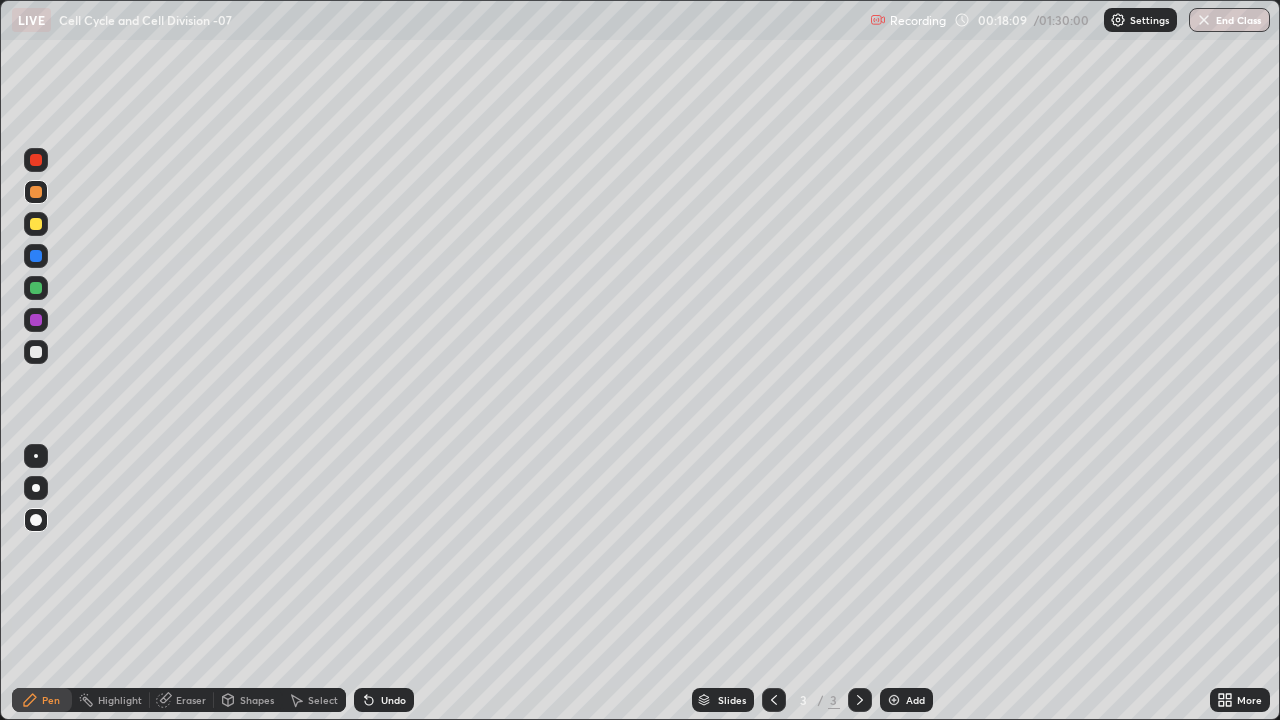 click at bounding box center [36, 288] 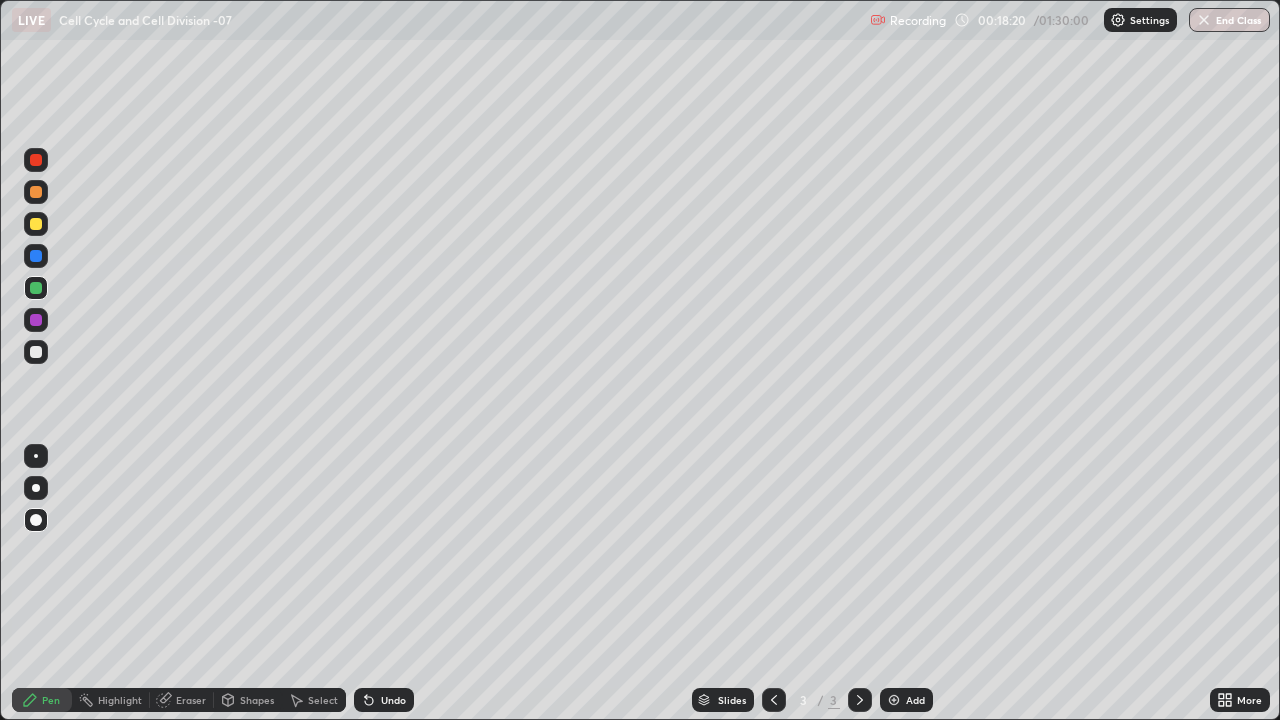 click at bounding box center [36, 320] 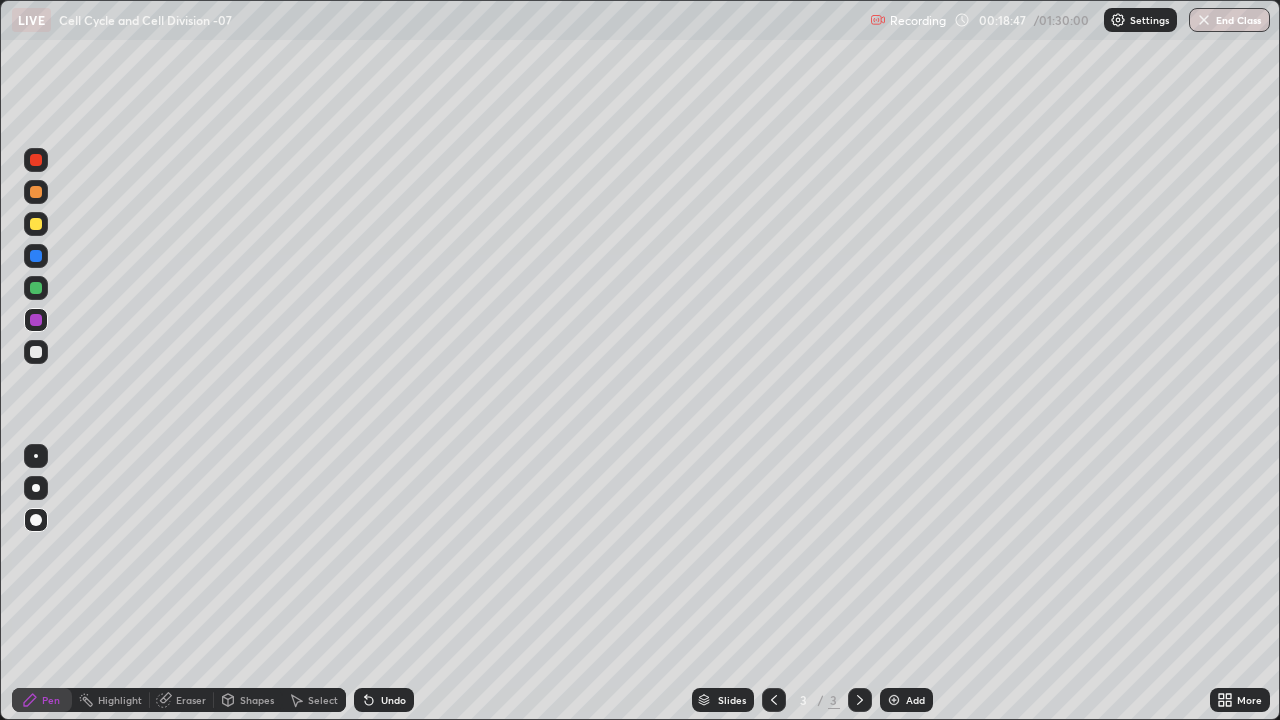 click at bounding box center [36, 160] 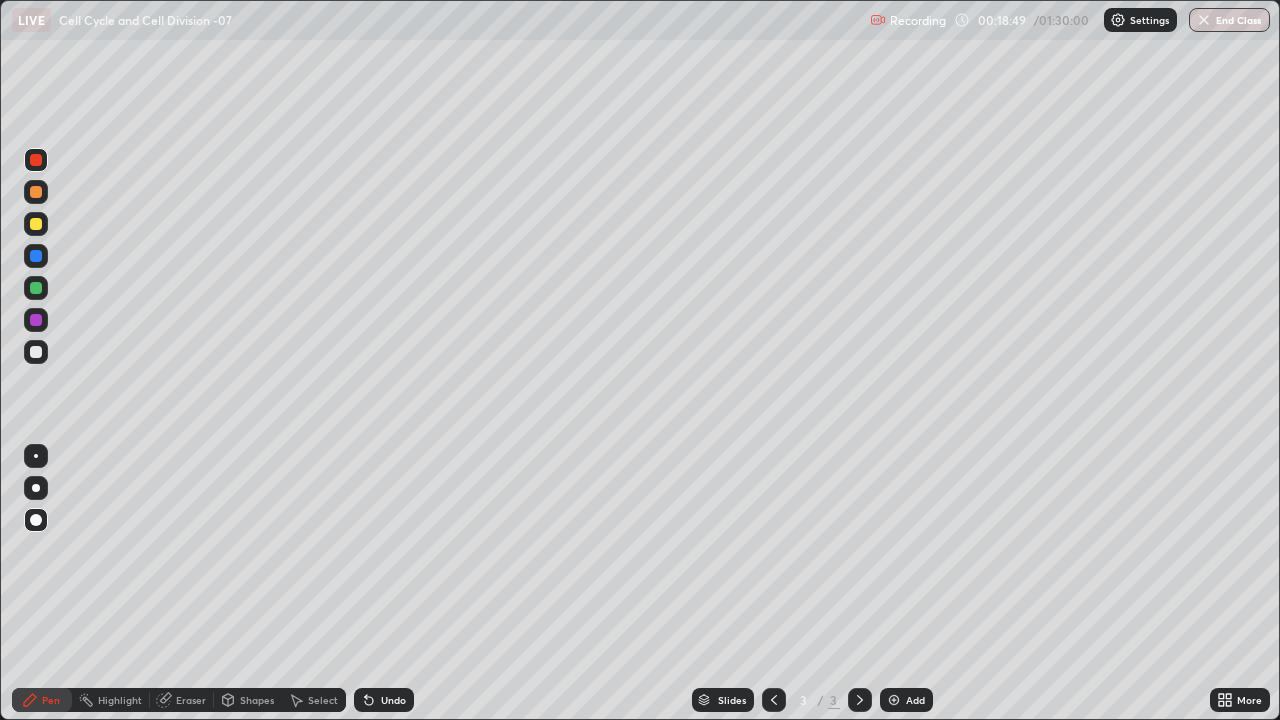 click at bounding box center [36, 192] 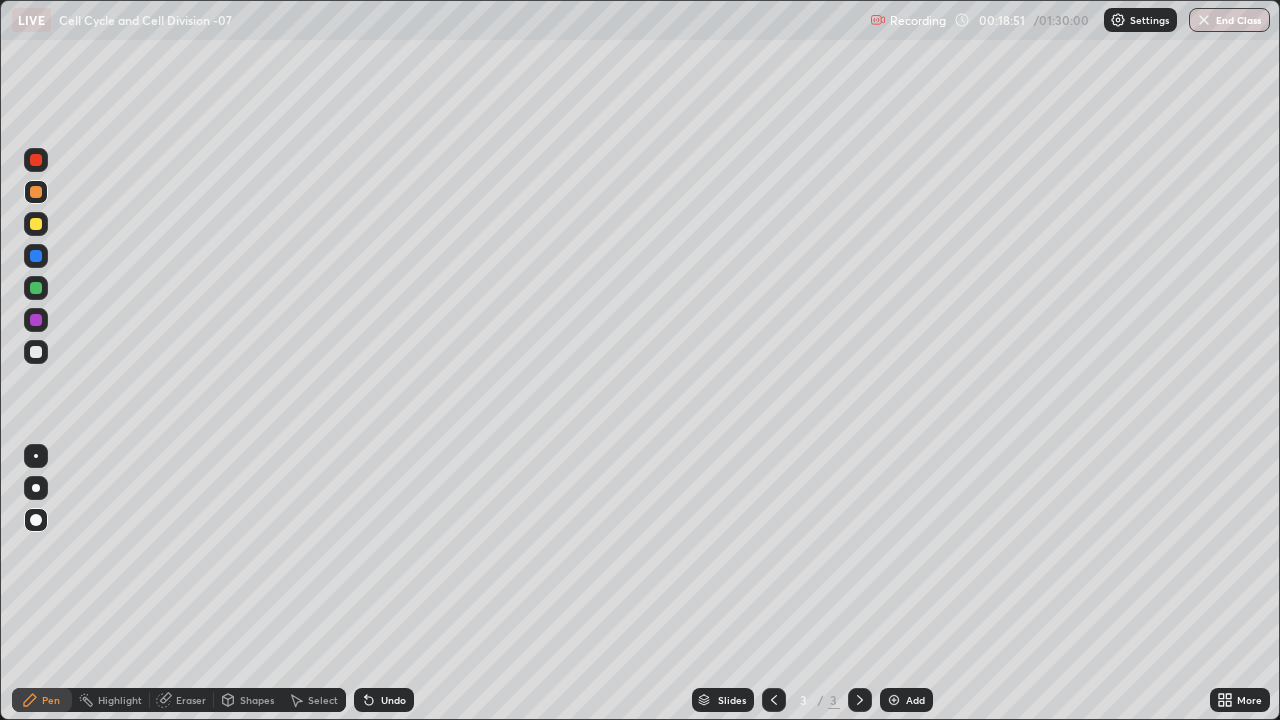 click on "Shapes" at bounding box center (257, 700) 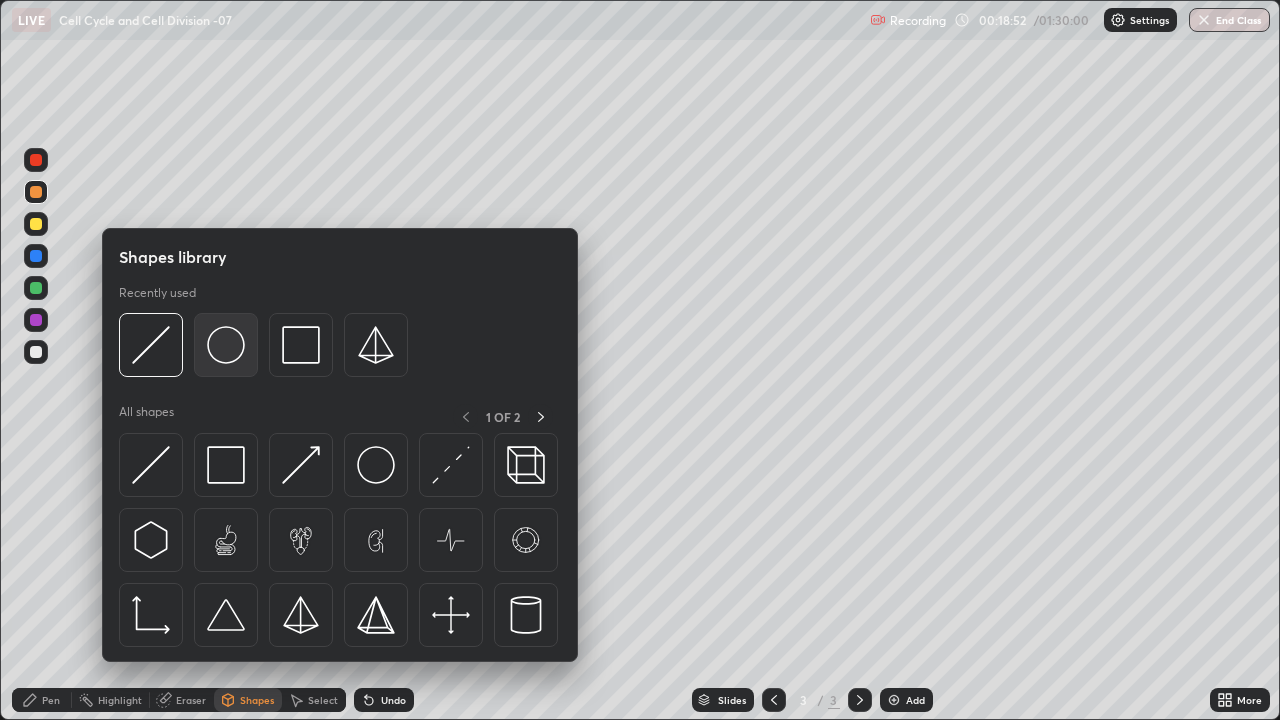 click at bounding box center (226, 345) 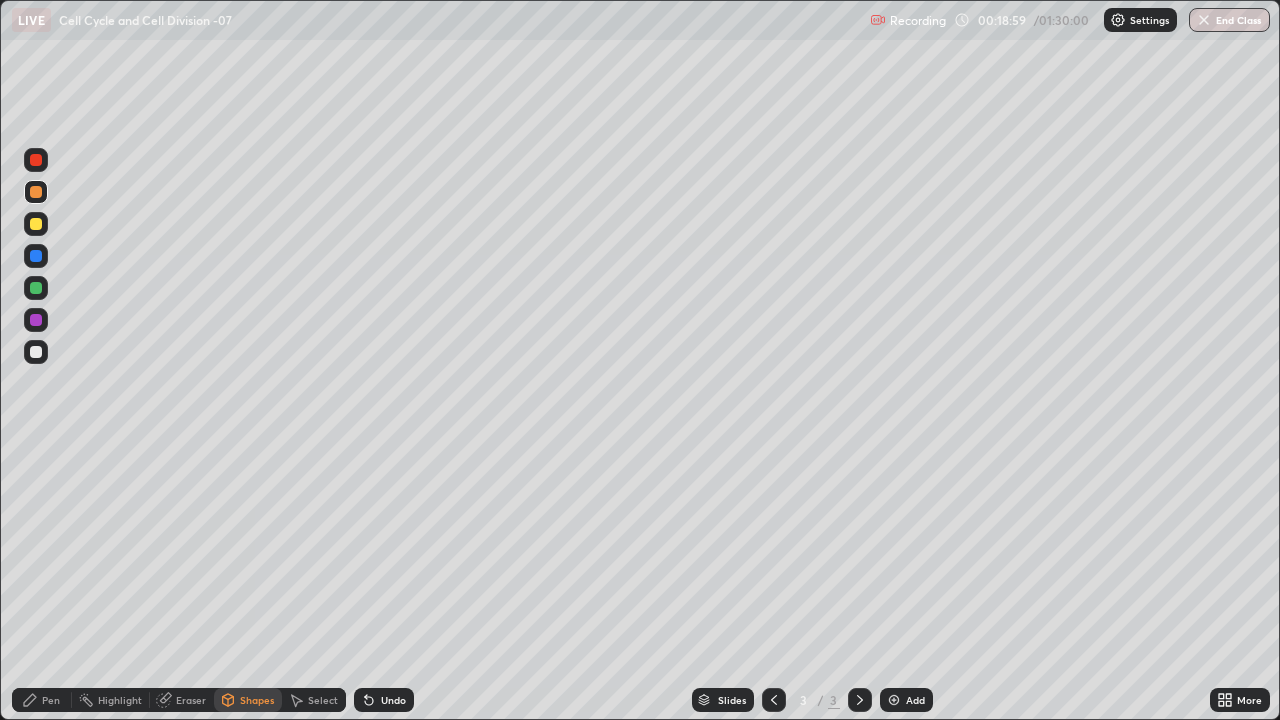 click at bounding box center (36, 320) 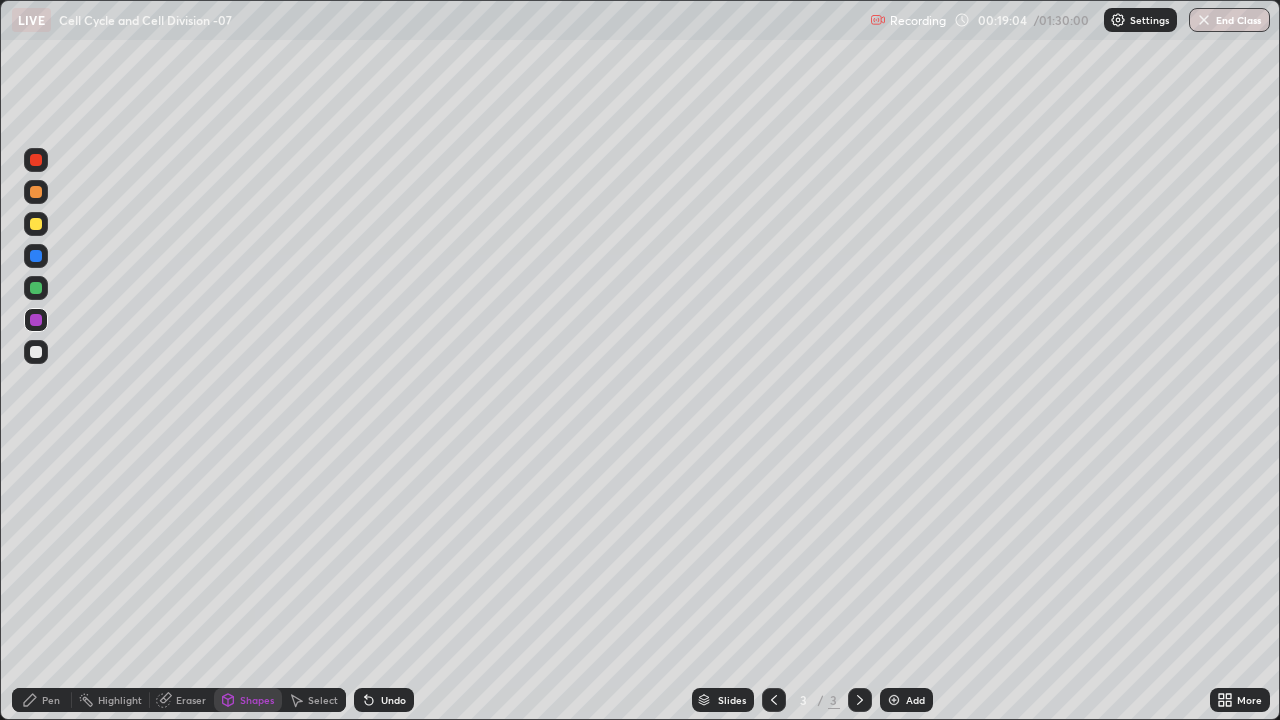 click on "Pen" at bounding box center (51, 700) 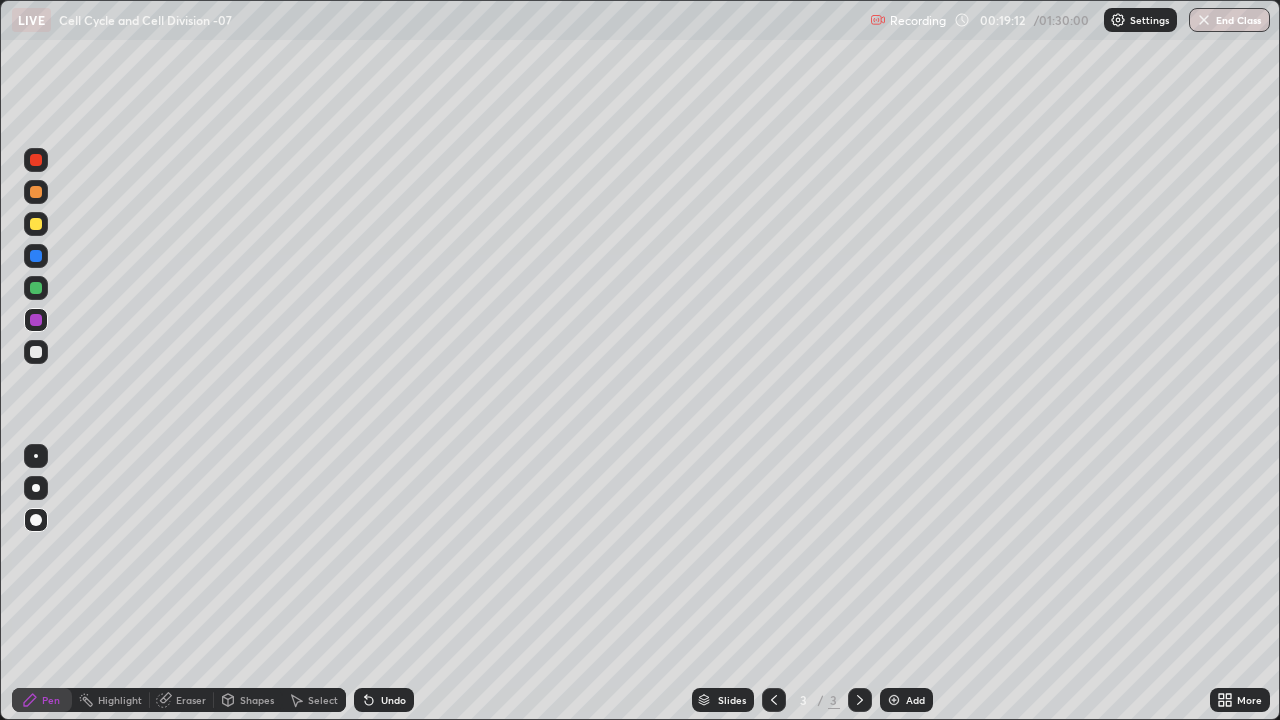 click at bounding box center (36, 352) 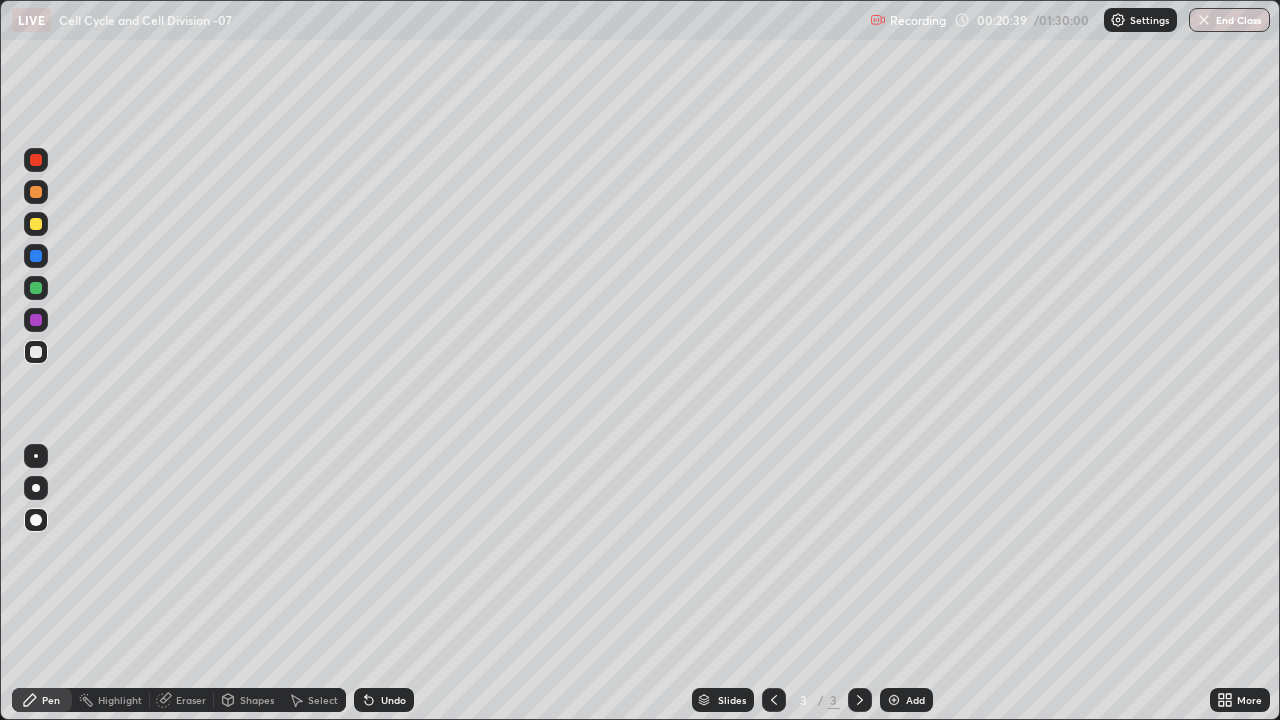 click at bounding box center [36, 352] 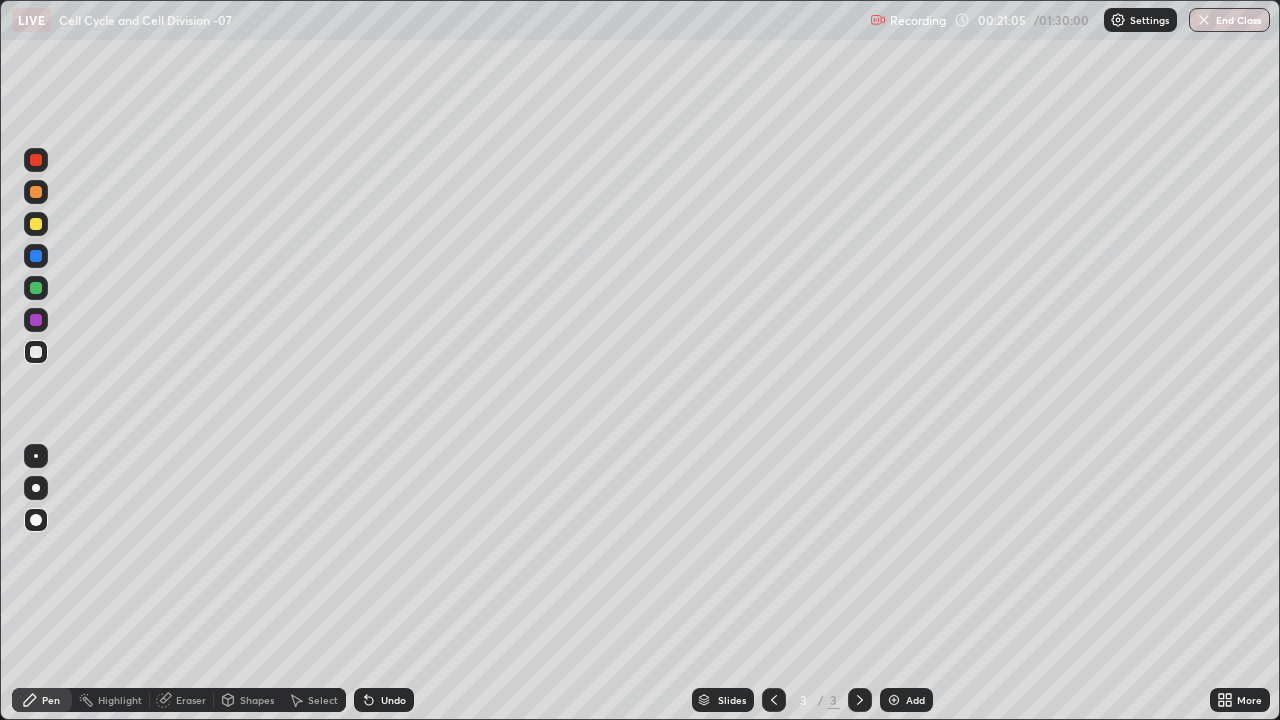click on "Undo" at bounding box center [393, 700] 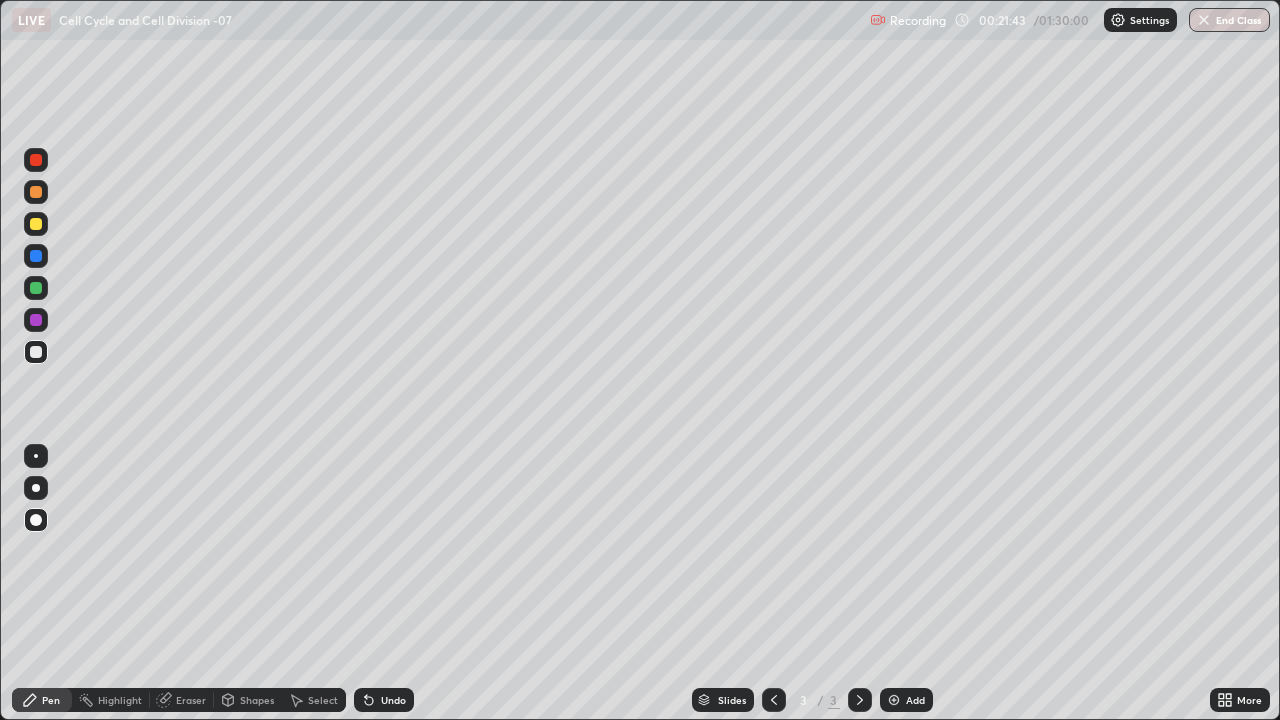 click at bounding box center (36, 224) 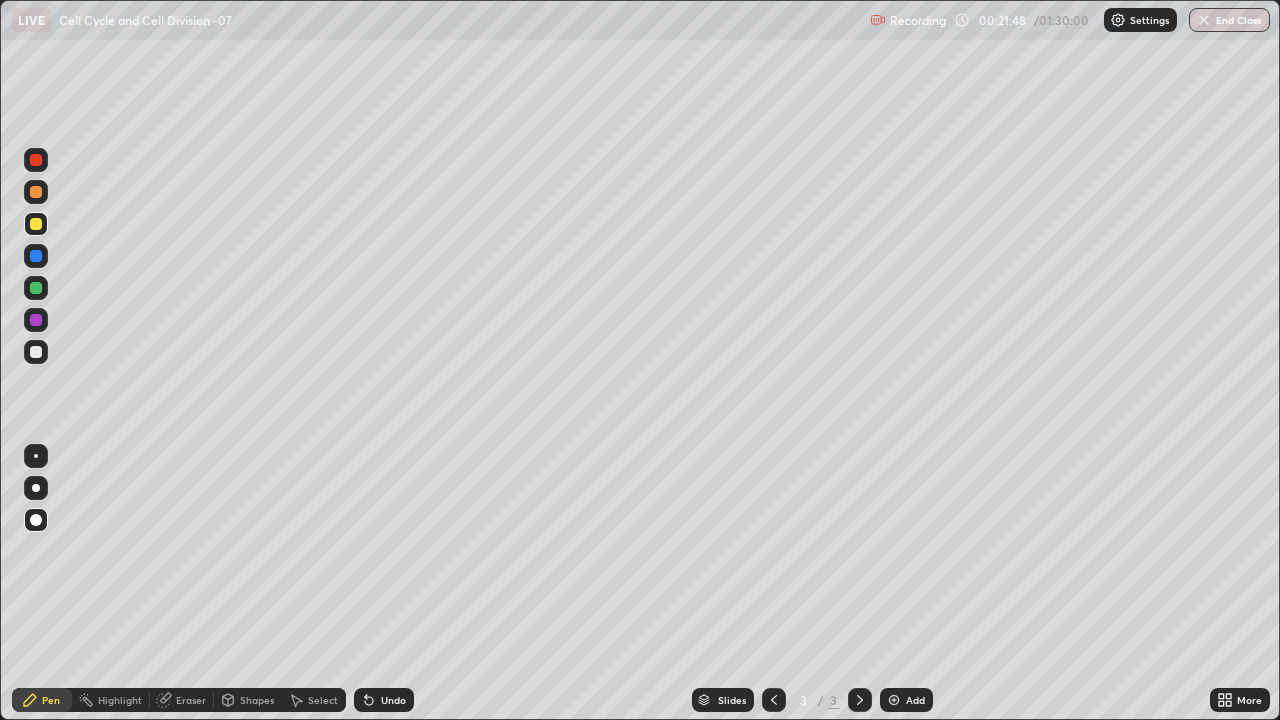 click at bounding box center [36, 488] 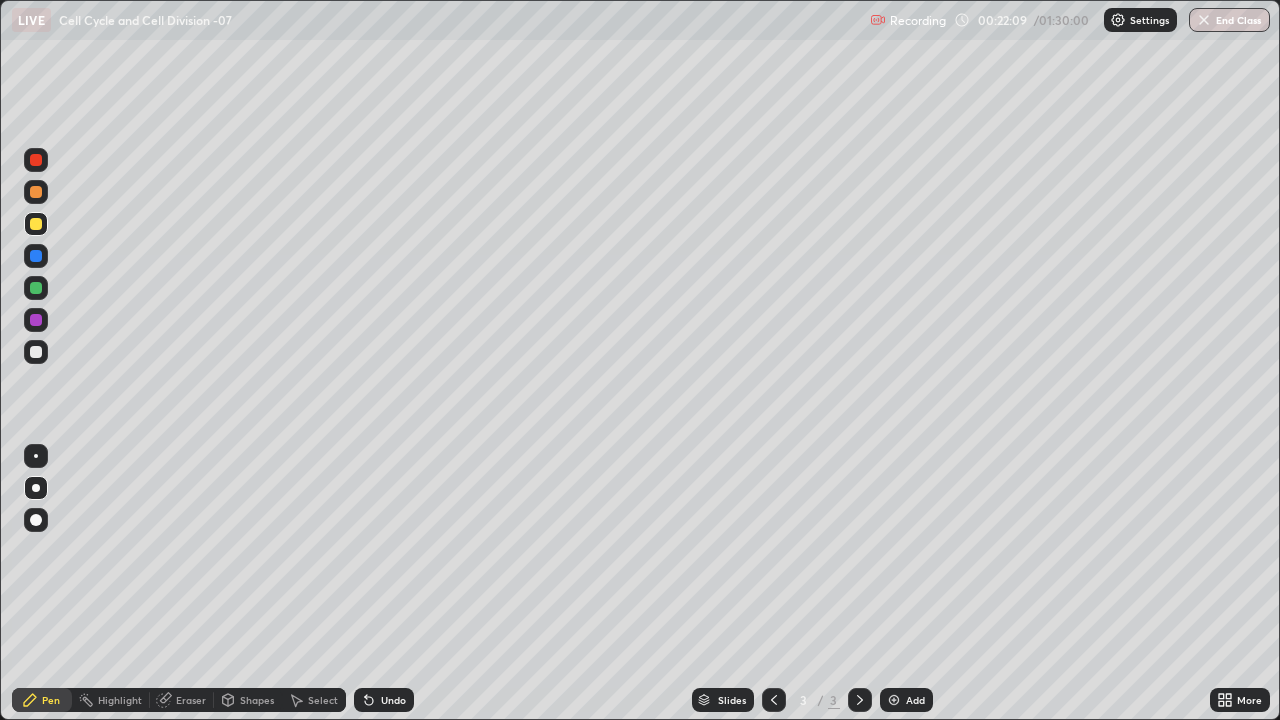 click at bounding box center [36, 288] 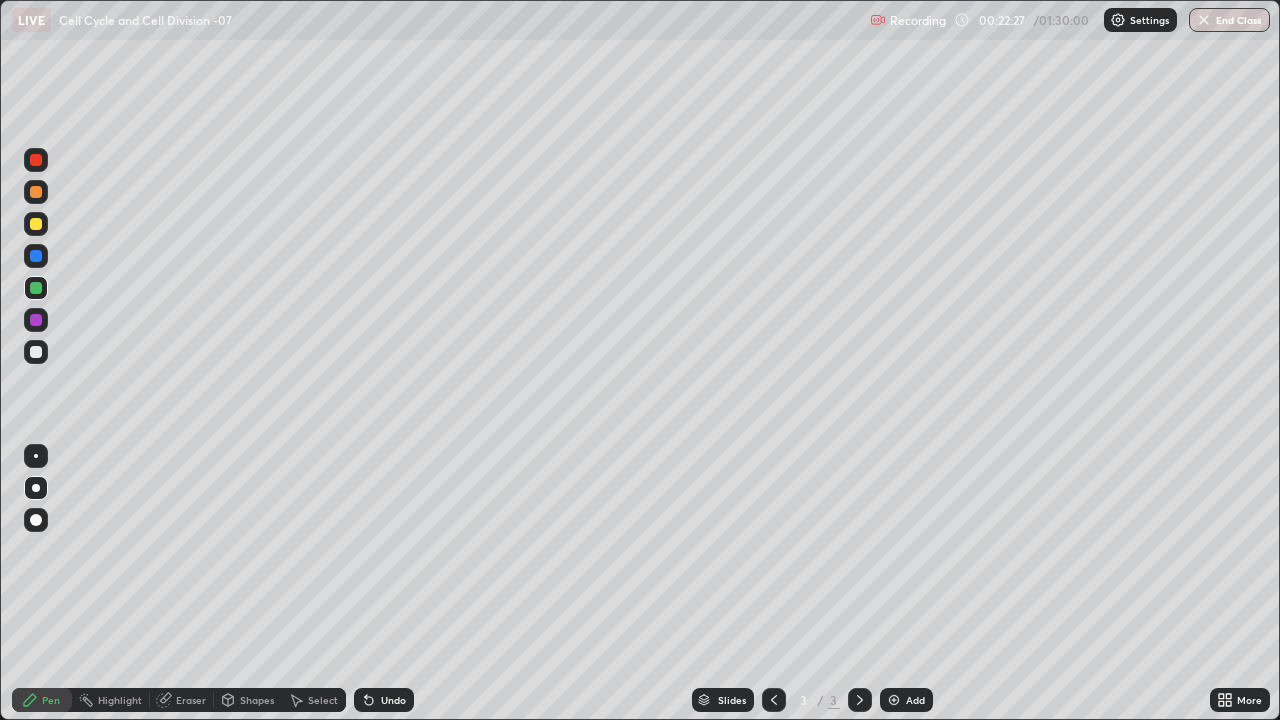 click 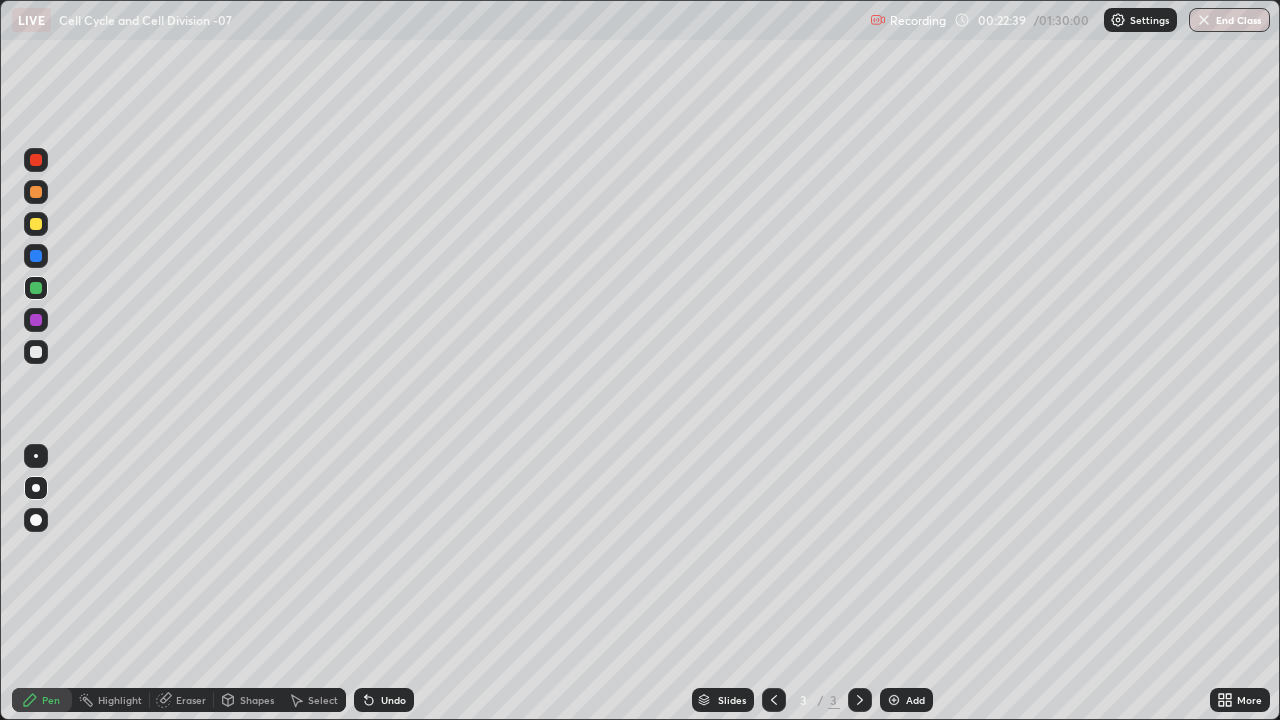 click at bounding box center (36, 520) 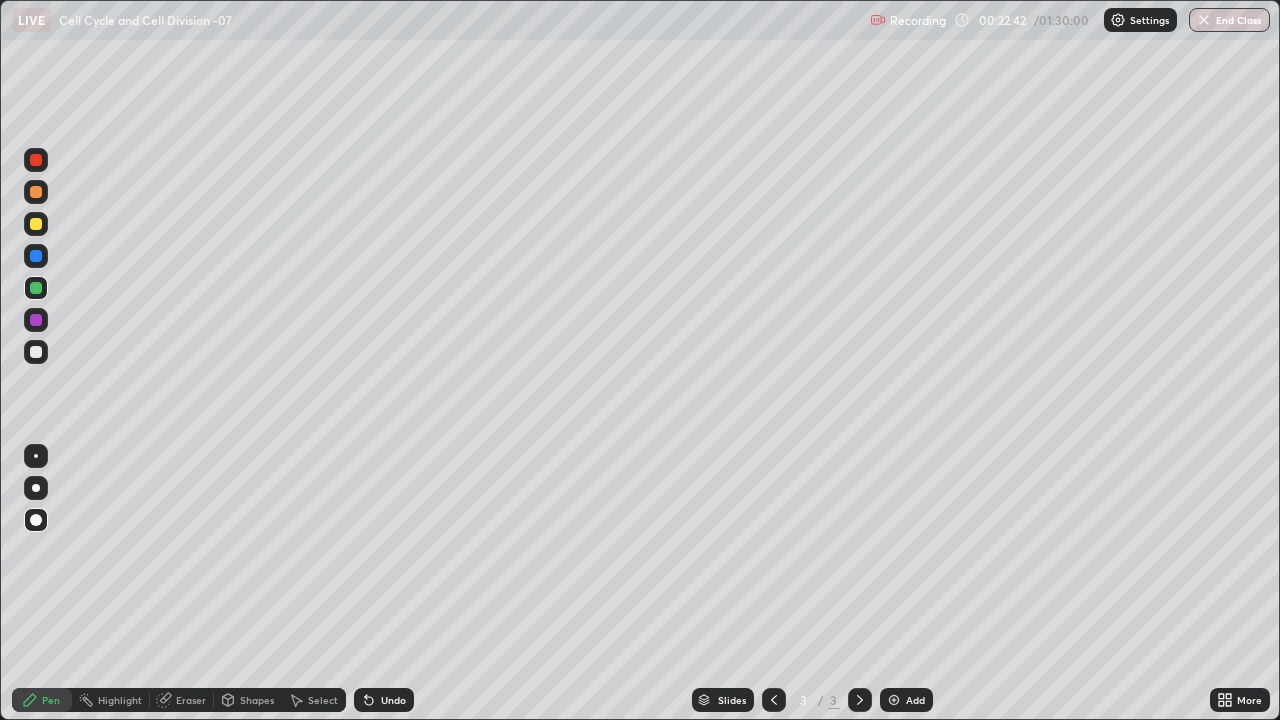click at bounding box center [36, 352] 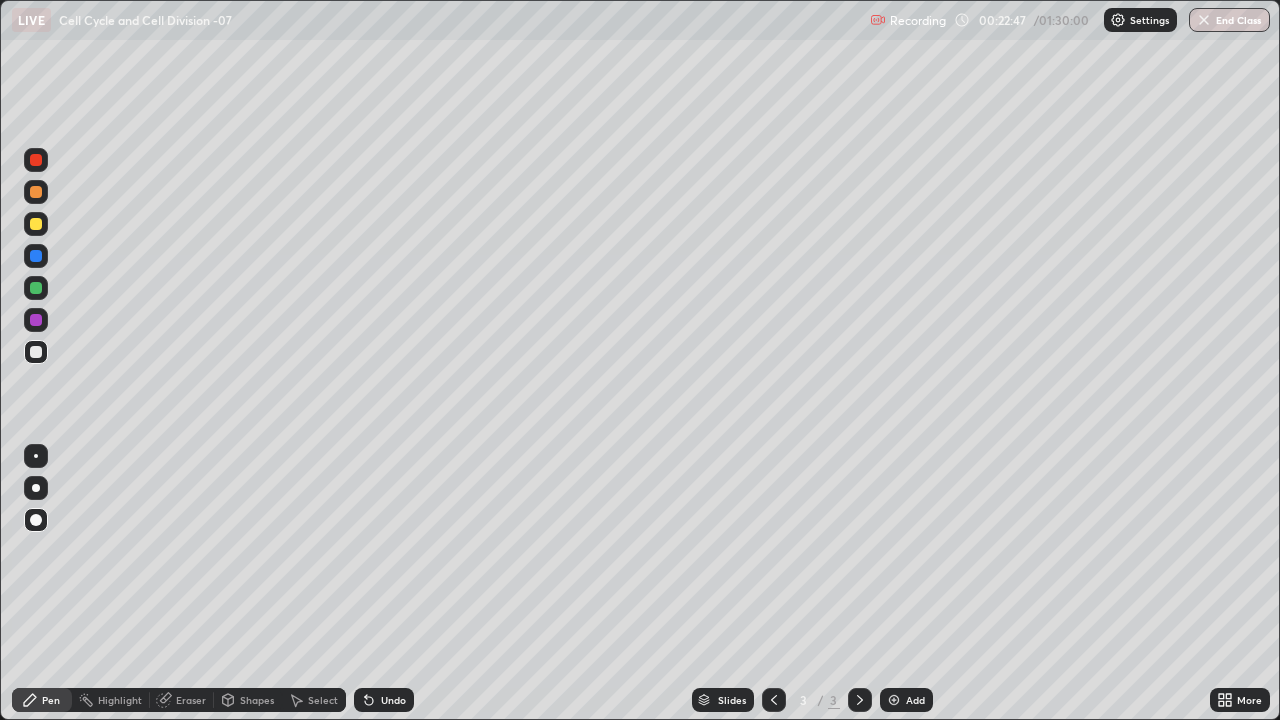 click at bounding box center [36, 224] 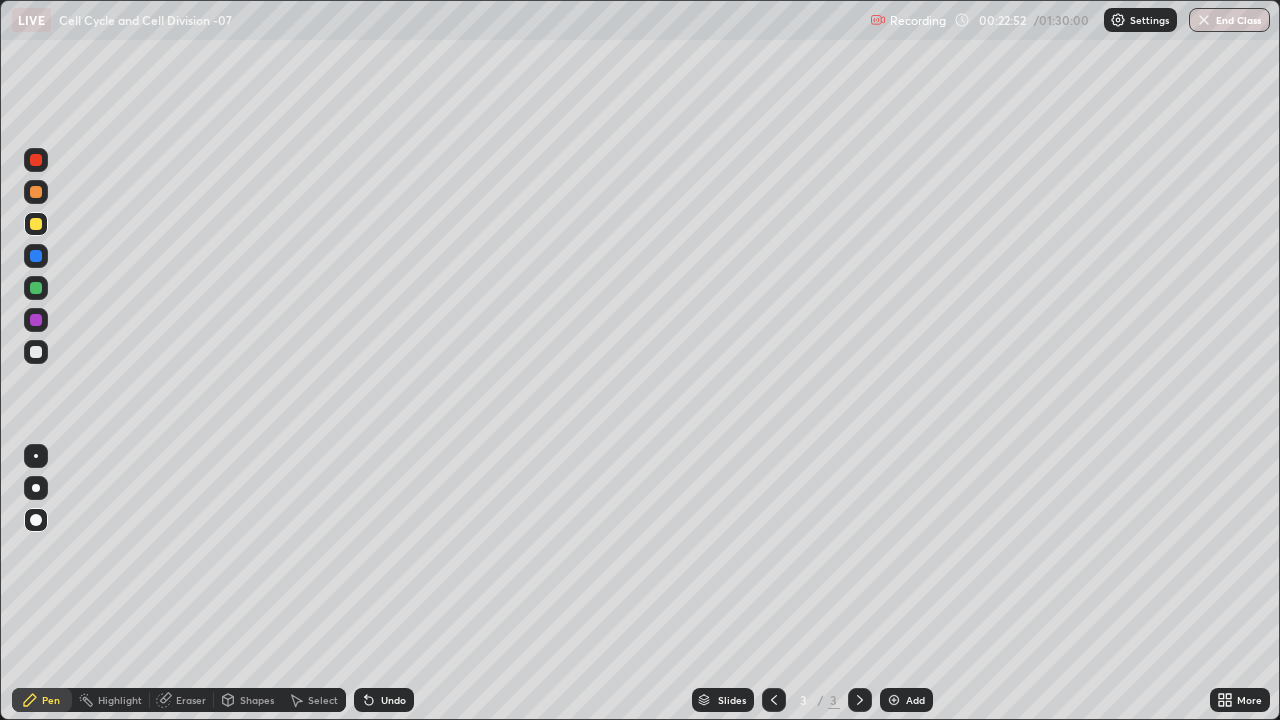 click 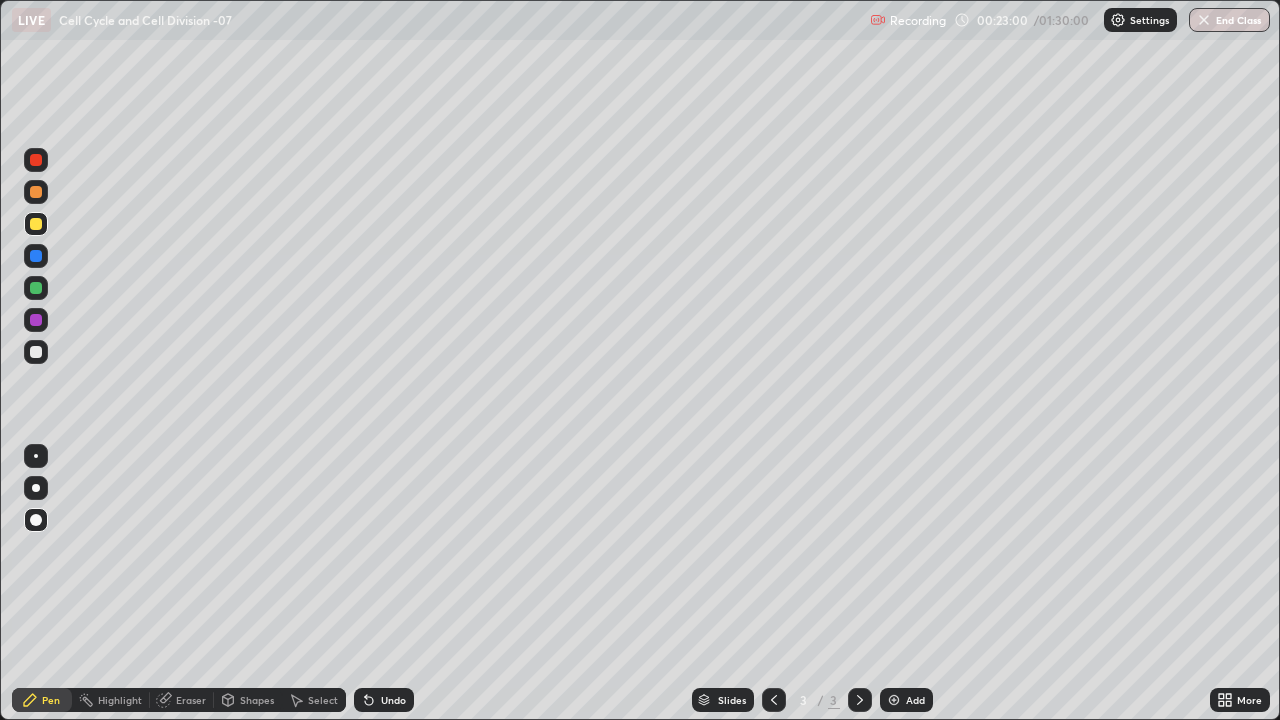 click at bounding box center (36, 288) 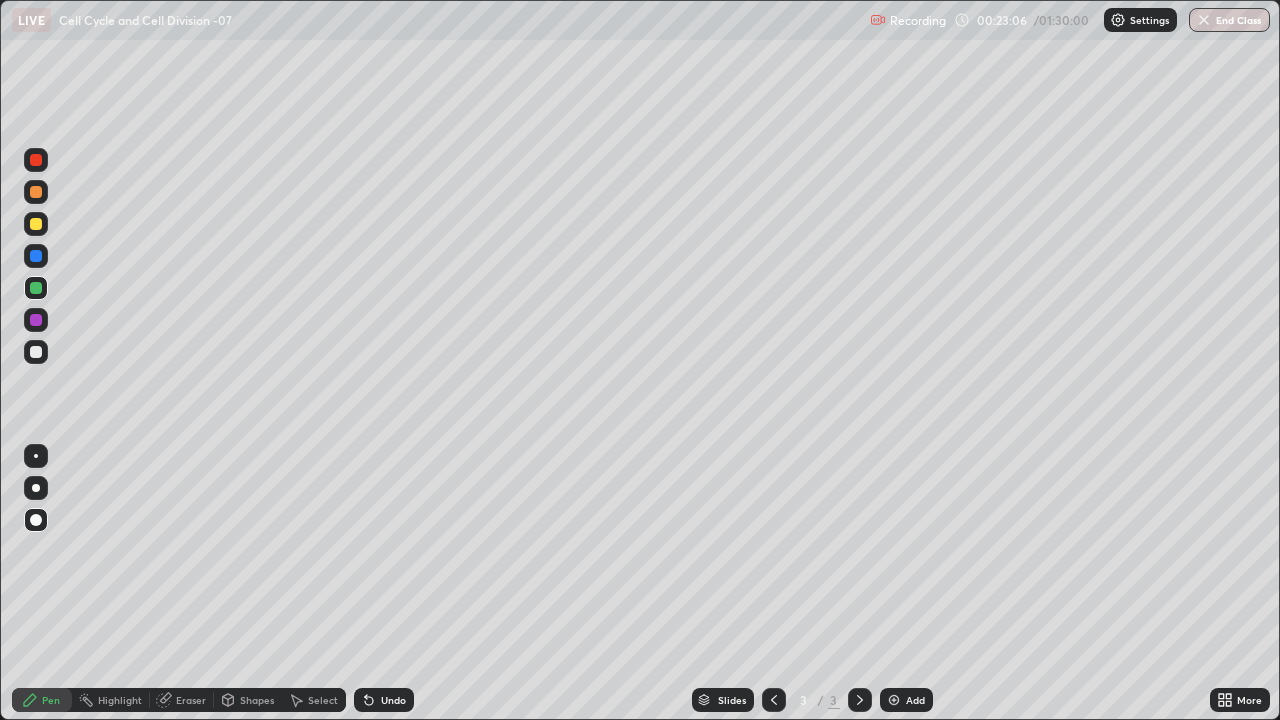 click at bounding box center [36, 352] 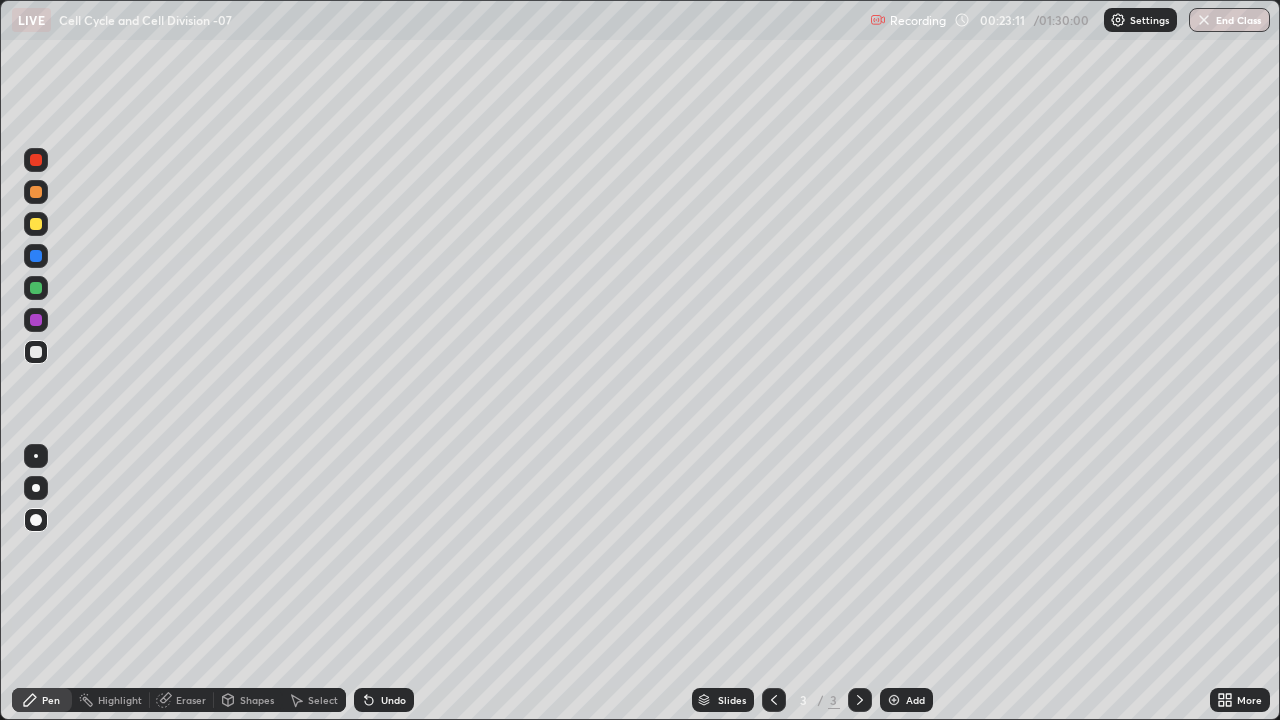 click at bounding box center [36, 352] 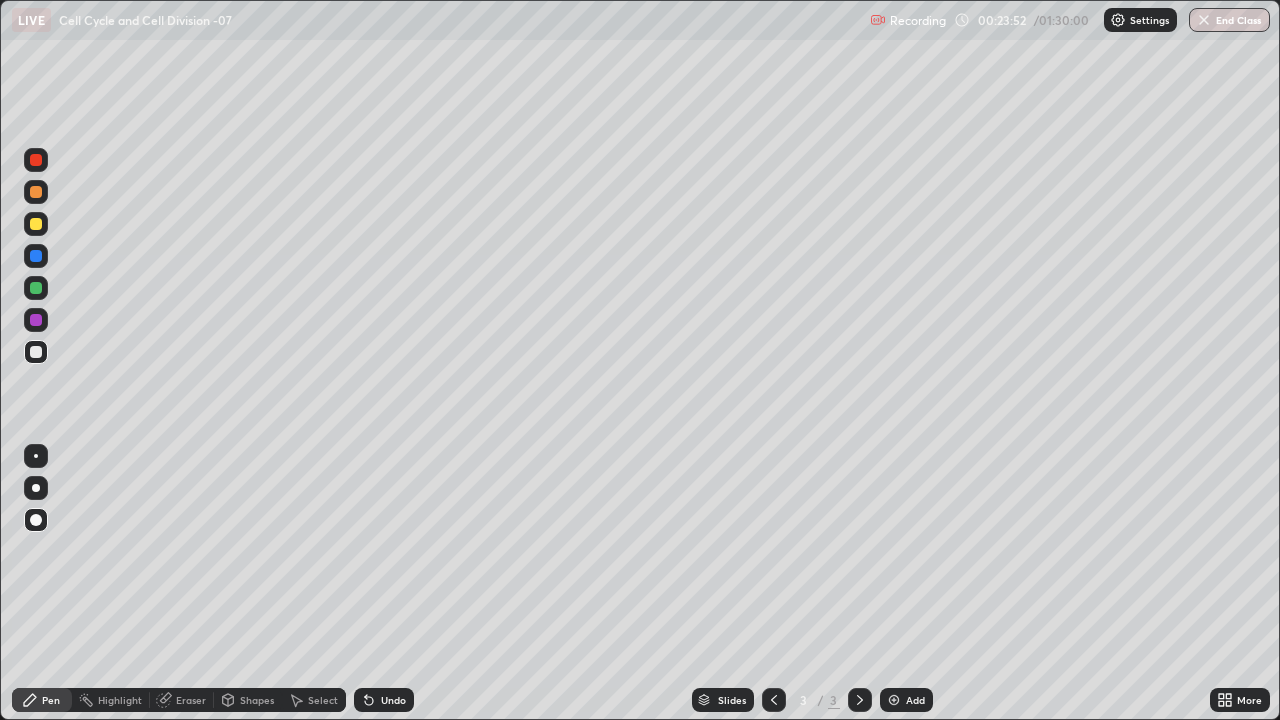 click on "Undo" at bounding box center [384, 700] 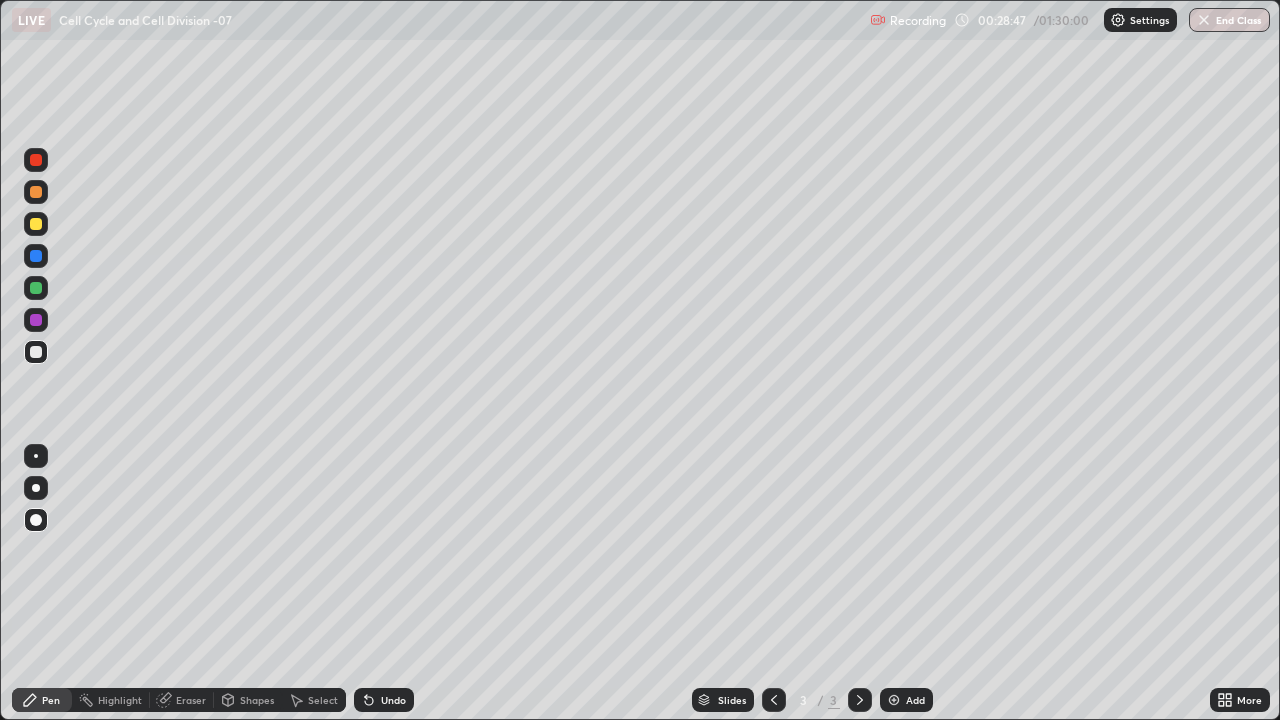 click at bounding box center (36, 256) 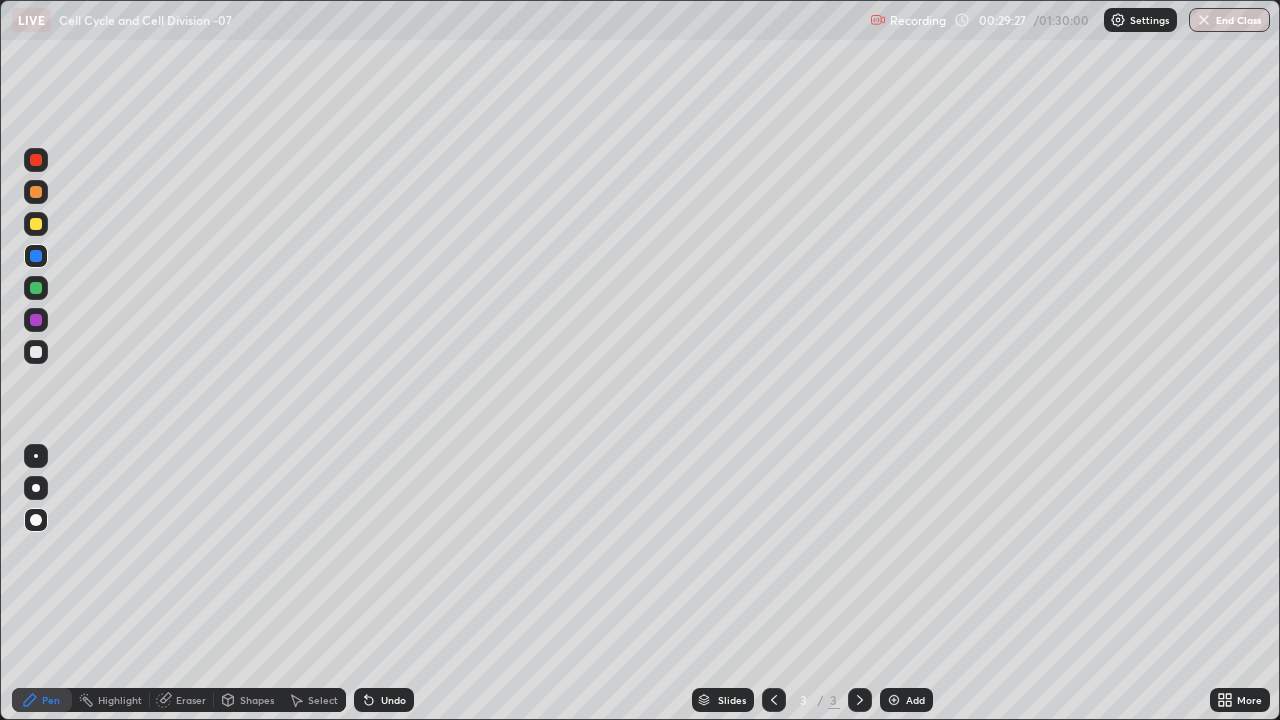click at bounding box center (36, 352) 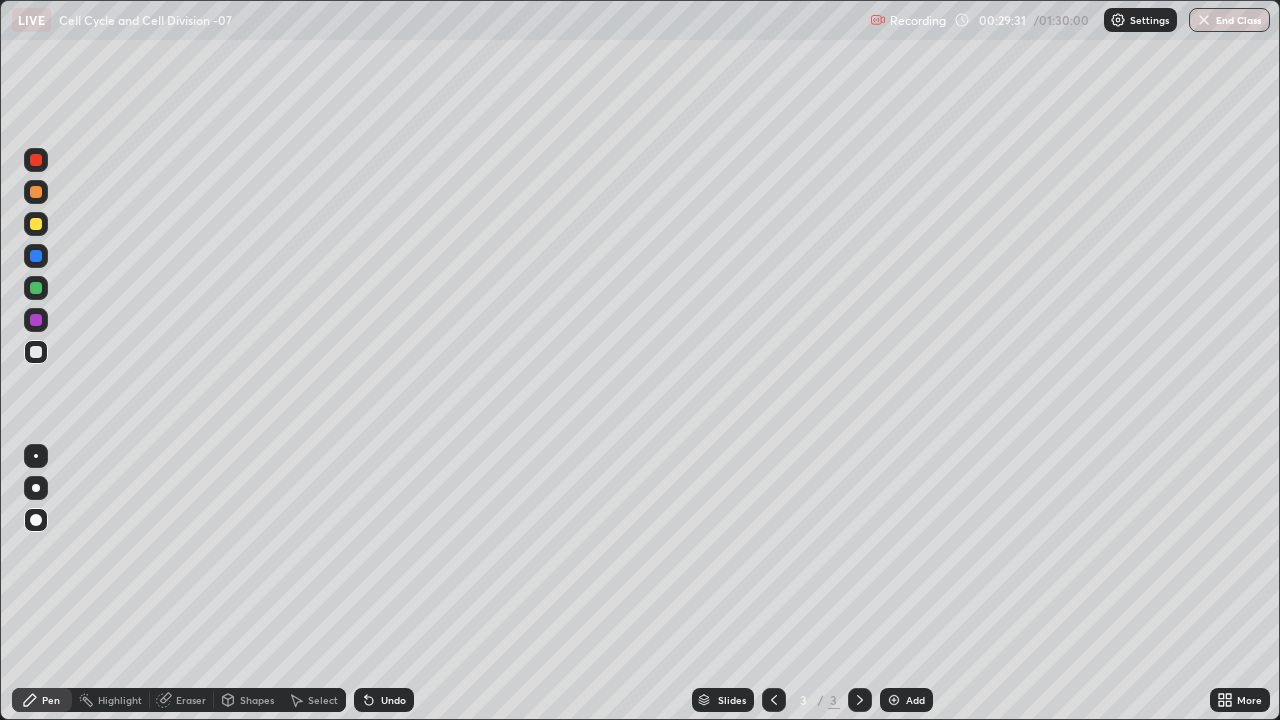 click at bounding box center (36, 352) 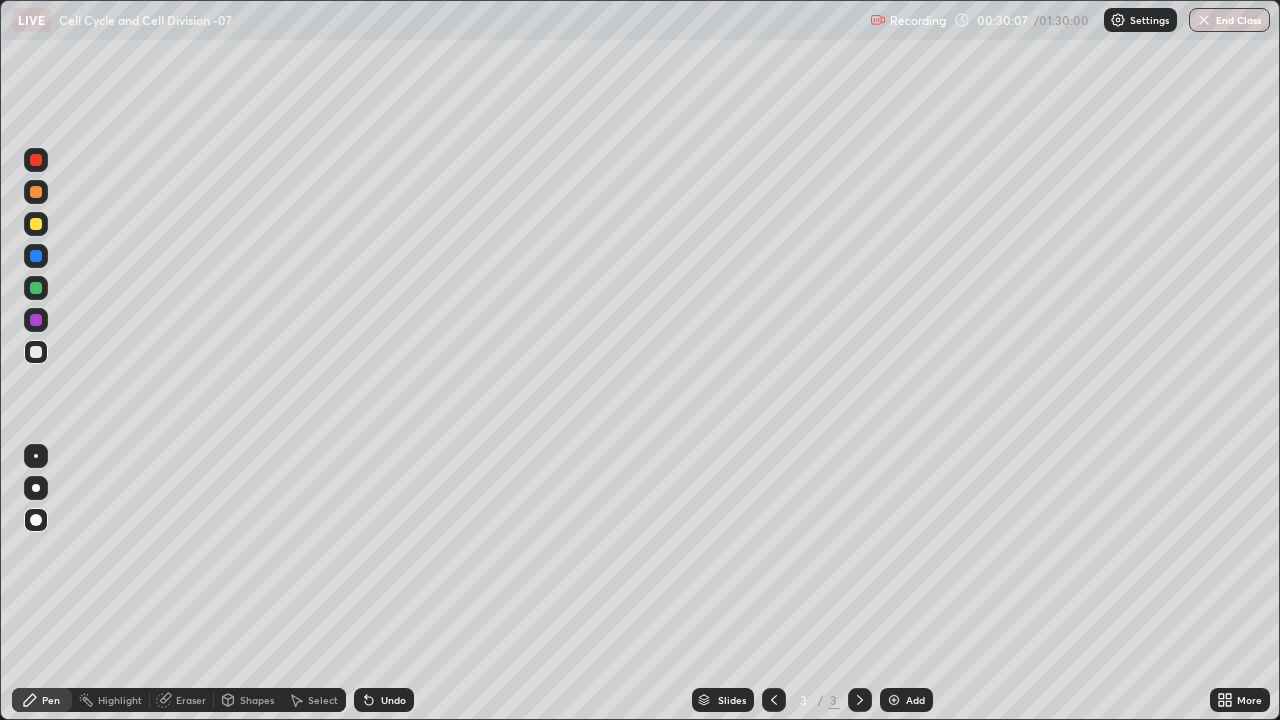 click on "Undo" at bounding box center [393, 700] 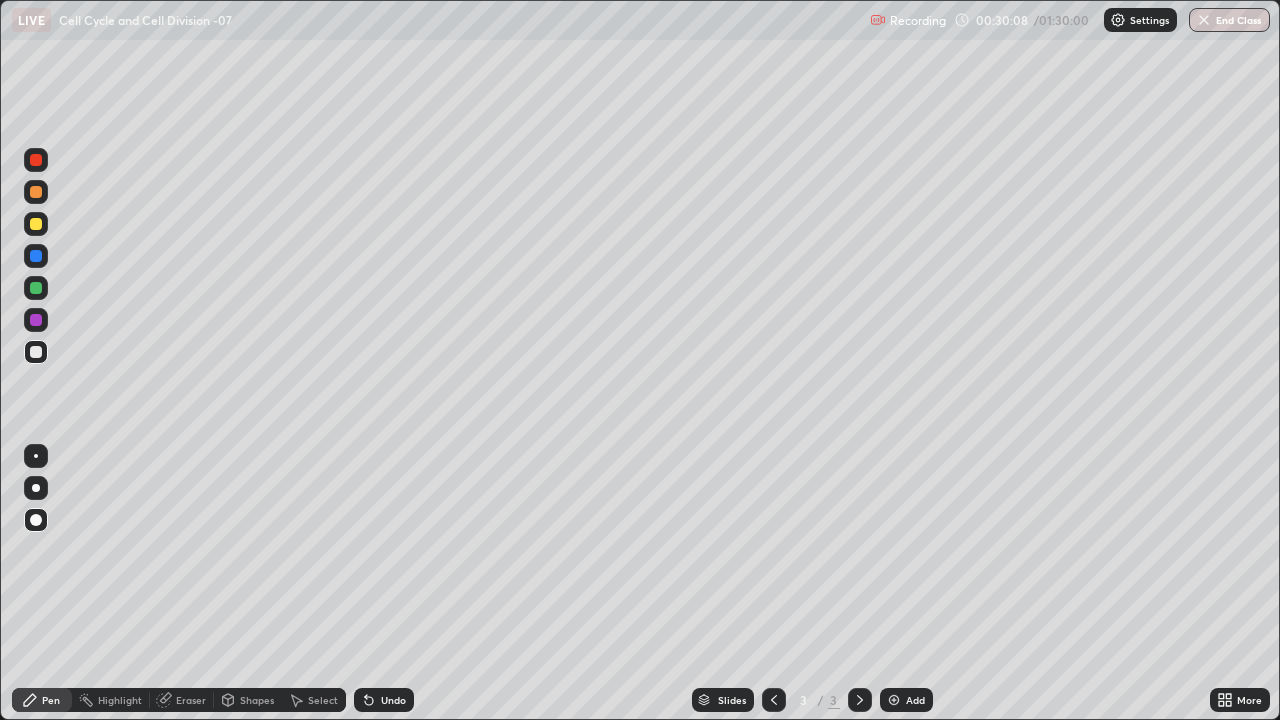 click on "Undo" at bounding box center (384, 700) 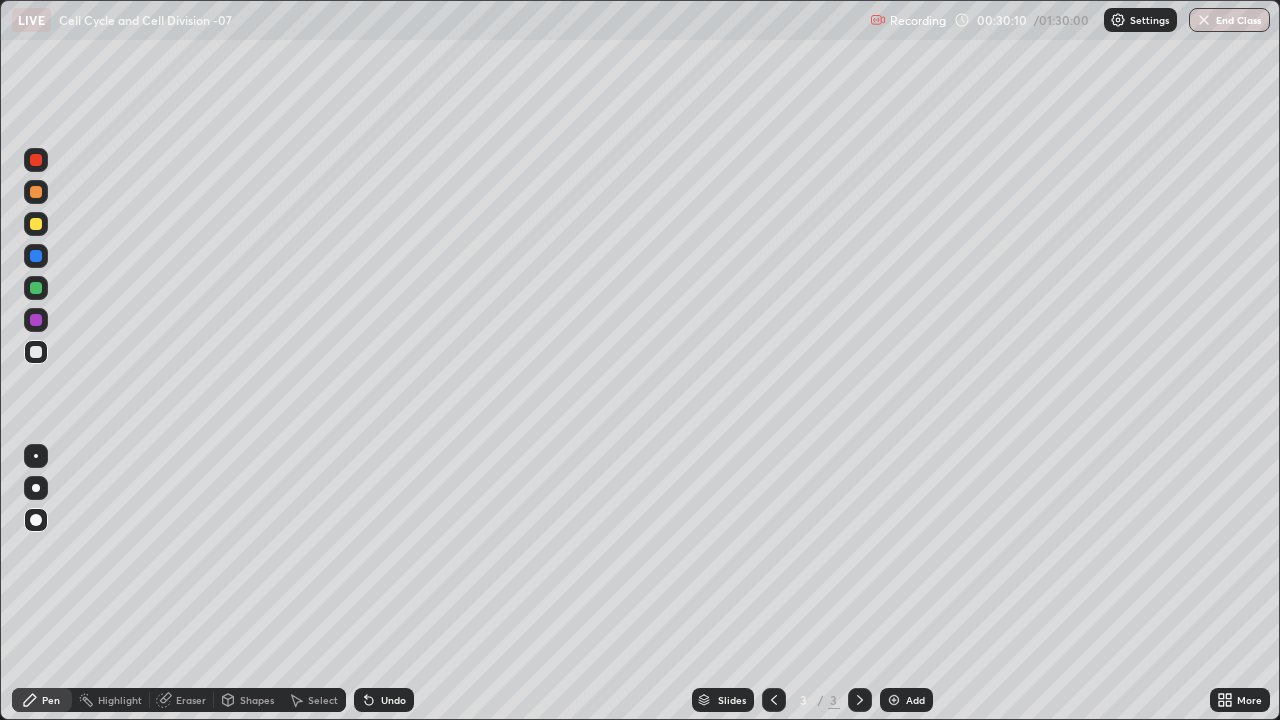 click on "Undo" at bounding box center (393, 700) 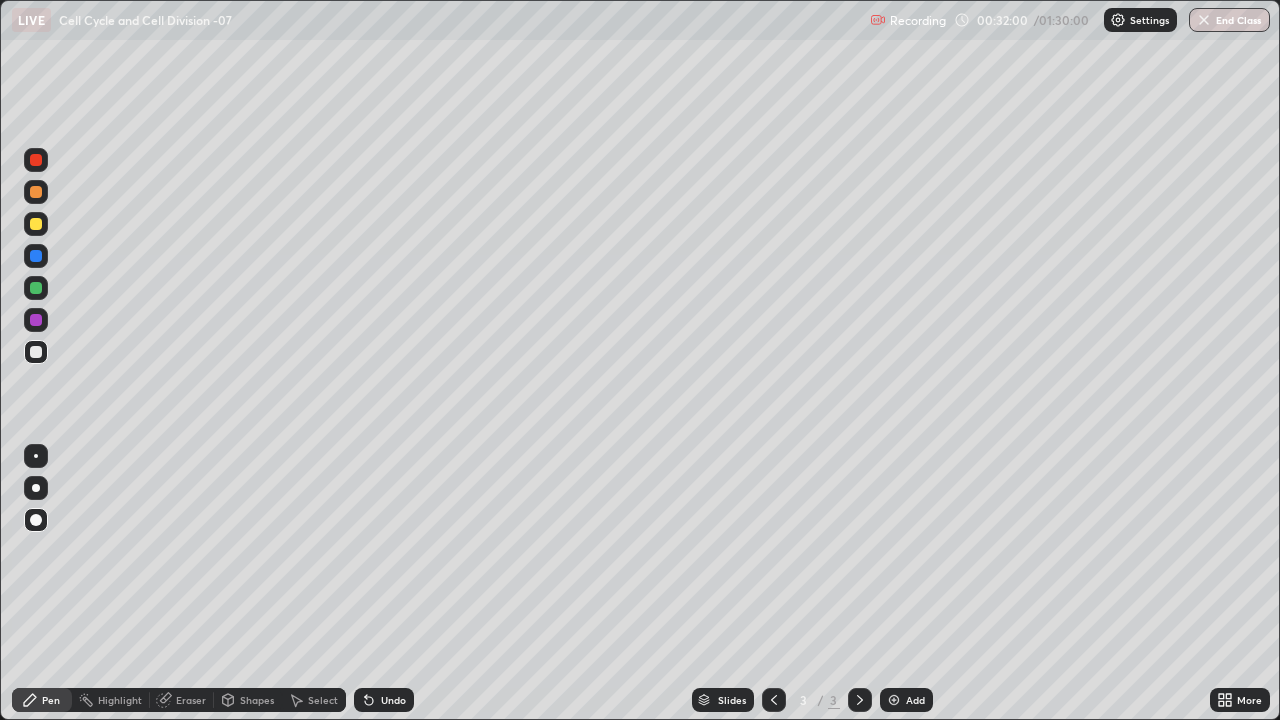 click on "Eraser" at bounding box center (191, 700) 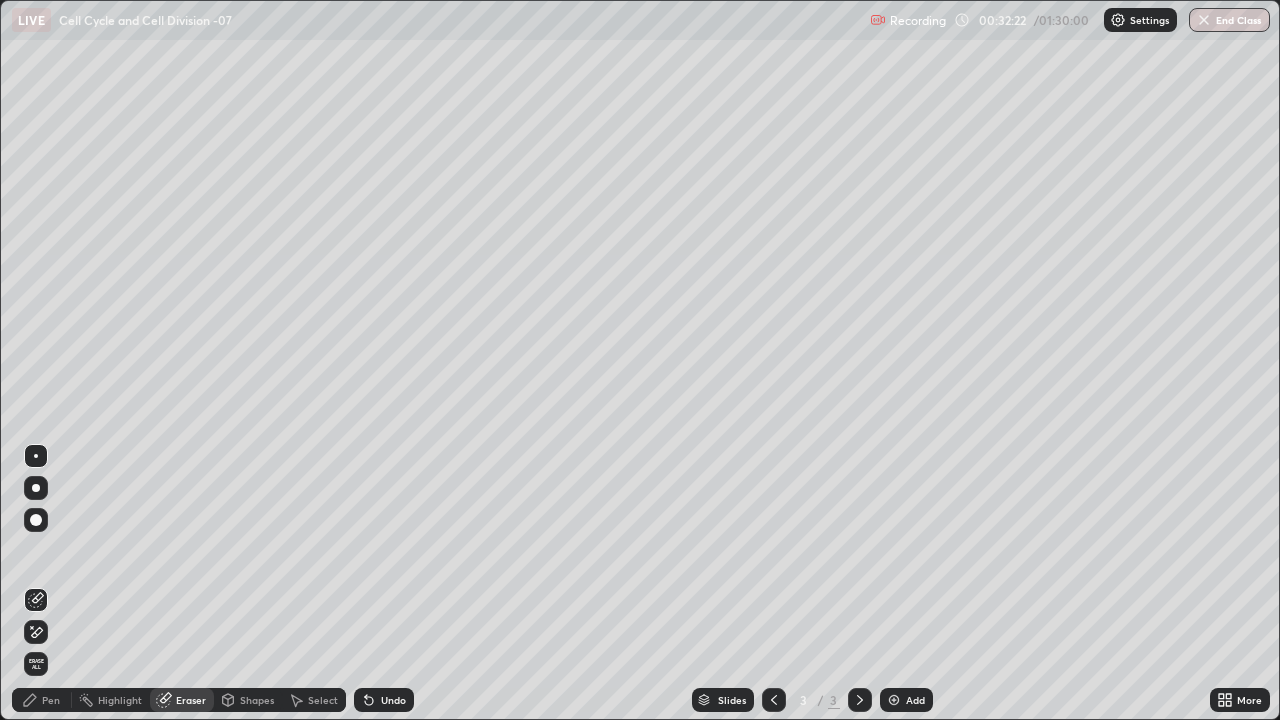 click on "Pen" at bounding box center (51, 700) 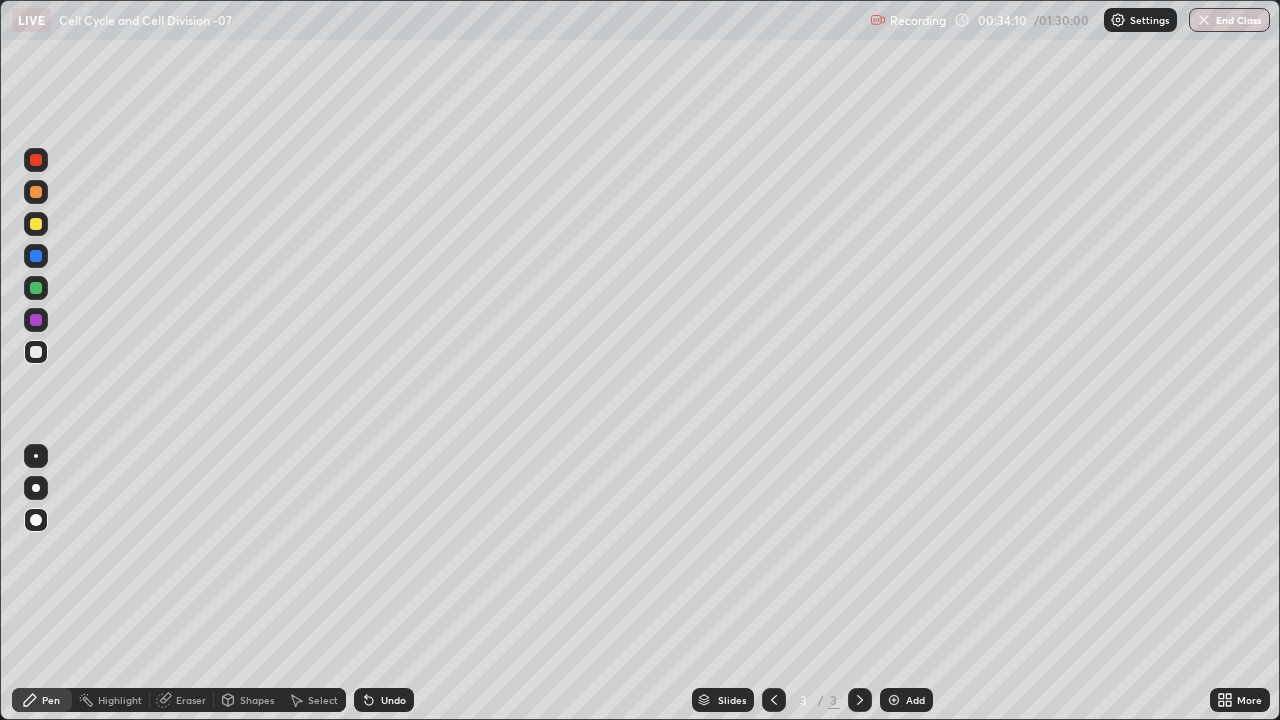 click at bounding box center (894, 700) 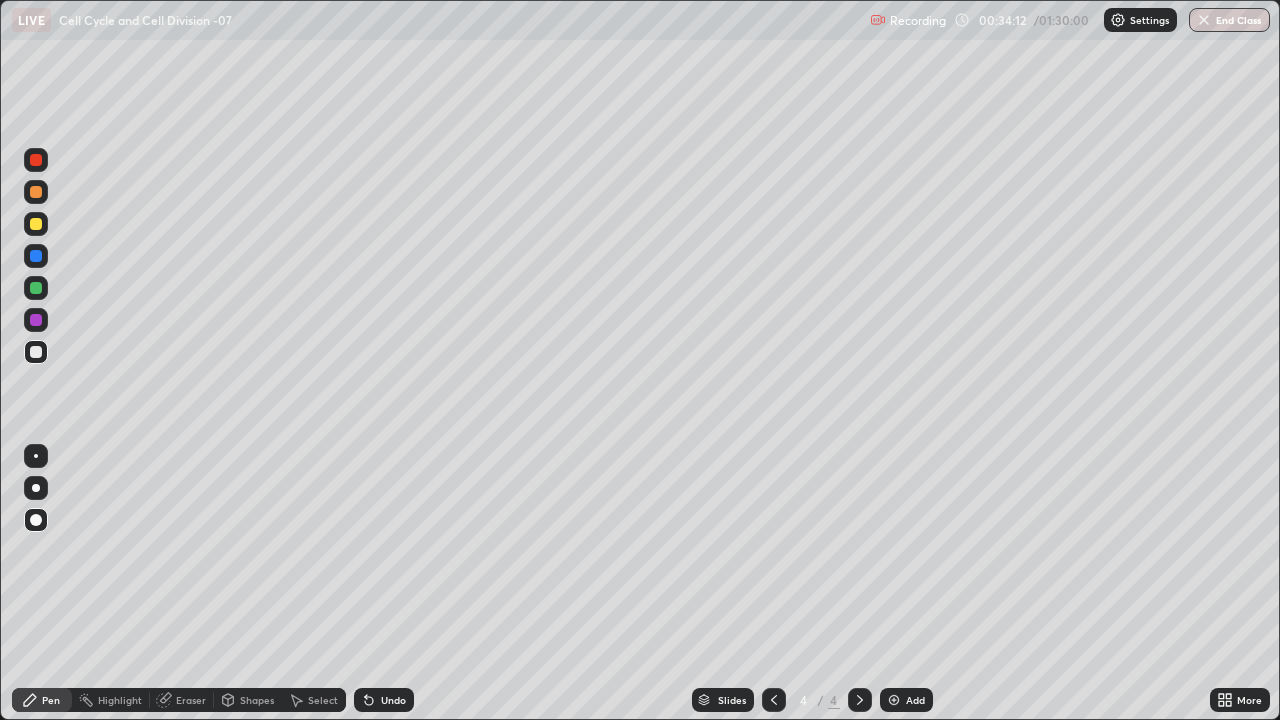 click at bounding box center (36, 320) 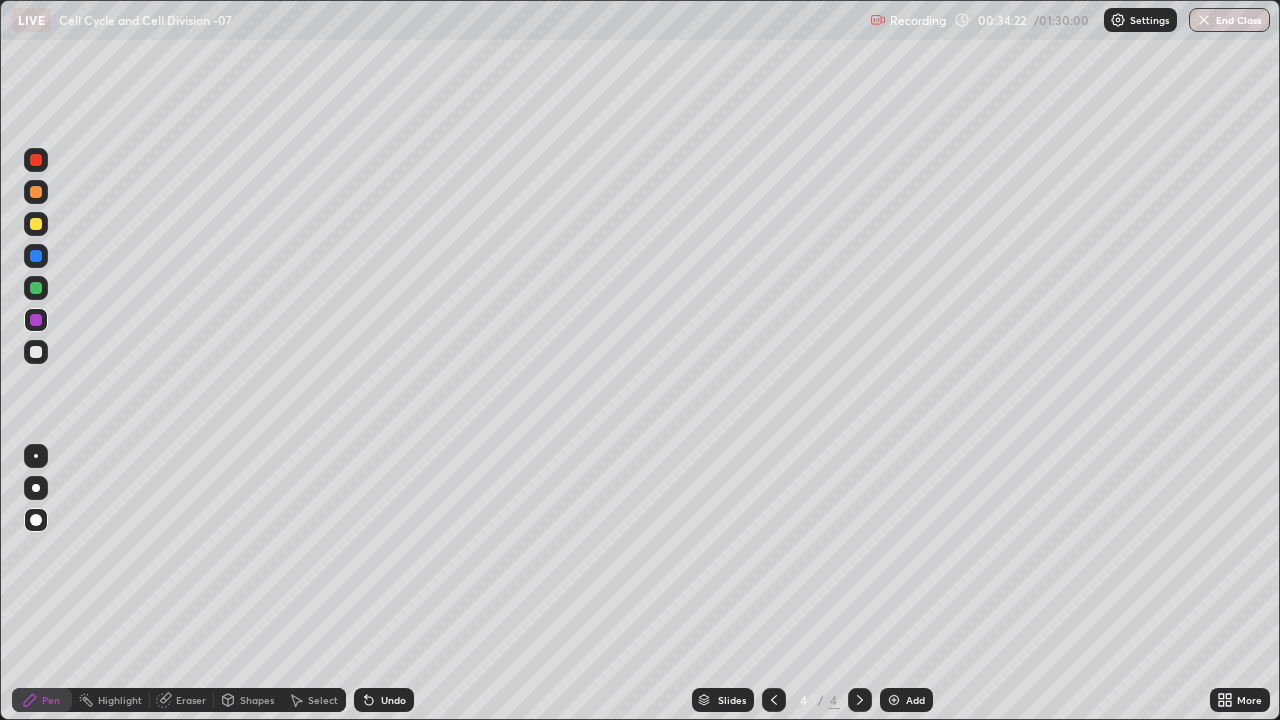 click 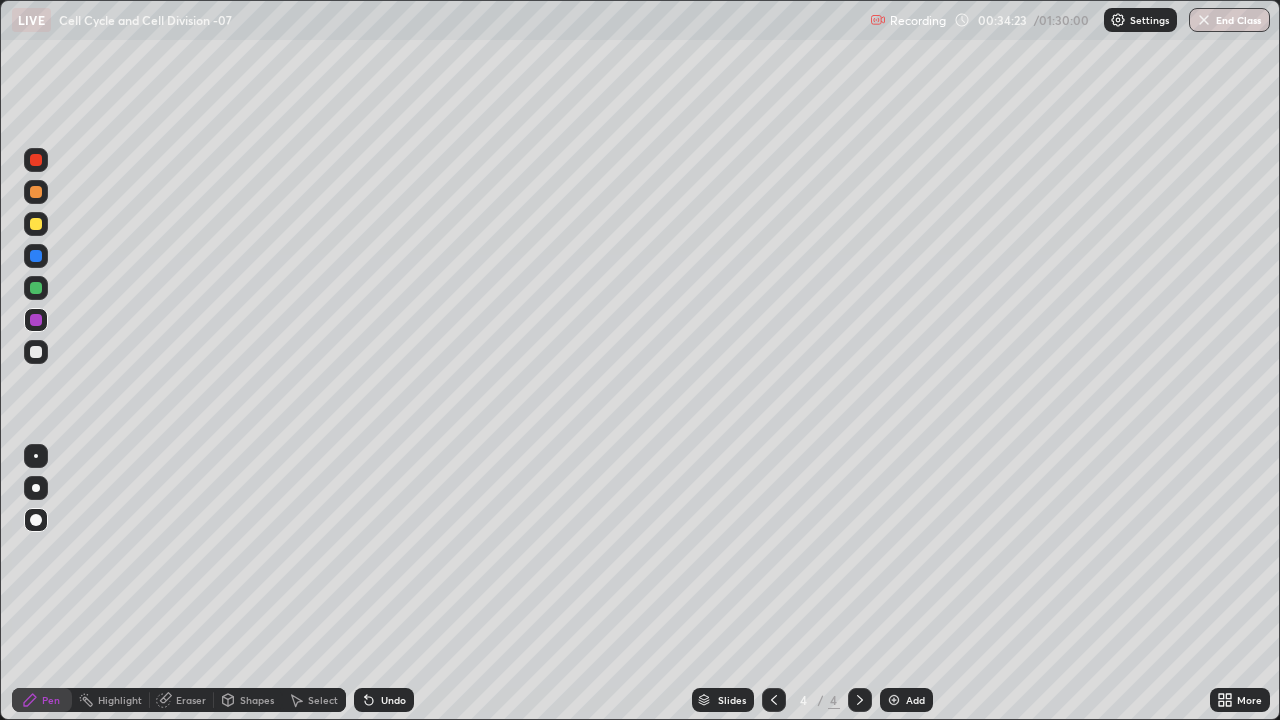 click 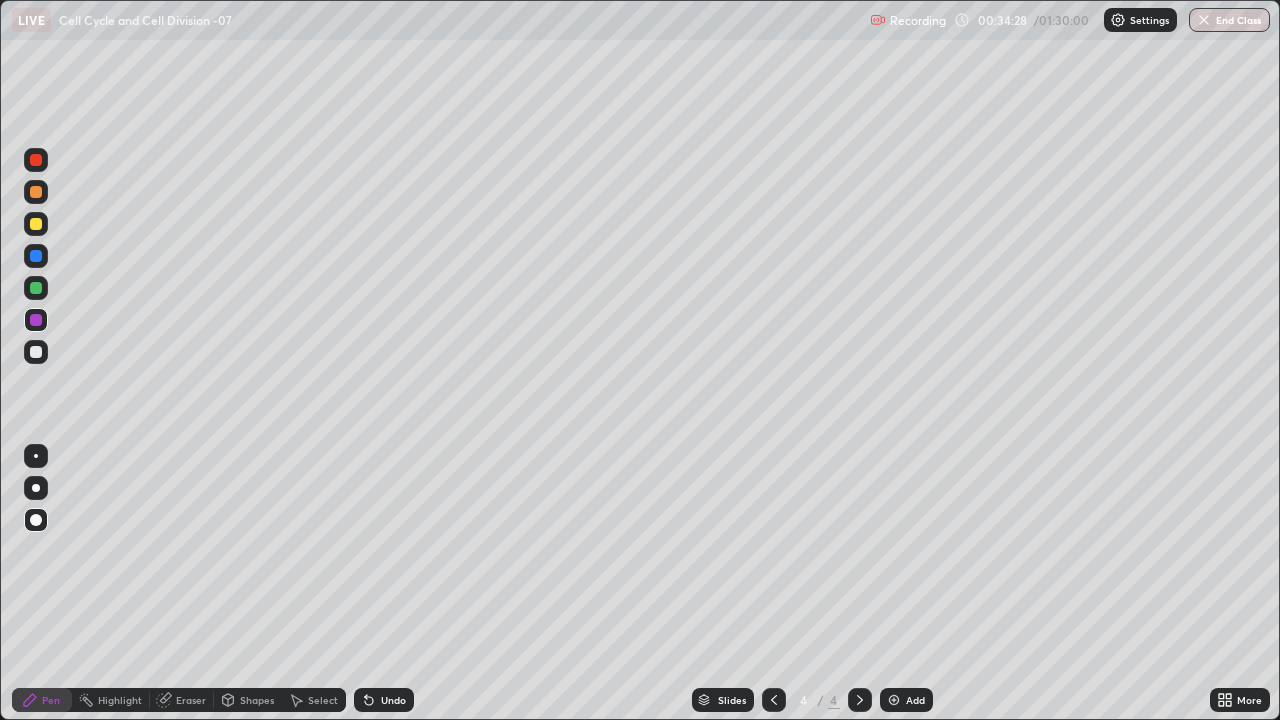 click at bounding box center (36, 352) 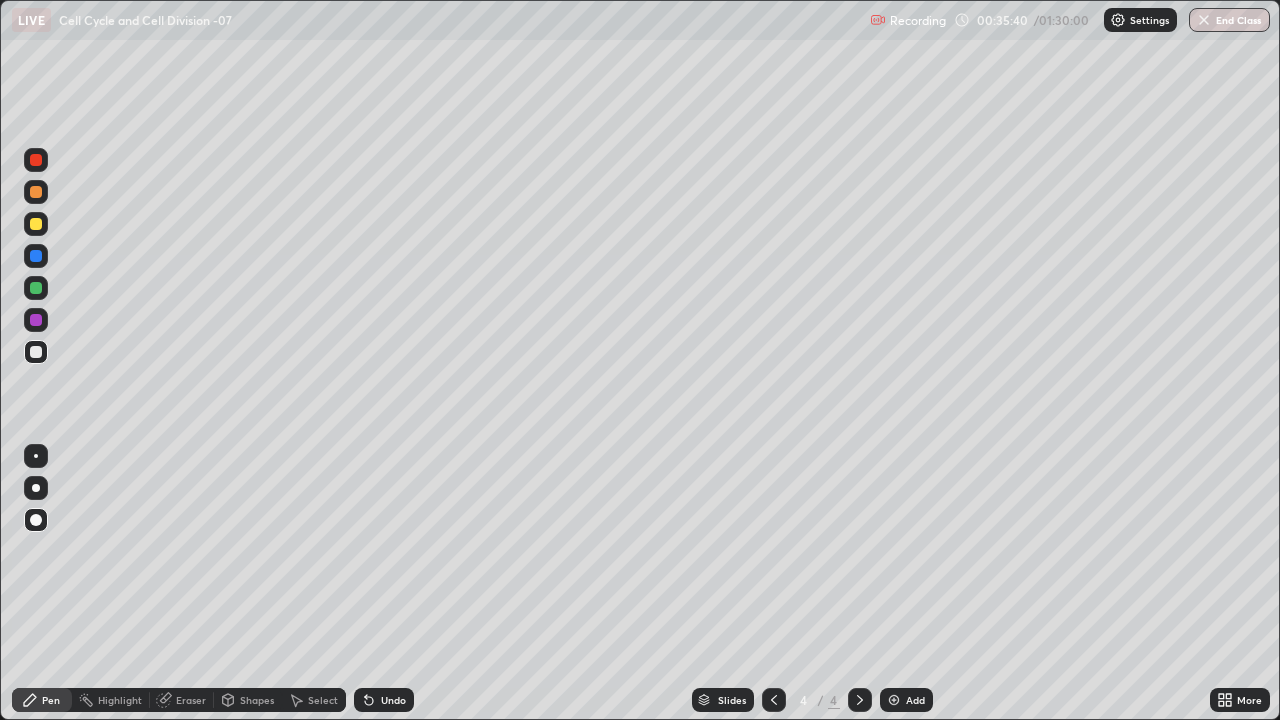 click 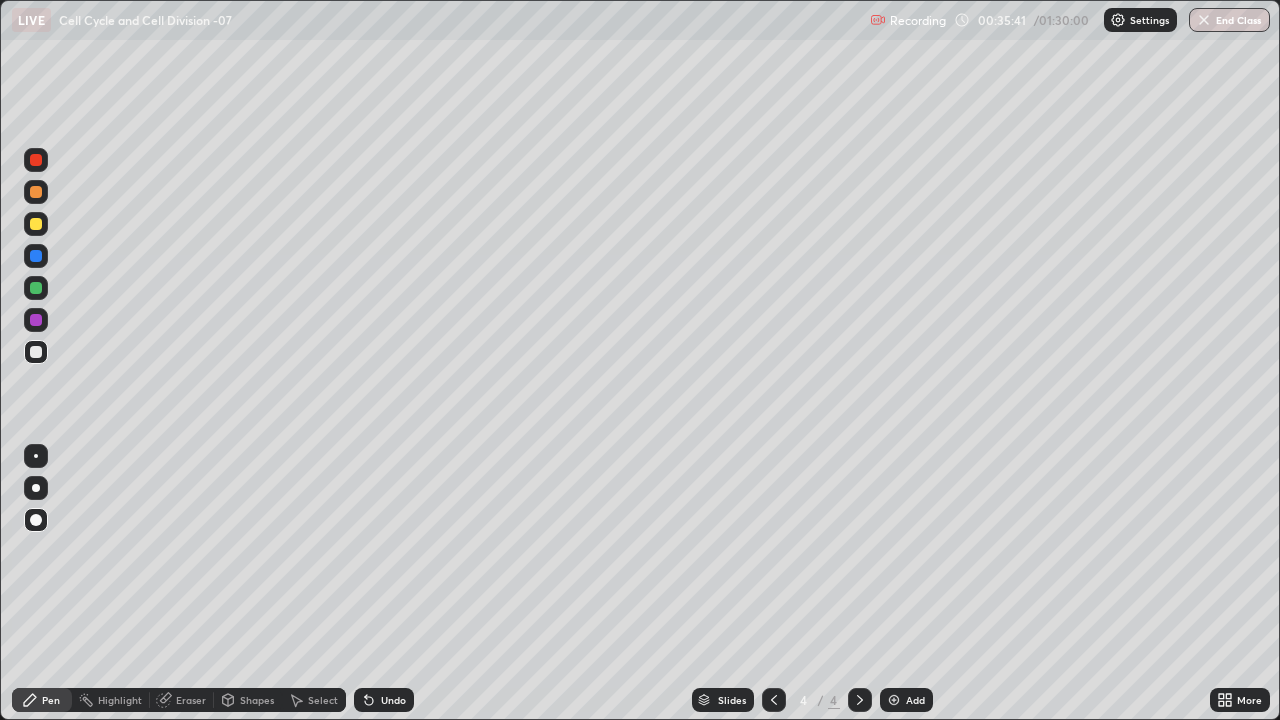click 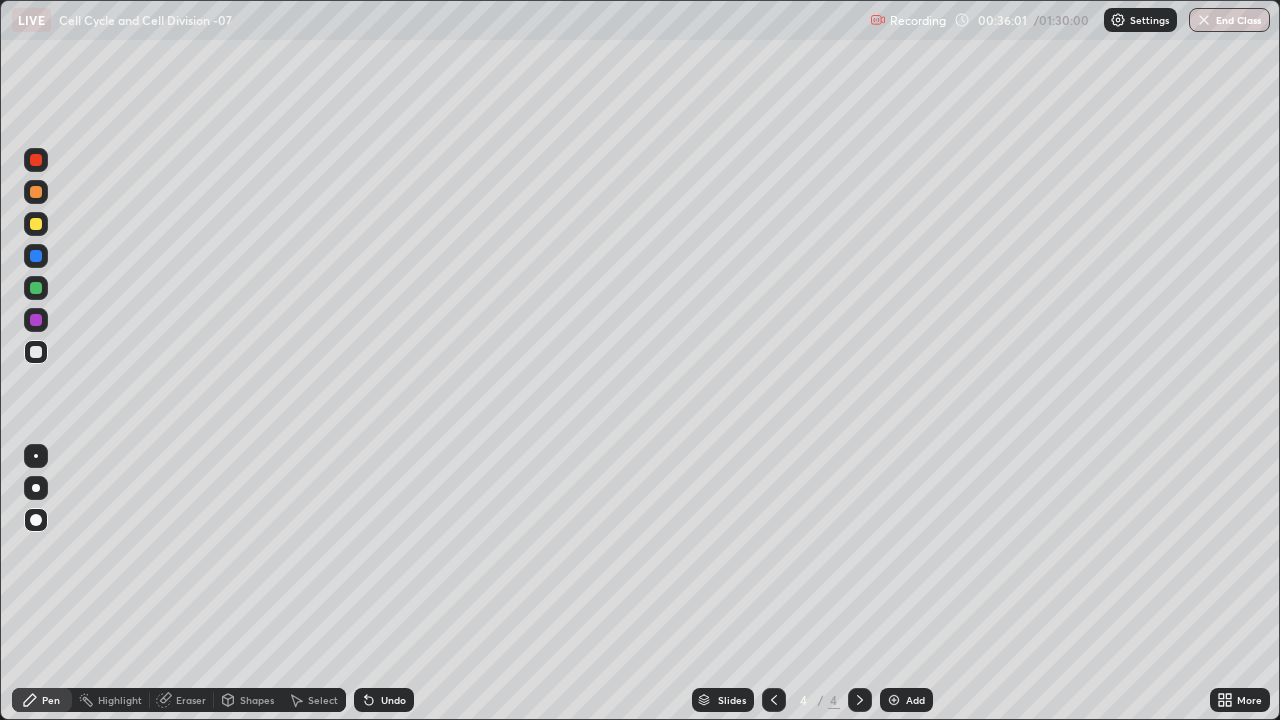 click at bounding box center [36, 192] 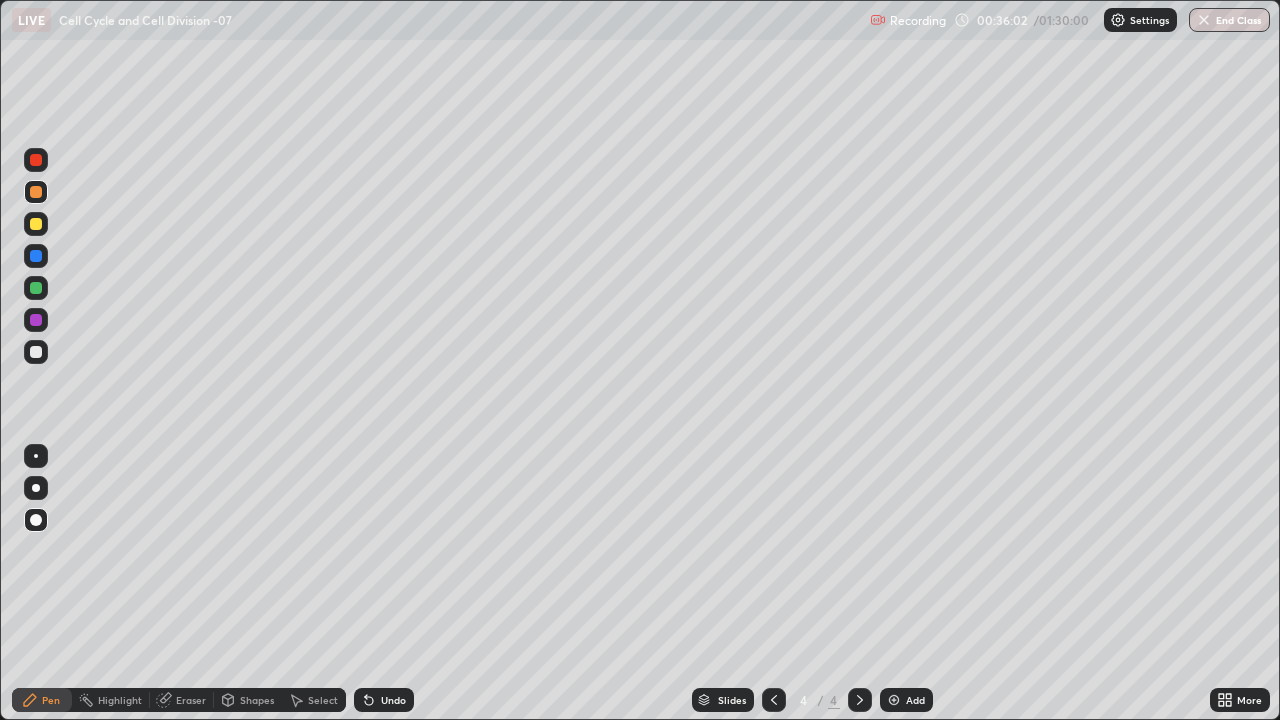 click on "Shapes" at bounding box center [257, 700] 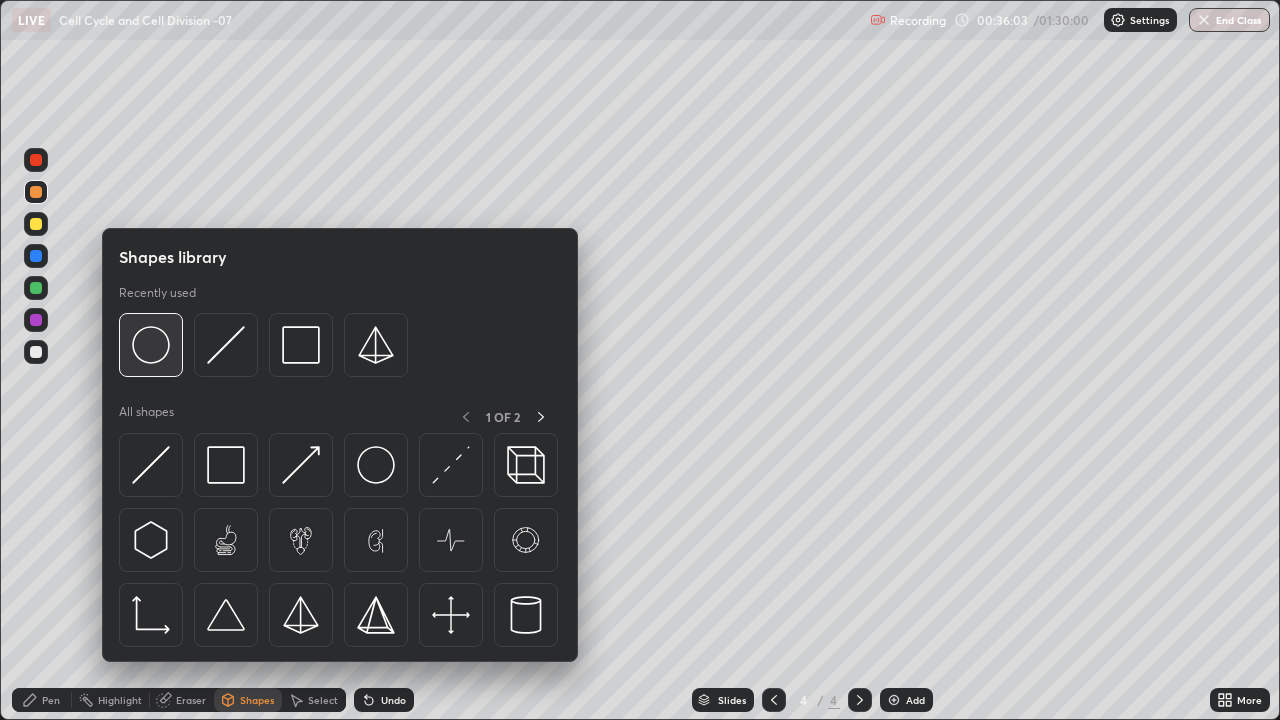 click at bounding box center [151, 345] 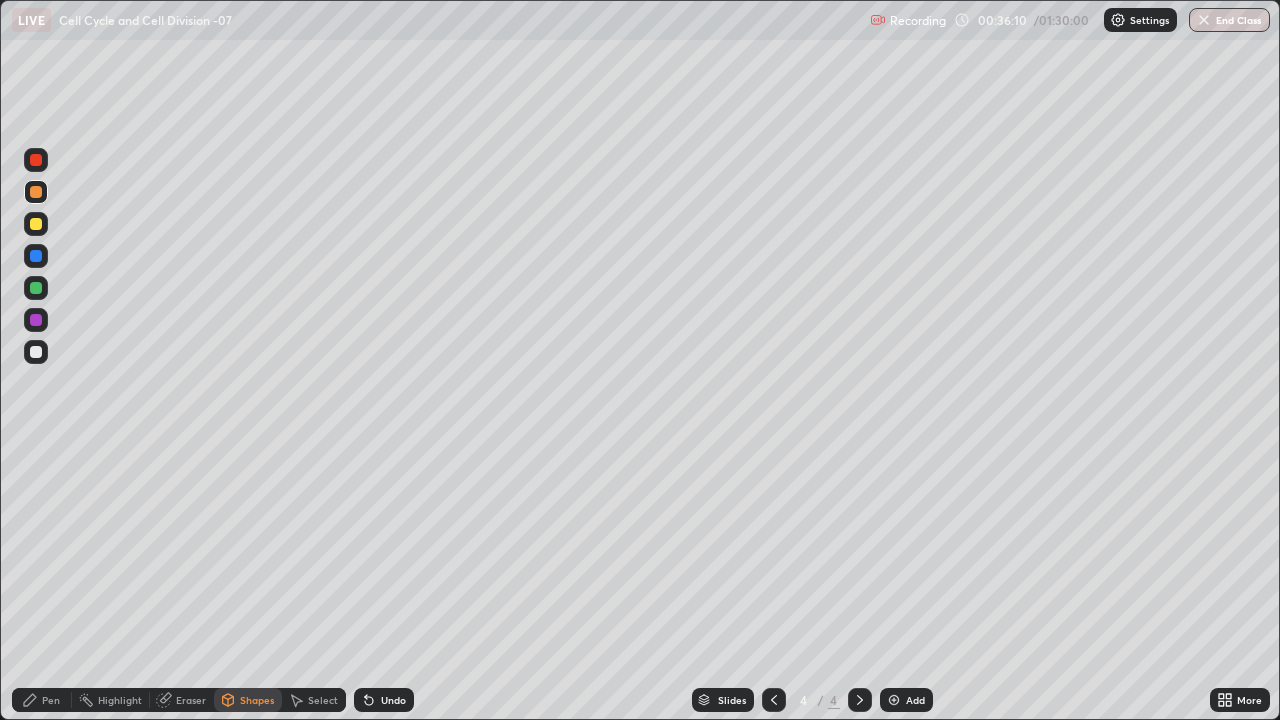 click at bounding box center (36, 320) 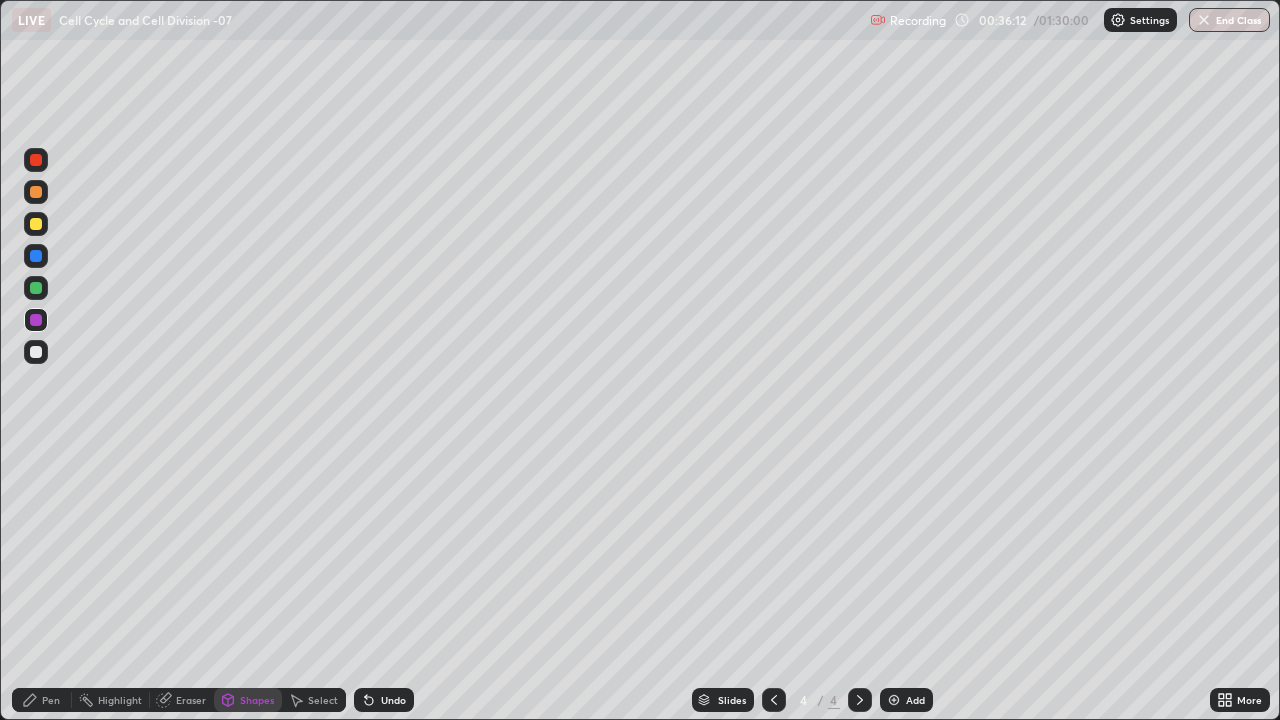 click on "Pen" at bounding box center [51, 700] 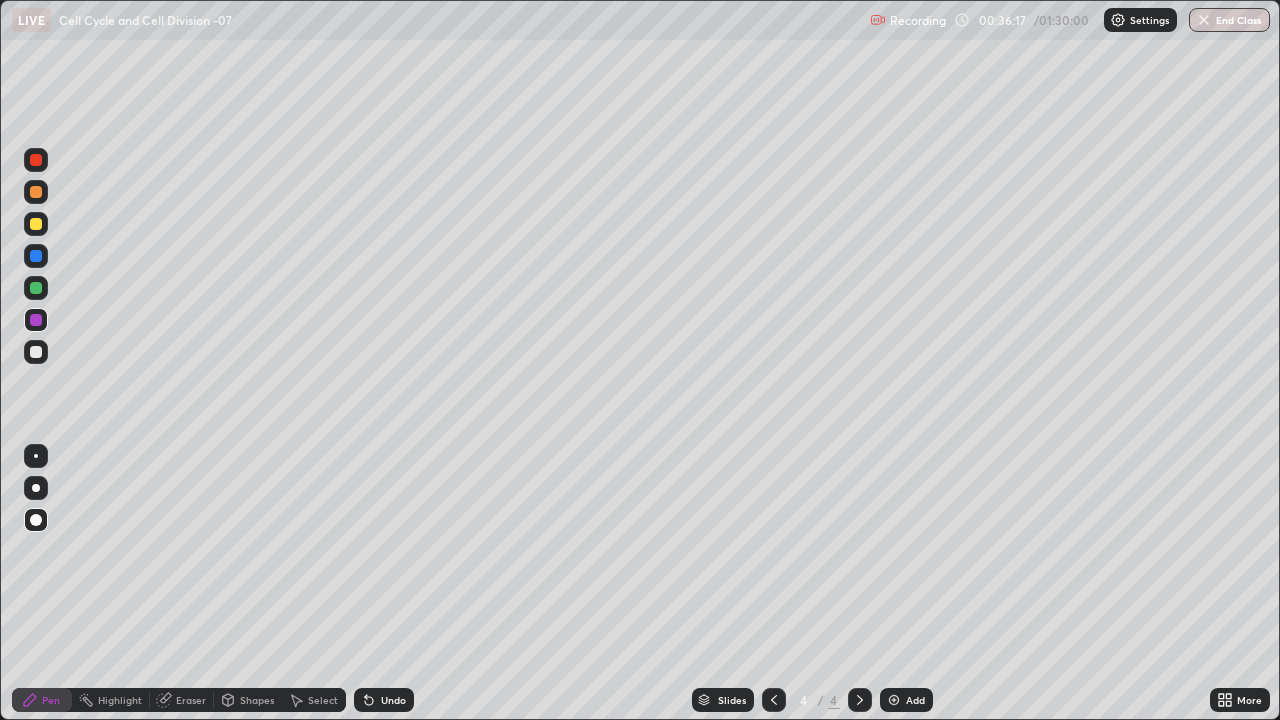click 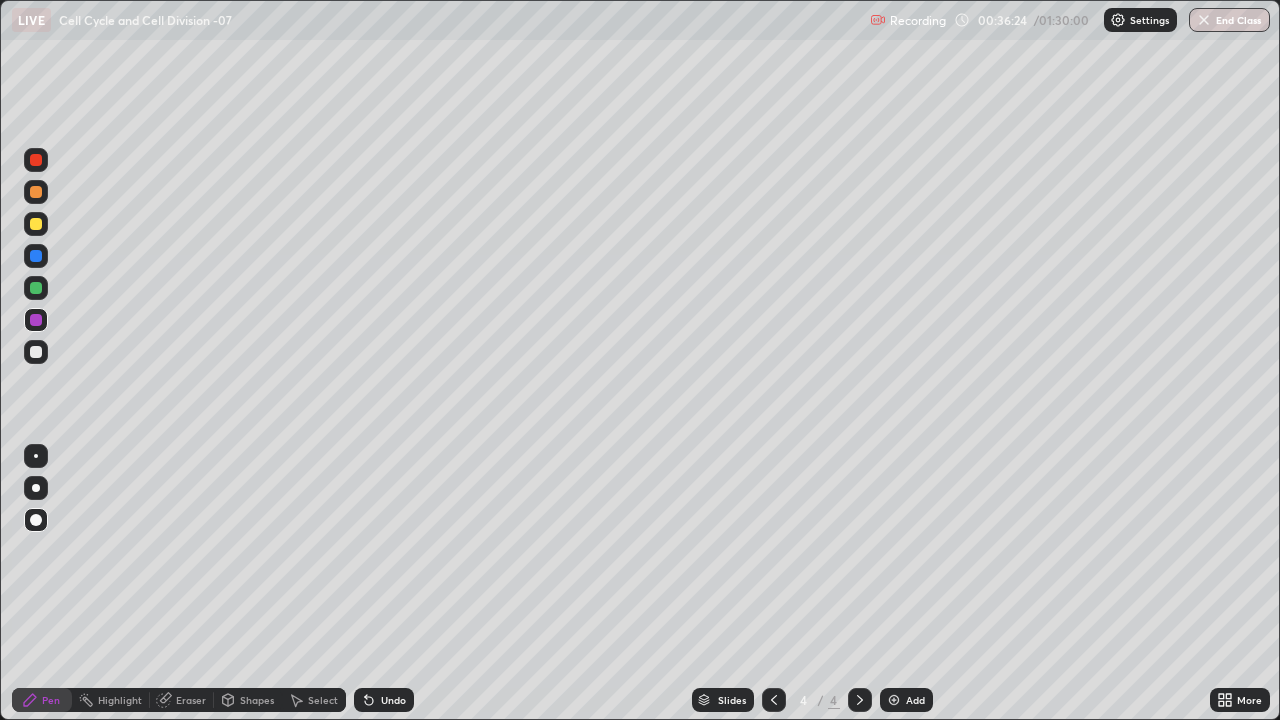 click on "Eraser" at bounding box center [191, 700] 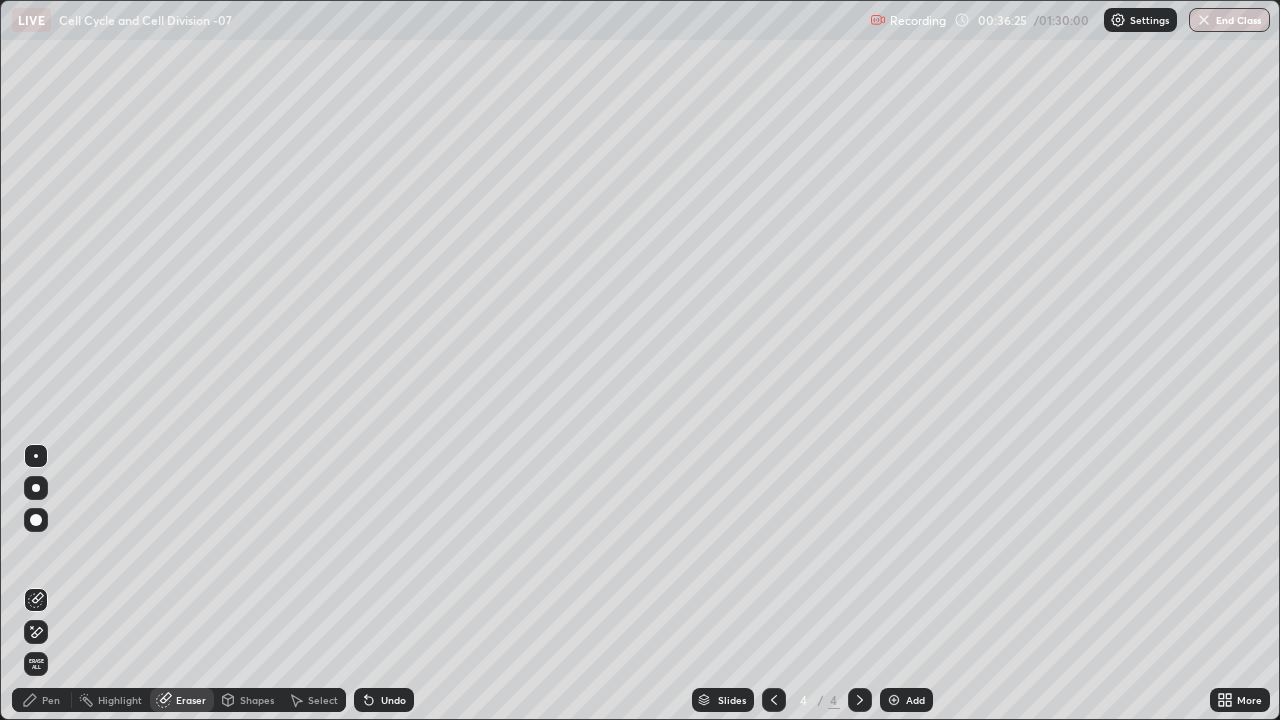 click 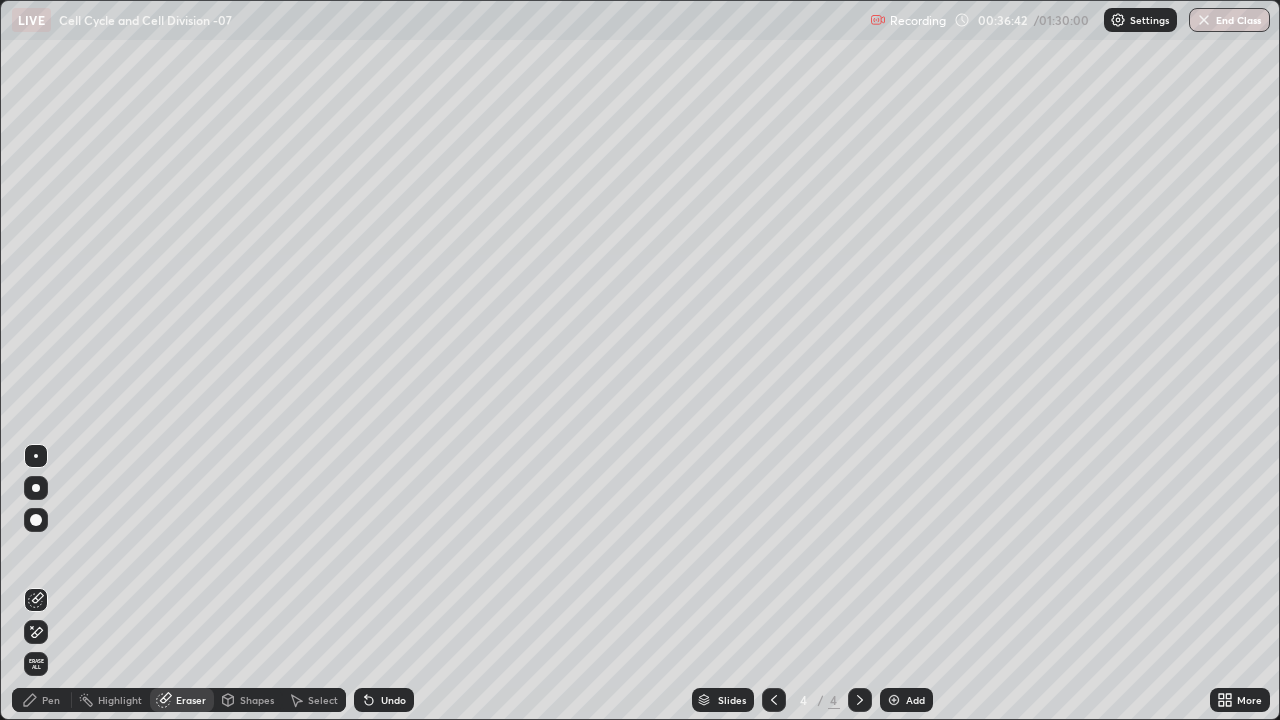 click on "Pen" at bounding box center [42, 700] 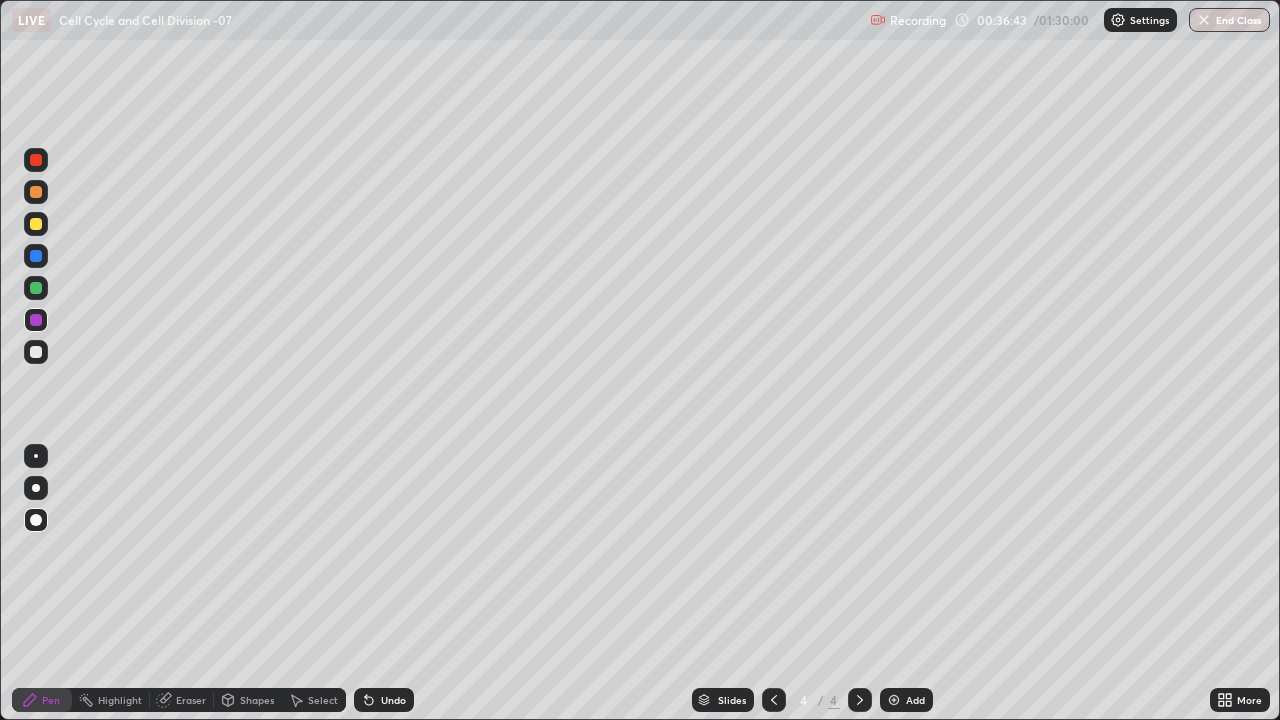 click at bounding box center (36, 288) 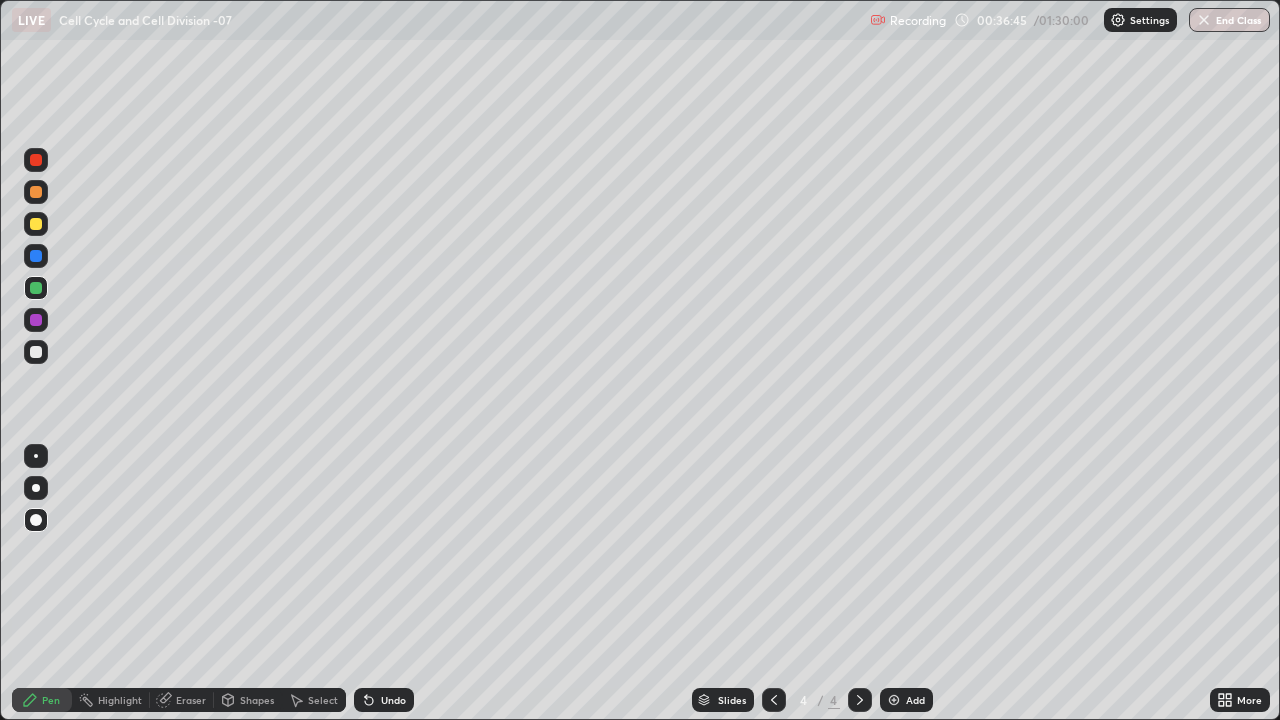 click 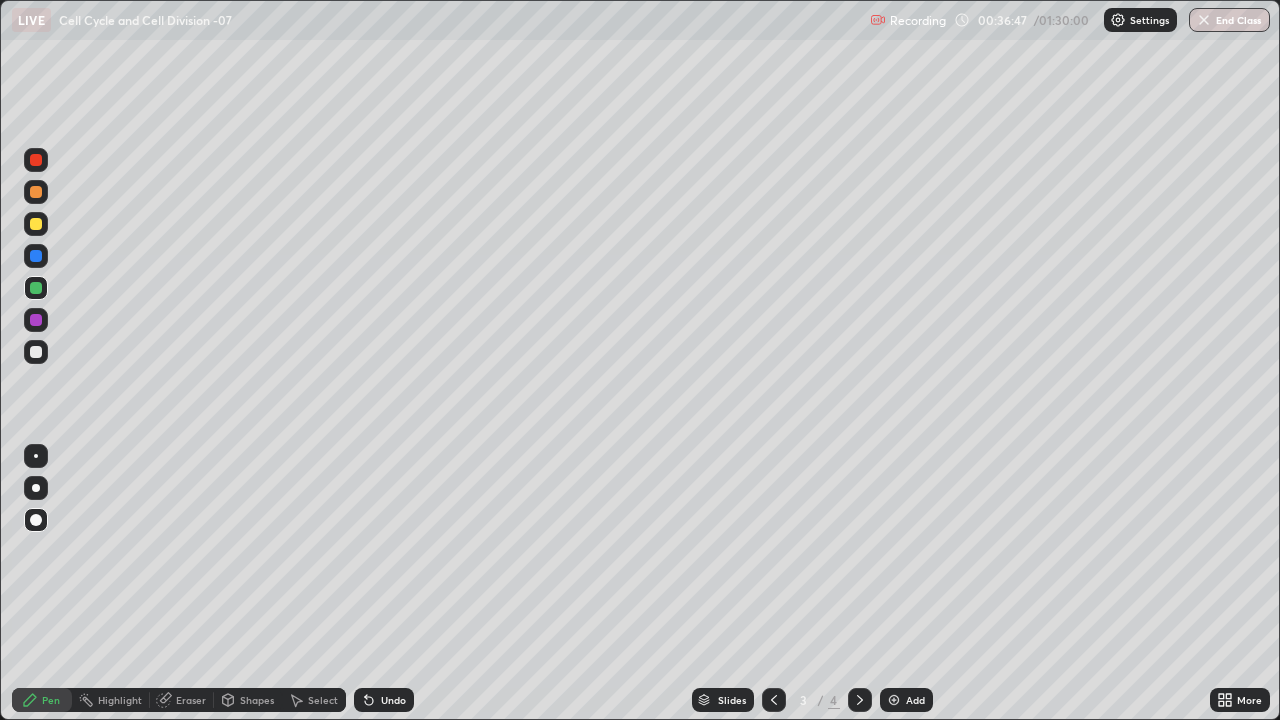 click 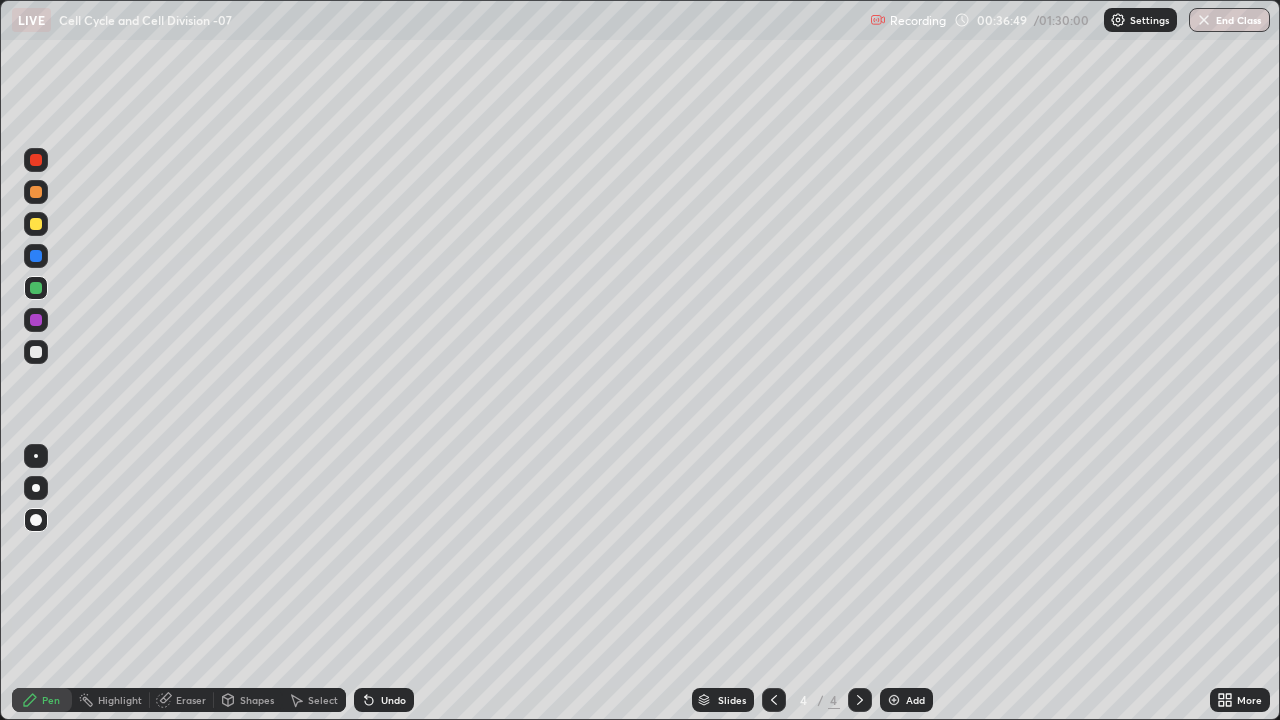 click at bounding box center (36, 224) 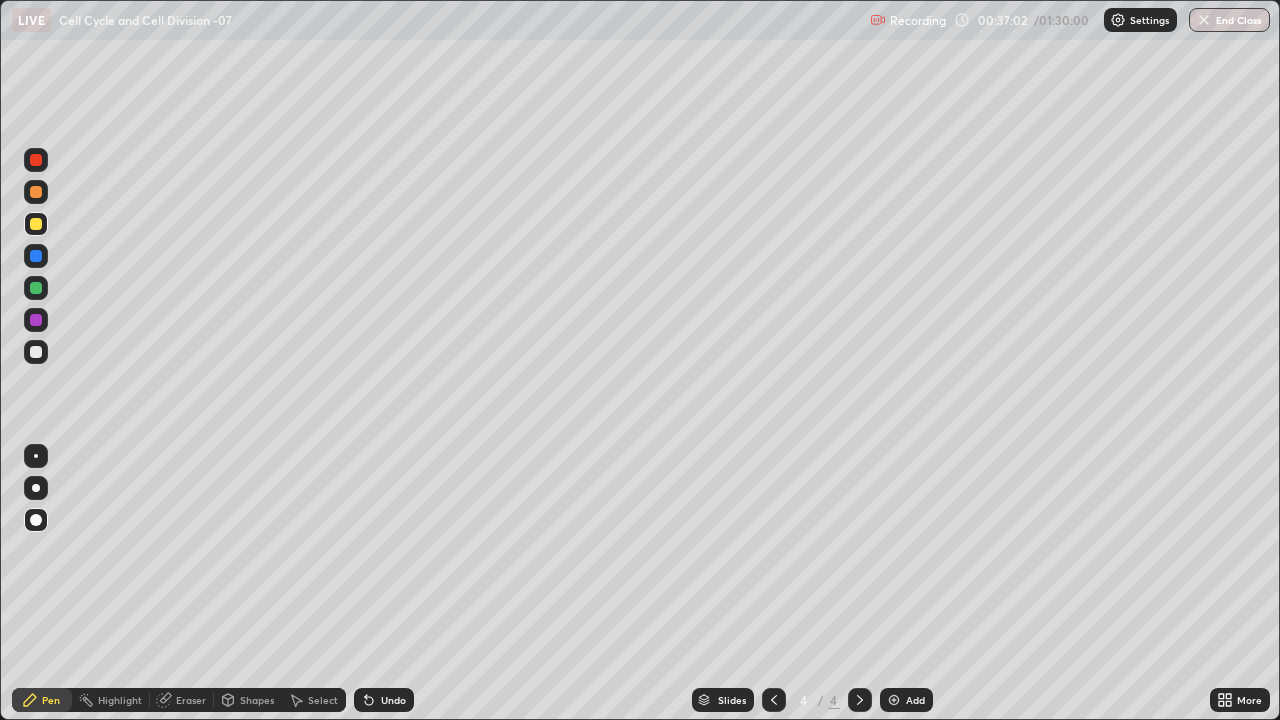 click 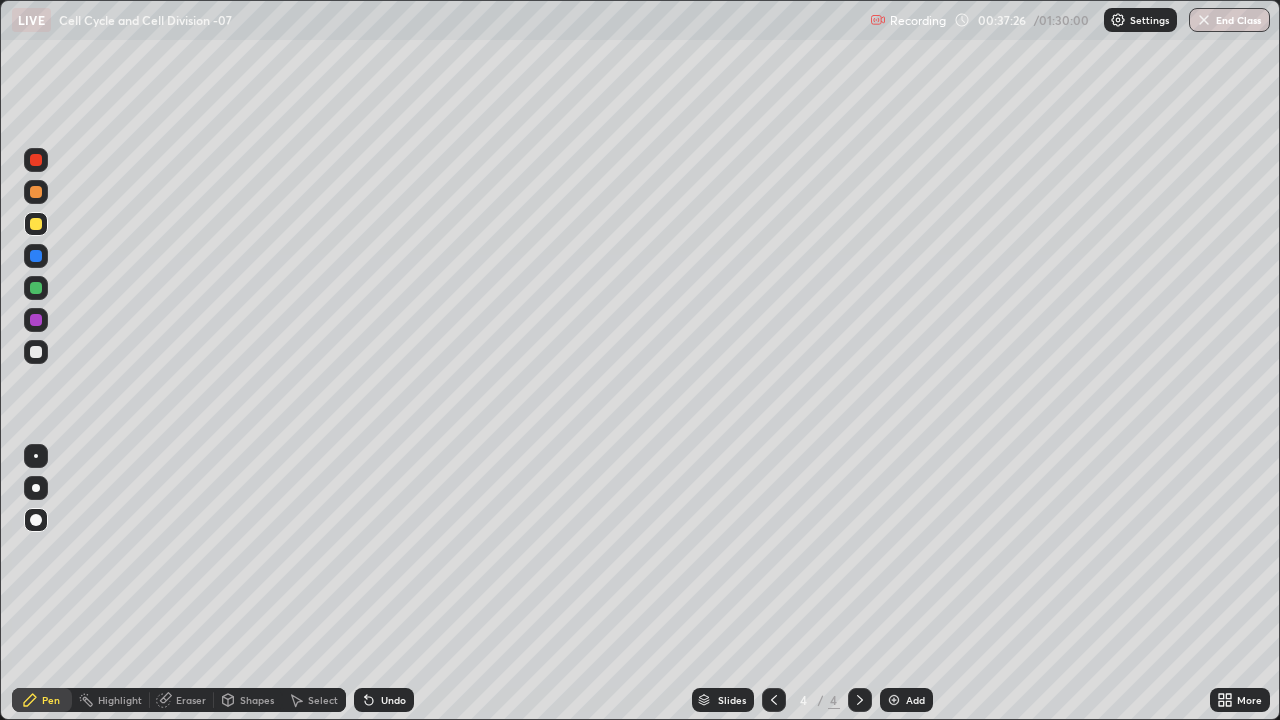 click 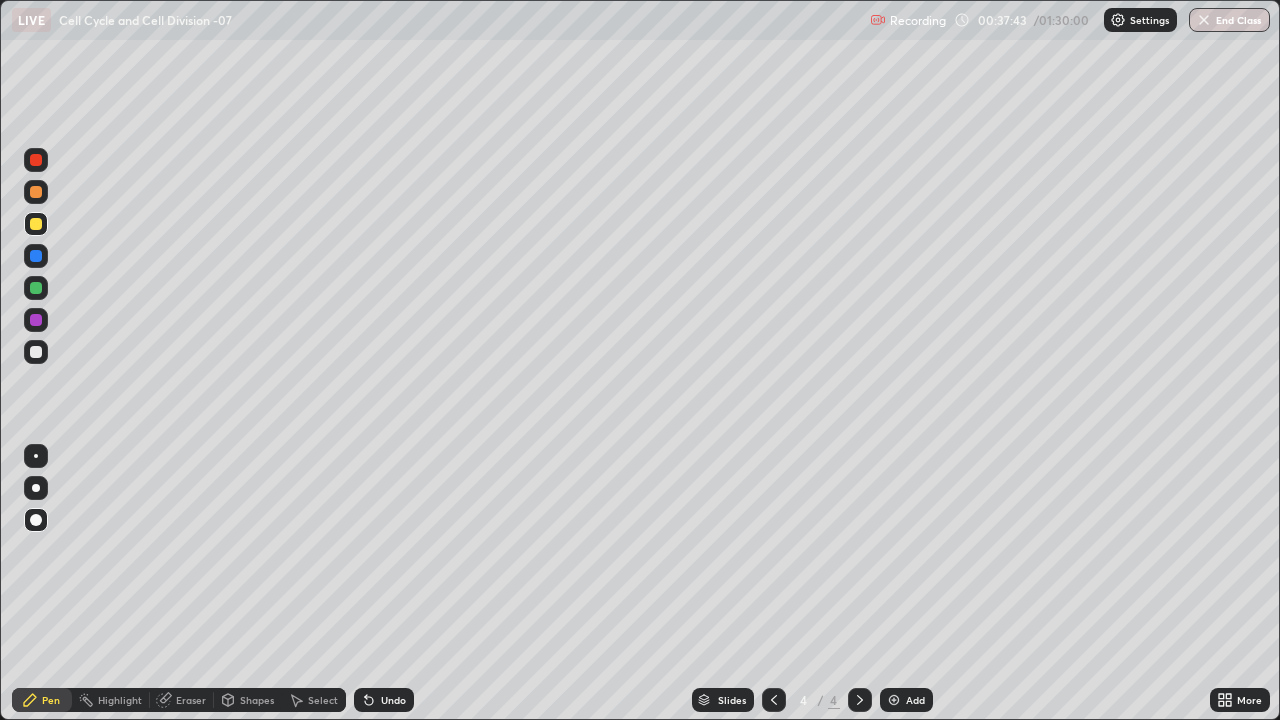 click at bounding box center [36, 288] 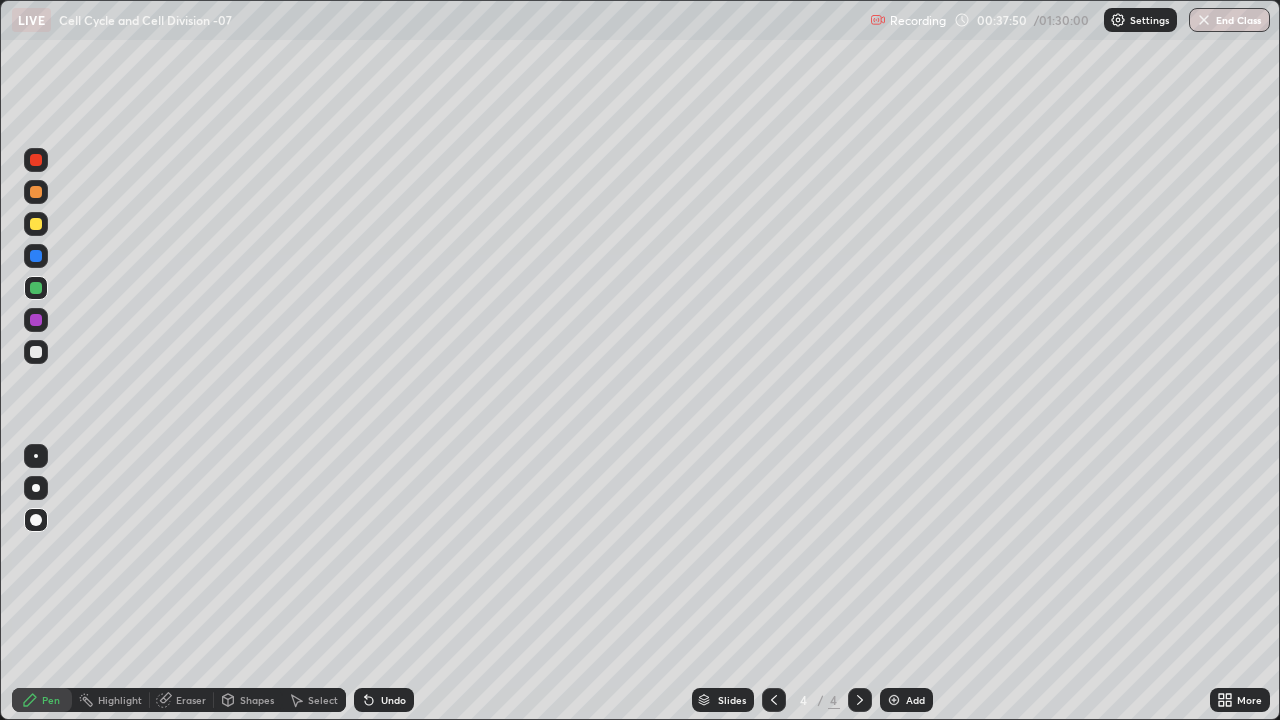 click 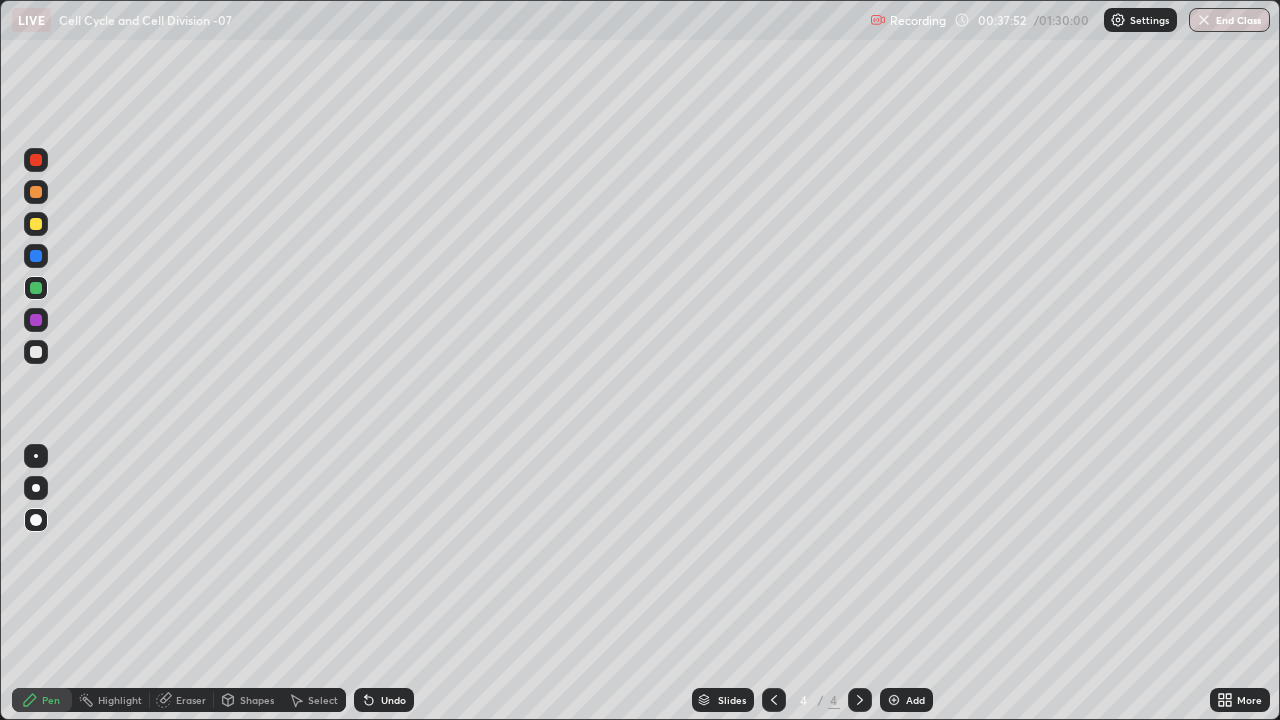 click 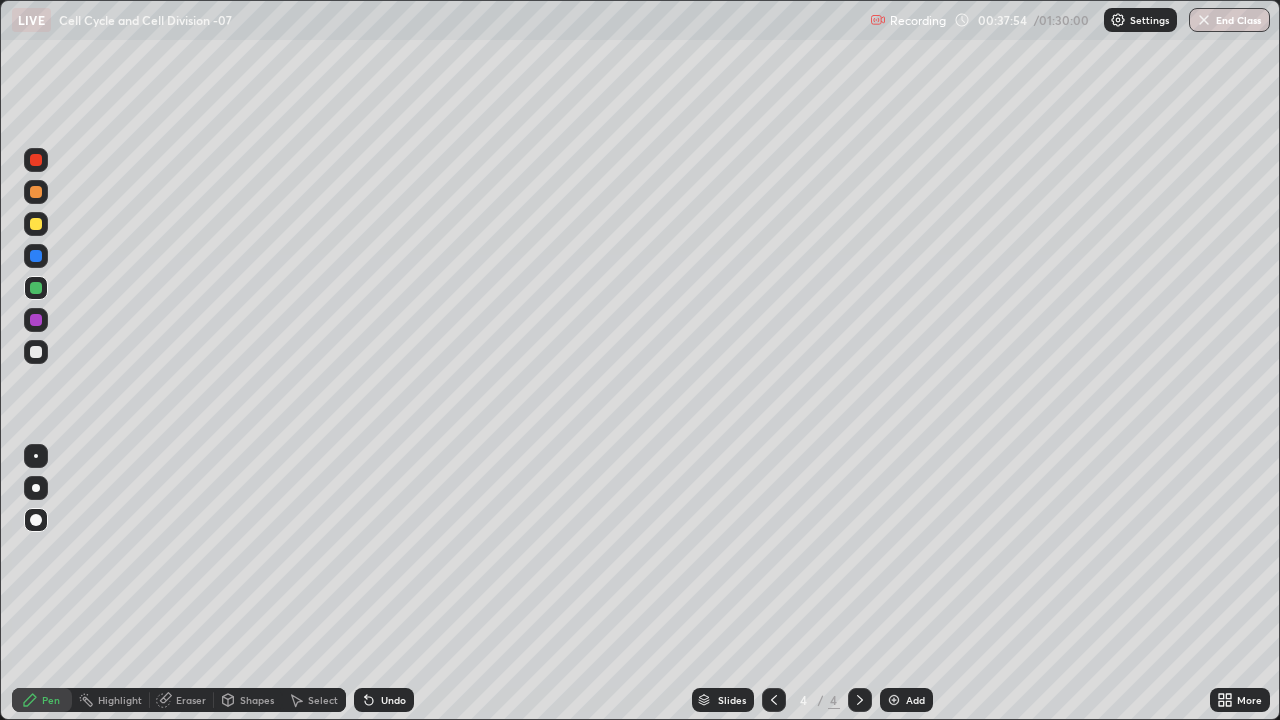 click at bounding box center (36, 488) 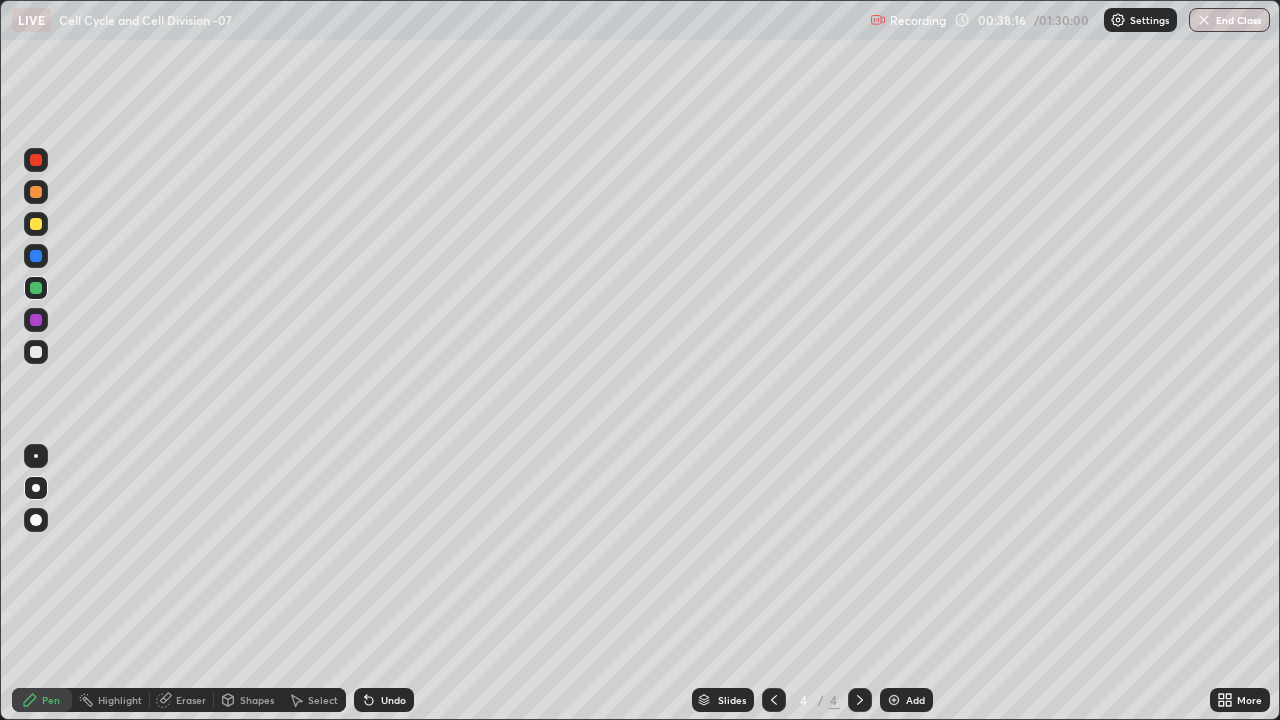 click at bounding box center [36, 352] 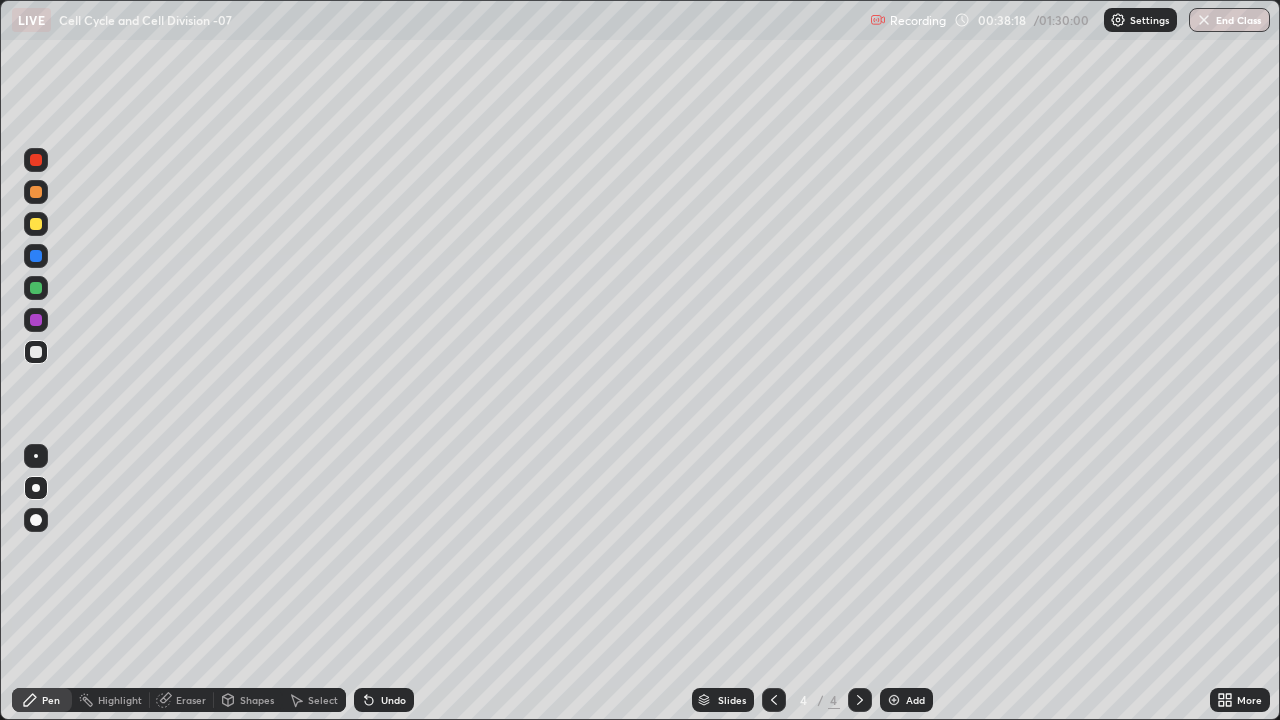 click on "Pen" at bounding box center (51, 700) 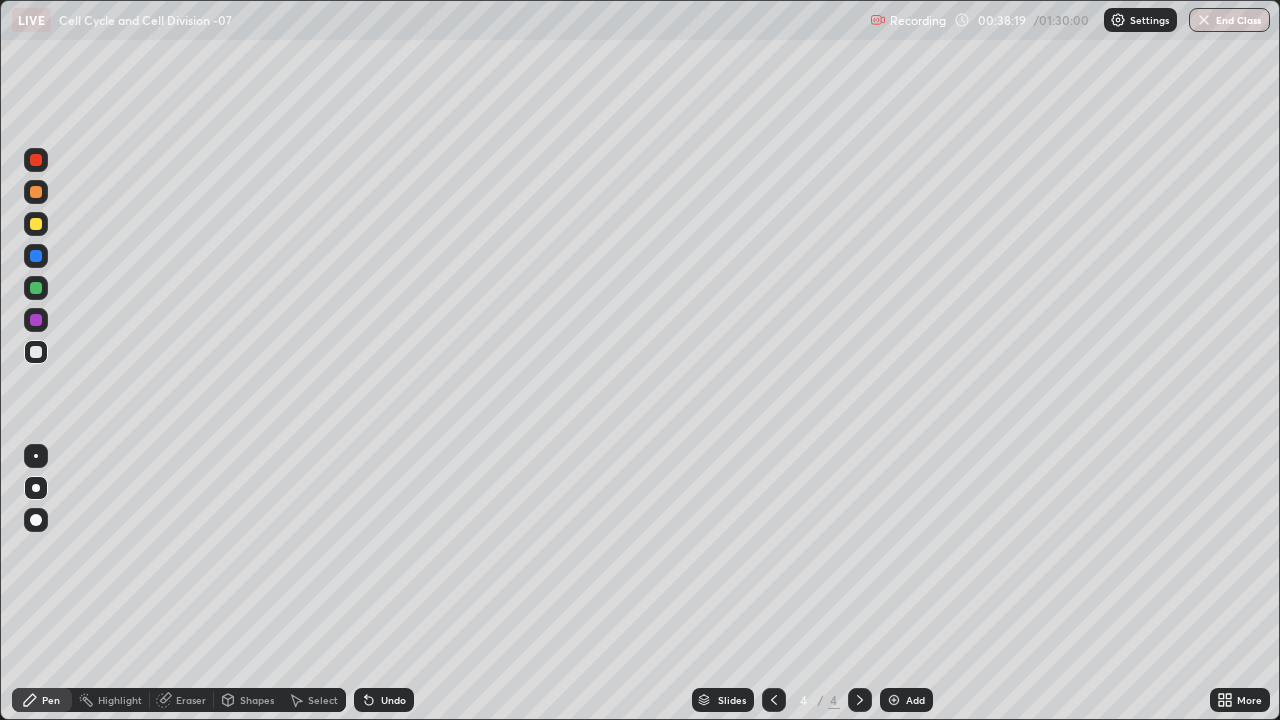 click at bounding box center [36, 520] 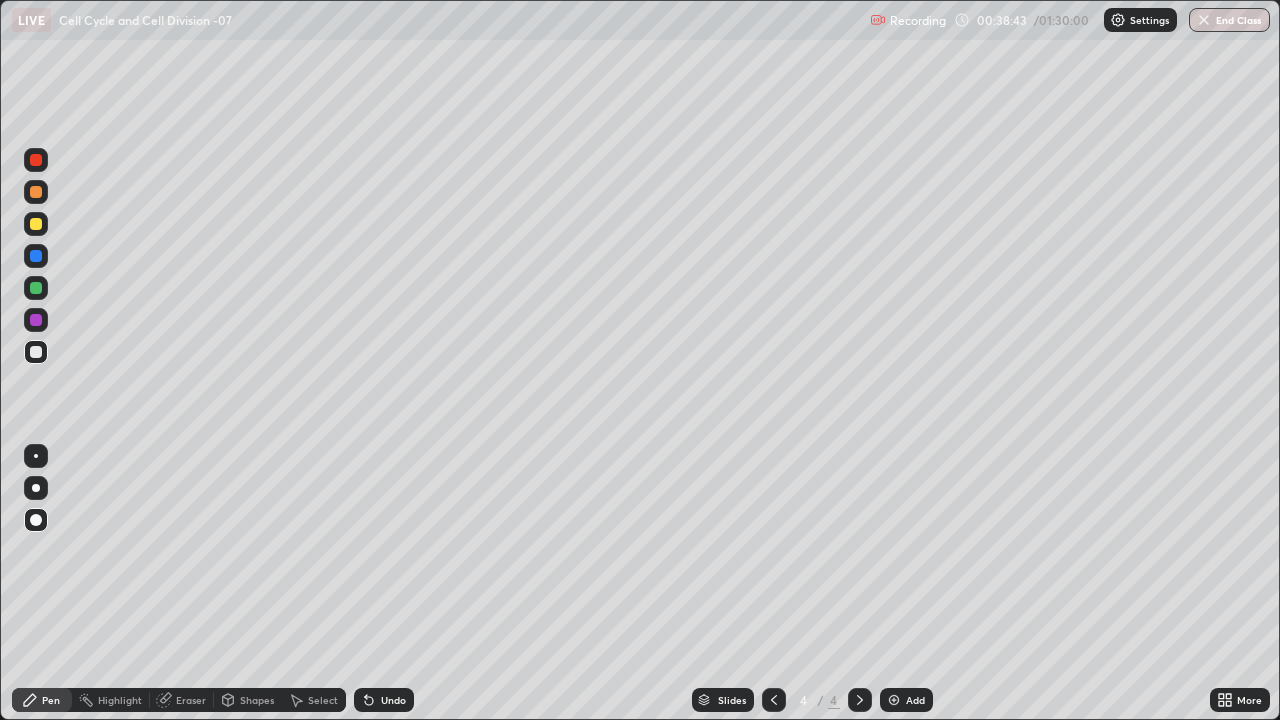 click at bounding box center [36, 256] 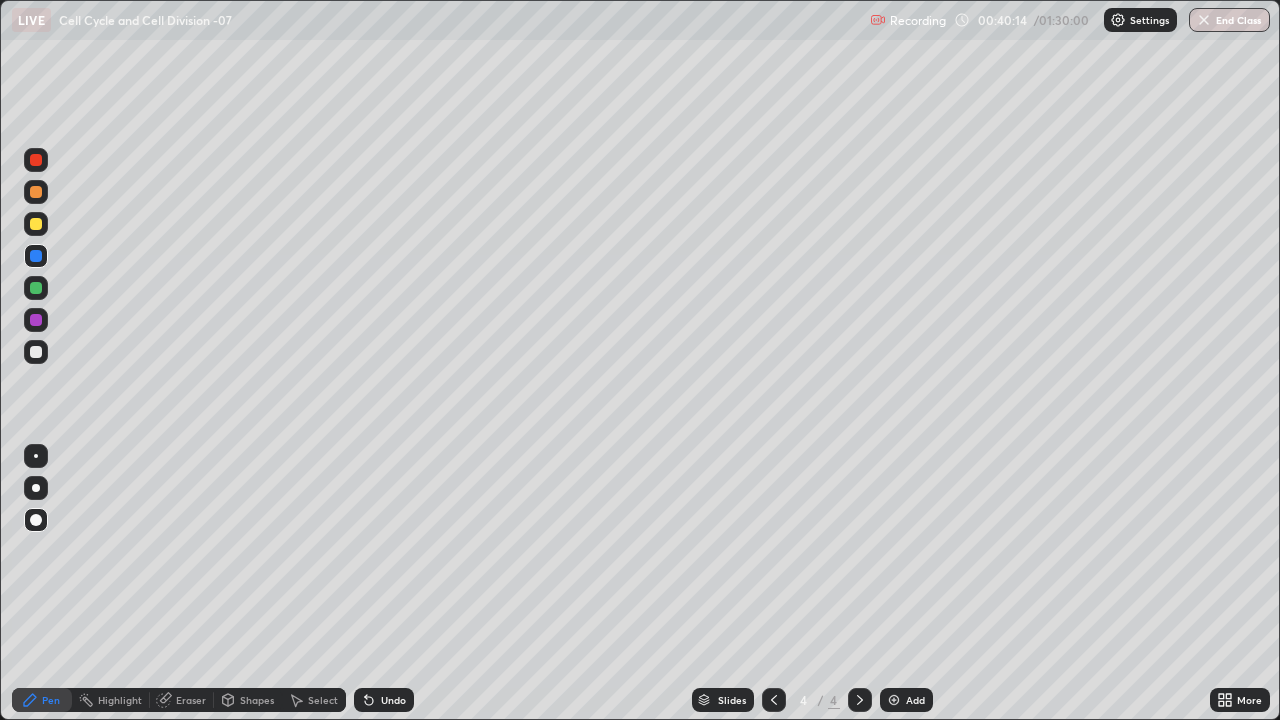 click at bounding box center (36, 352) 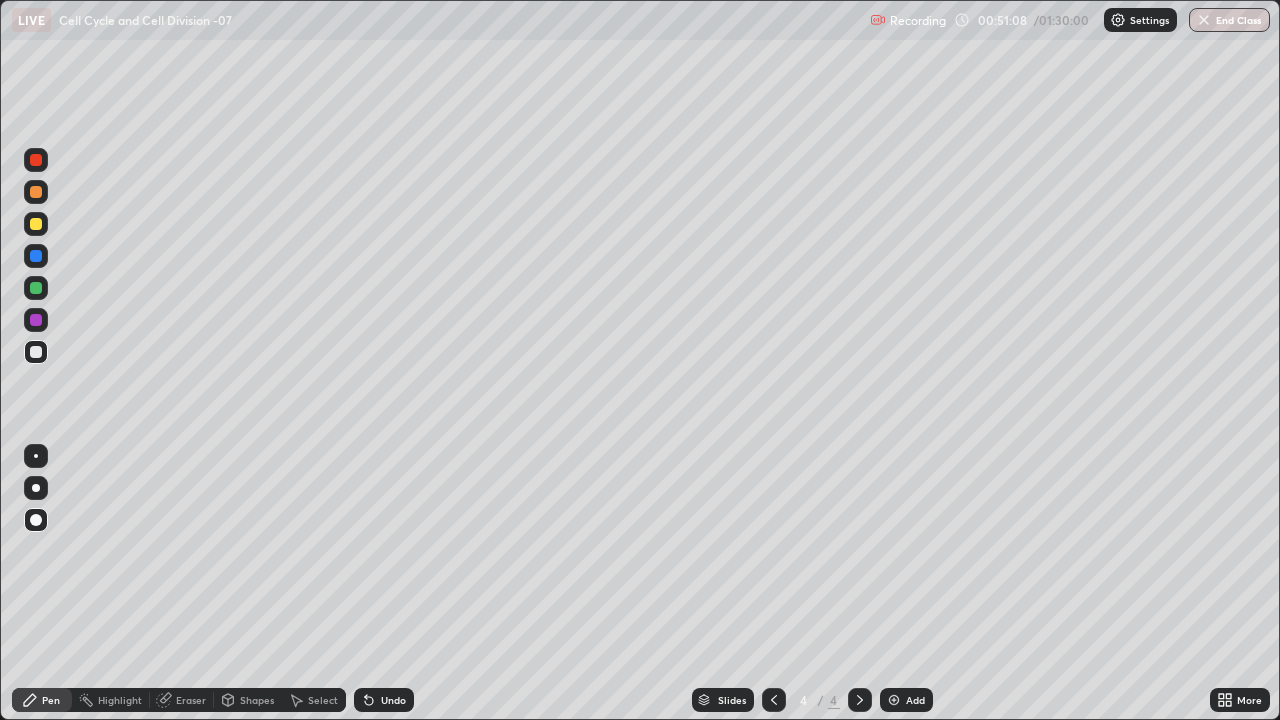 click at bounding box center (894, 700) 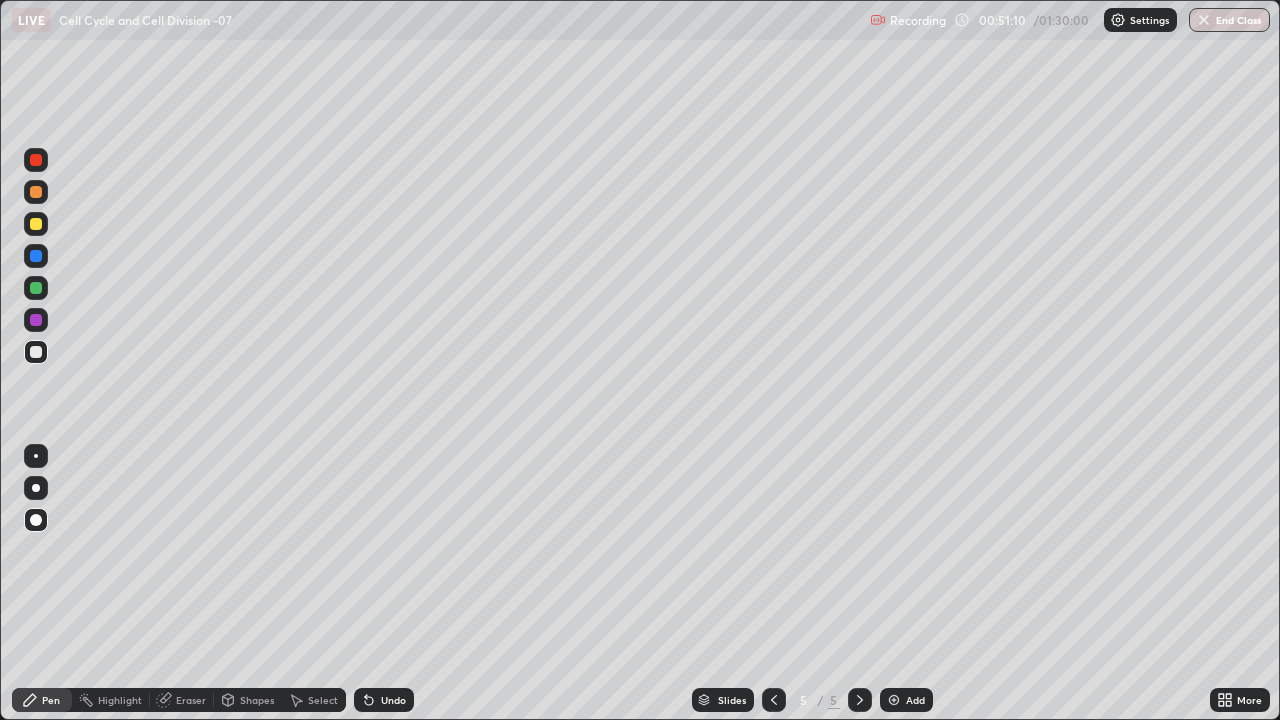 click at bounding box center (36, 320) 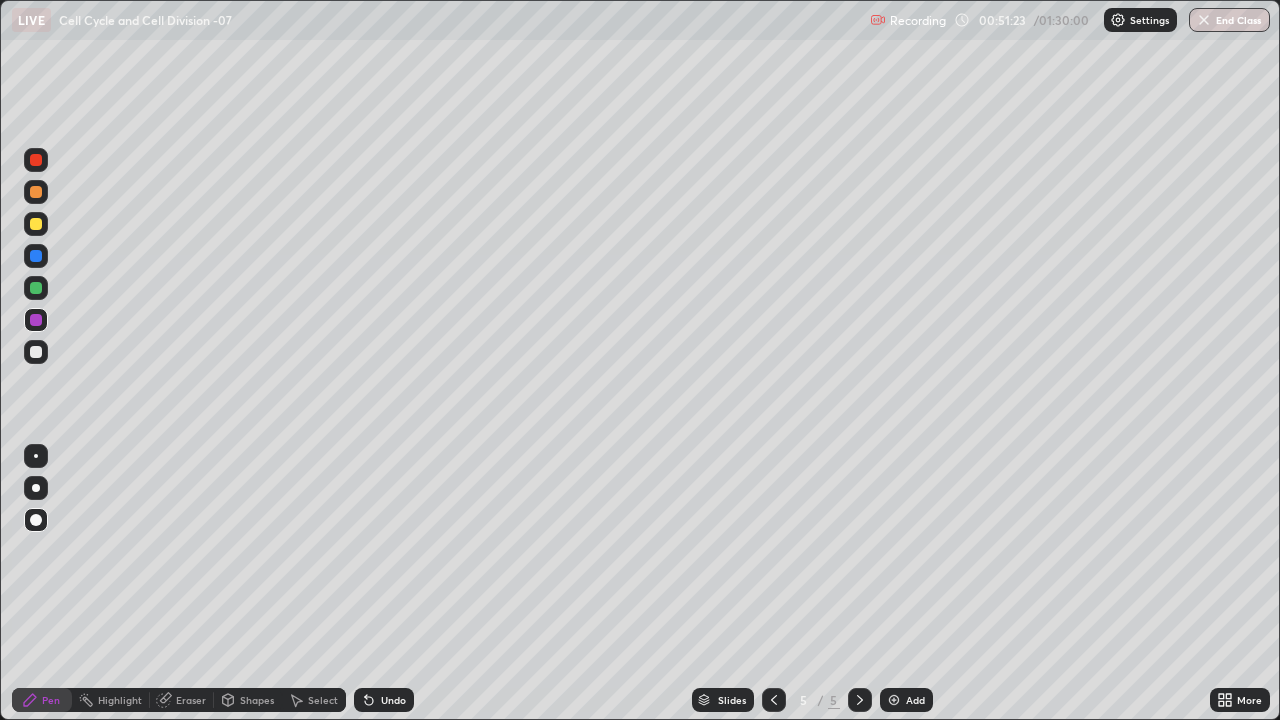 click at bounding box center (36, 352) 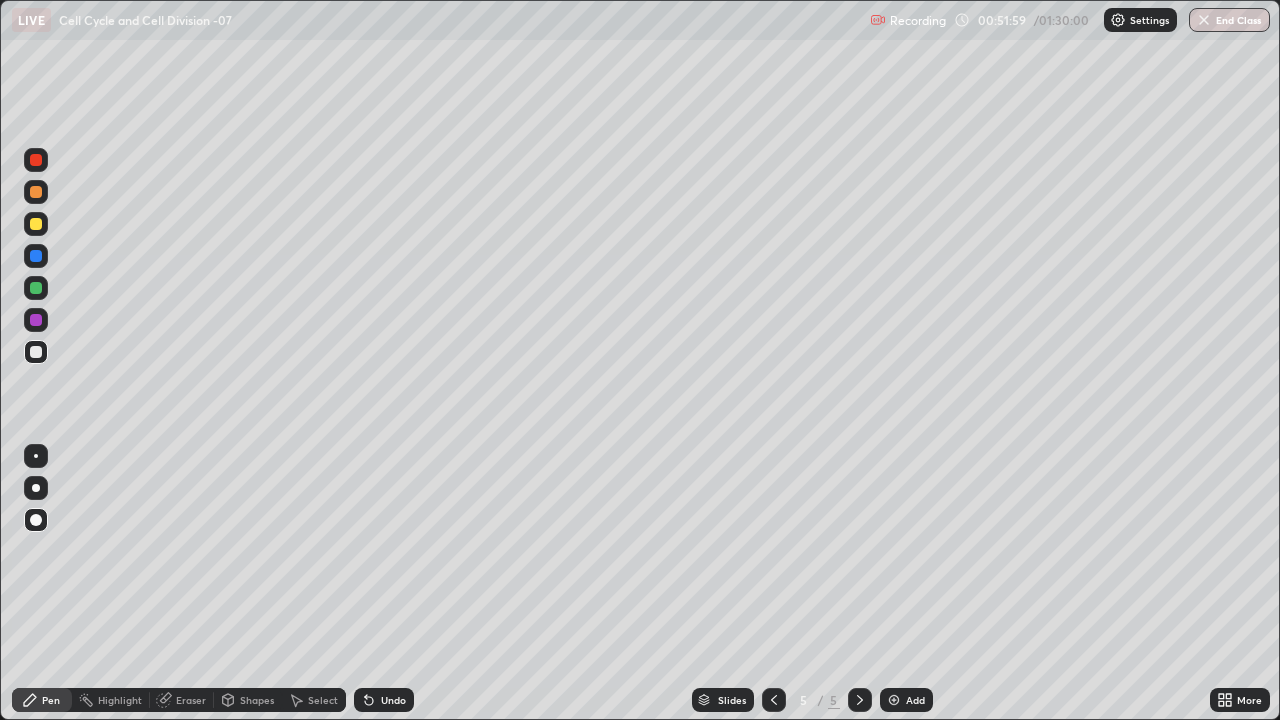 click 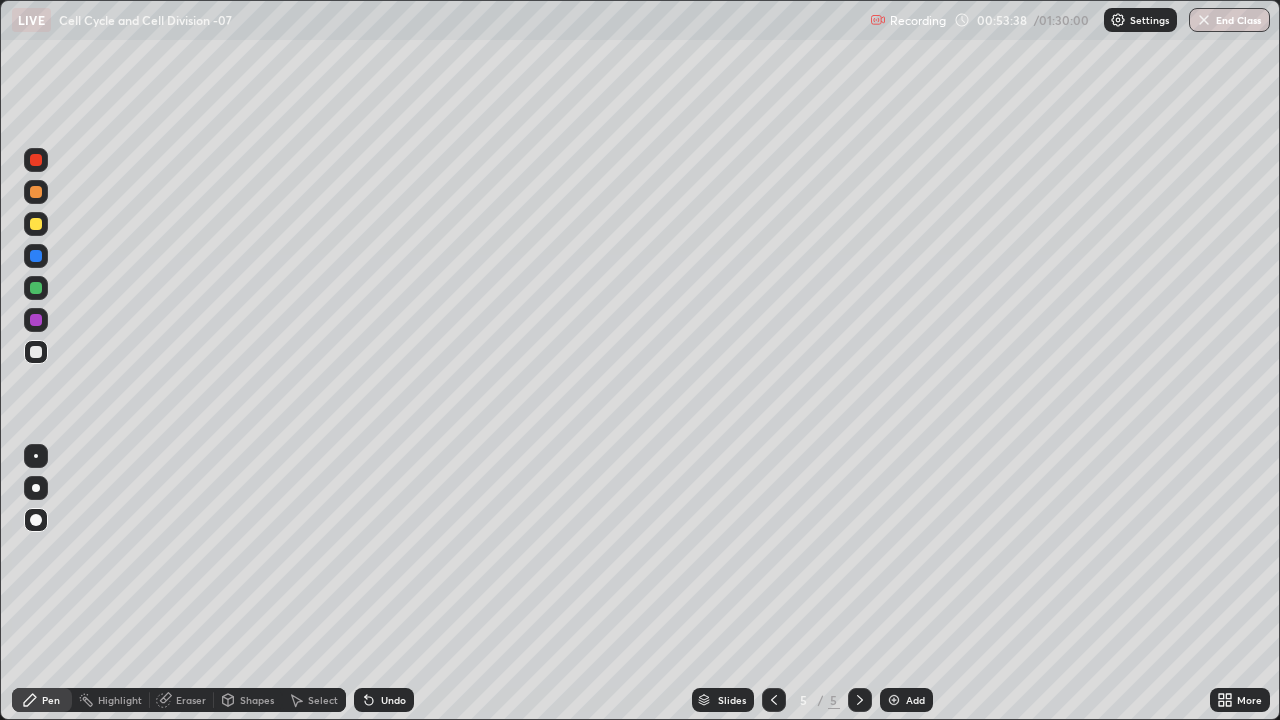 click at bounding box center (36, 192) 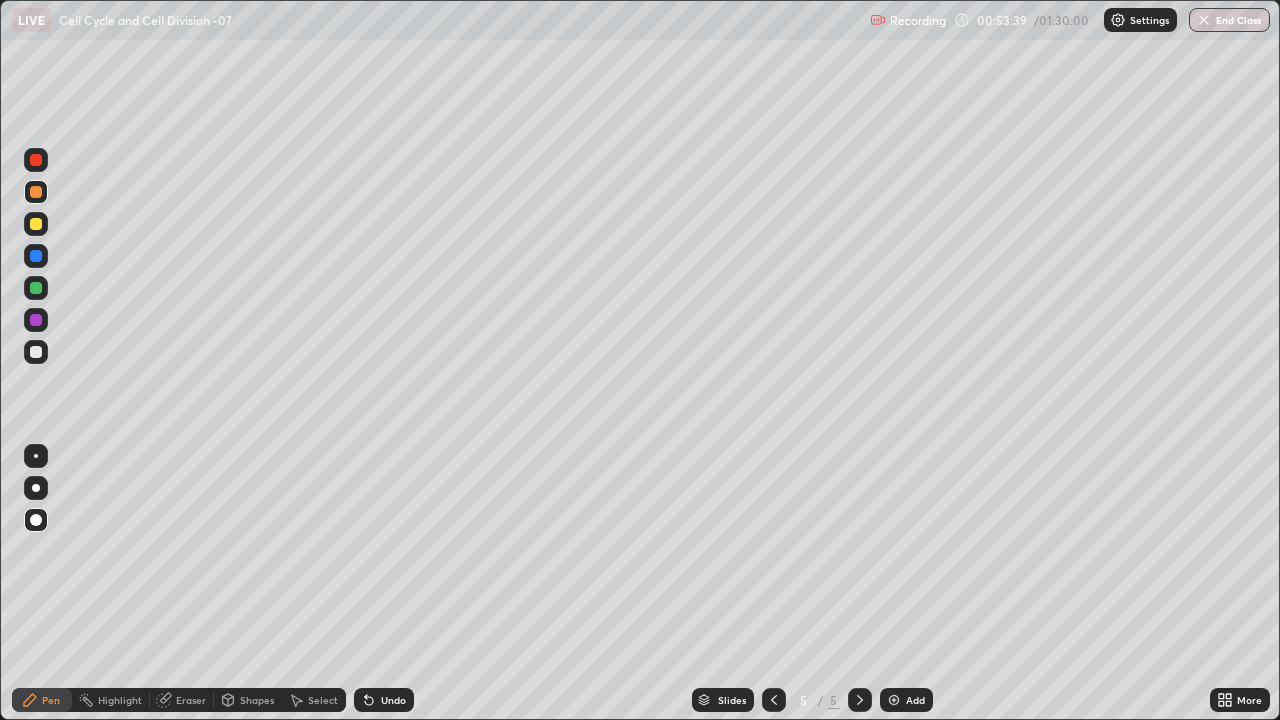 click on "Shapes" at bounding box center (248, 700) 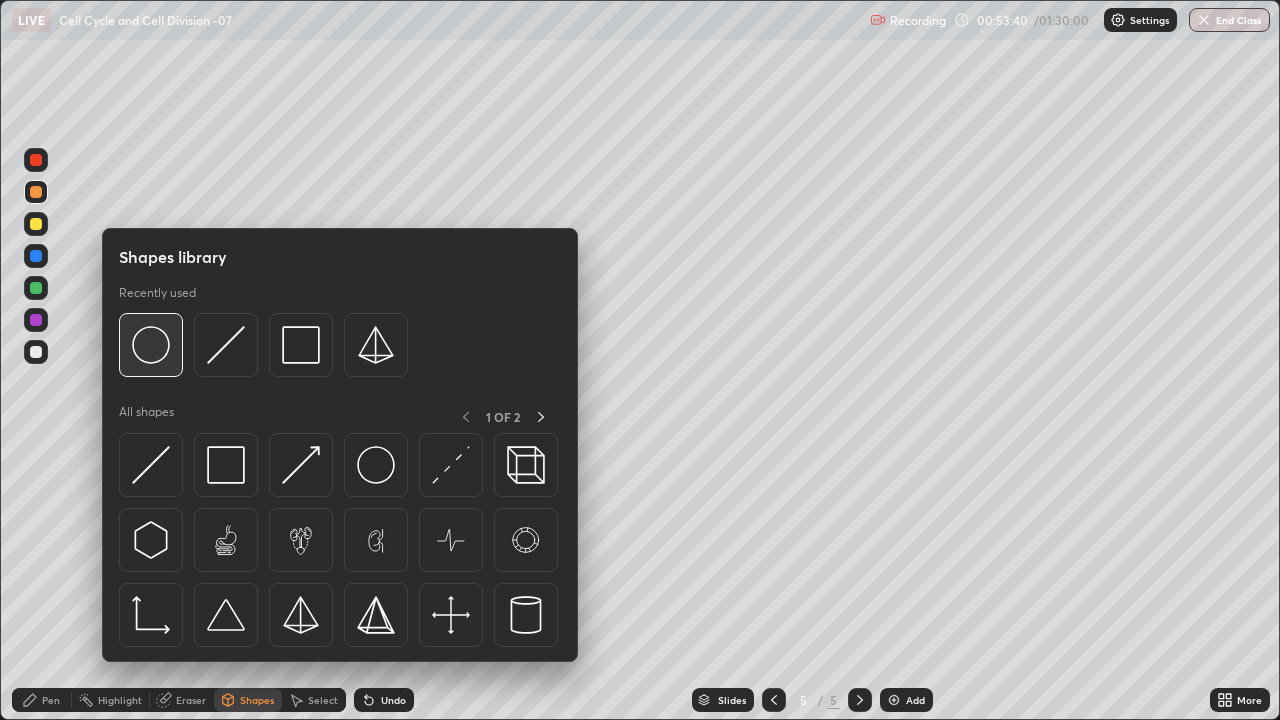 click at bounding box center (151, 345) 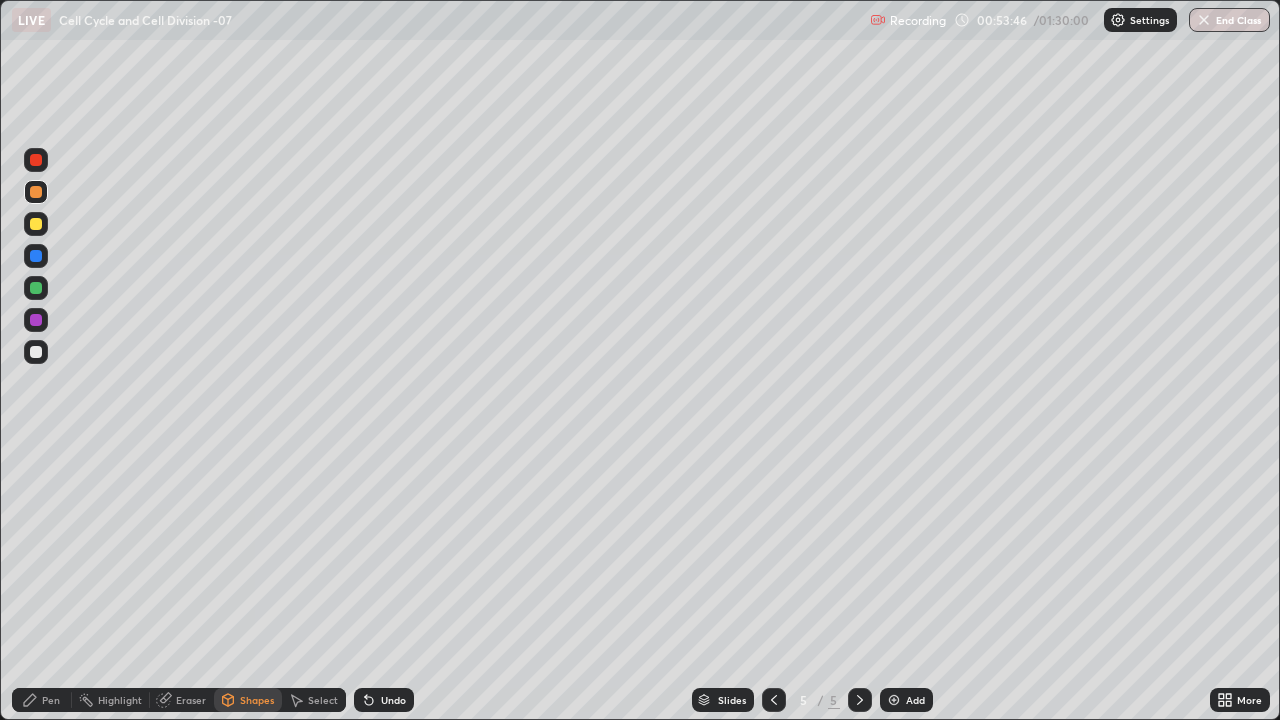 click at bounding box center (36, 320) 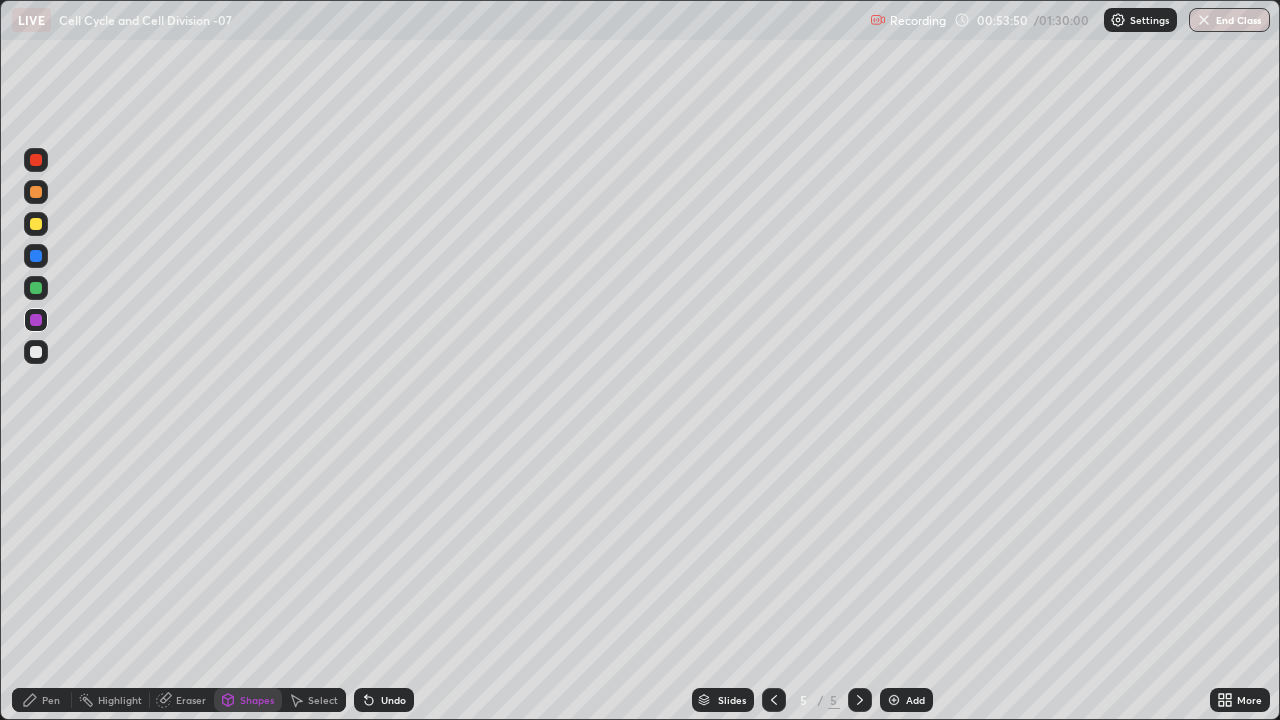 click on "Pen" at bounding box center (42, 700) 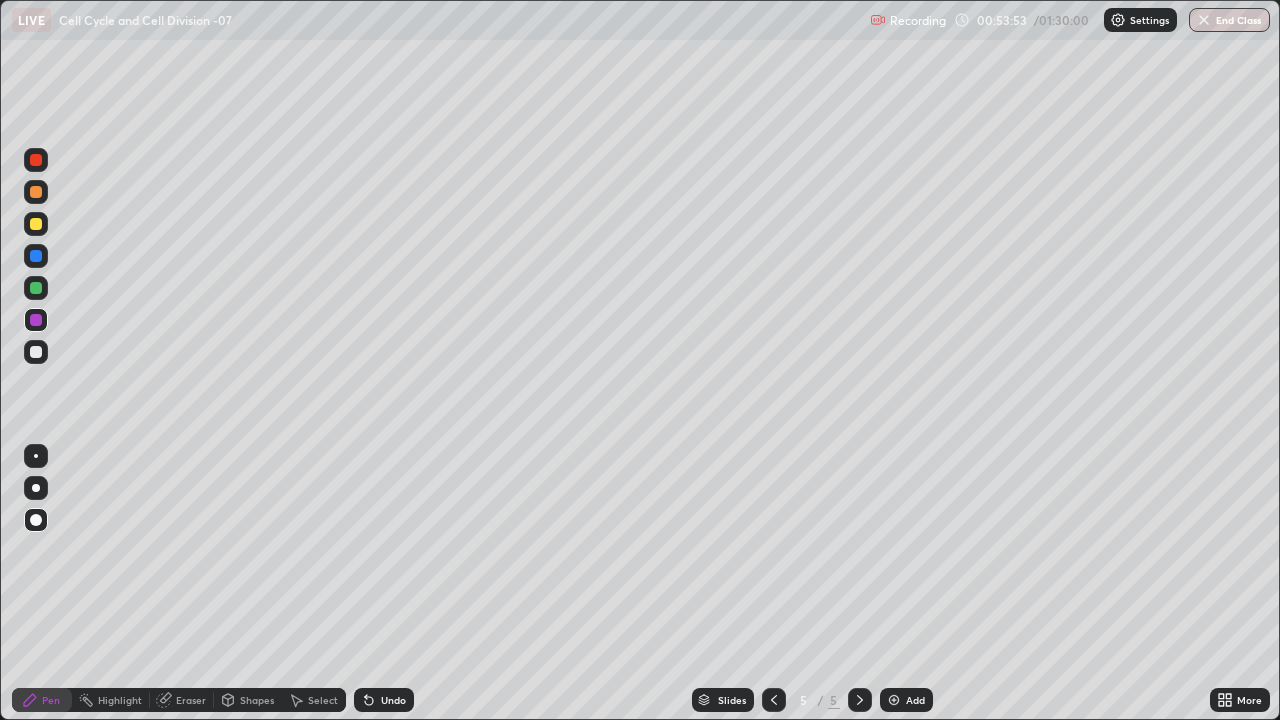 click 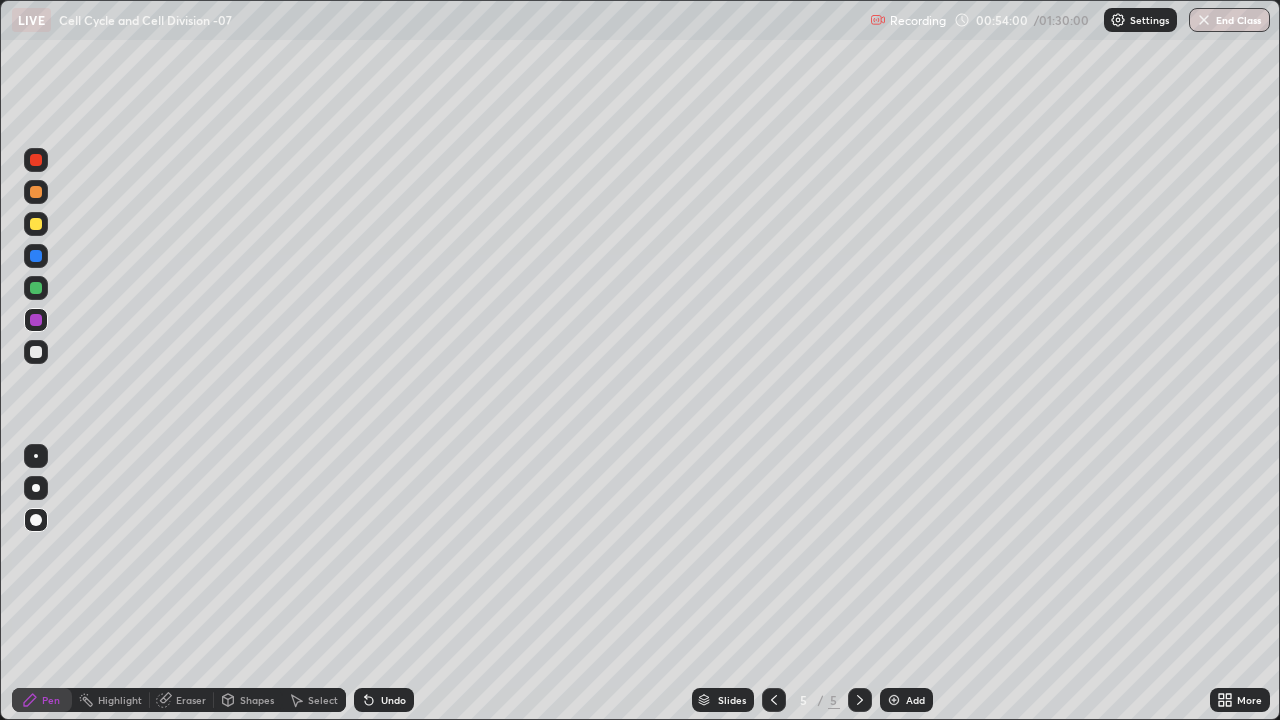 click on "Eraser" at bounding box center (191, 700) 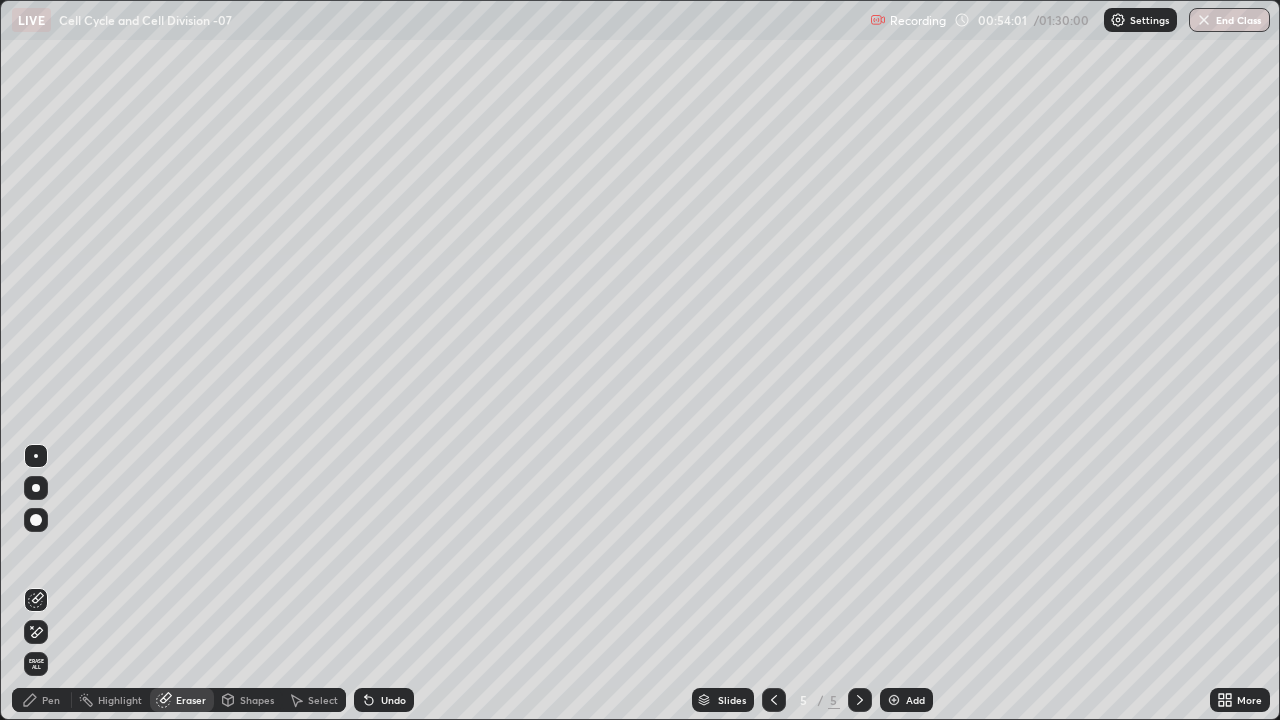 click 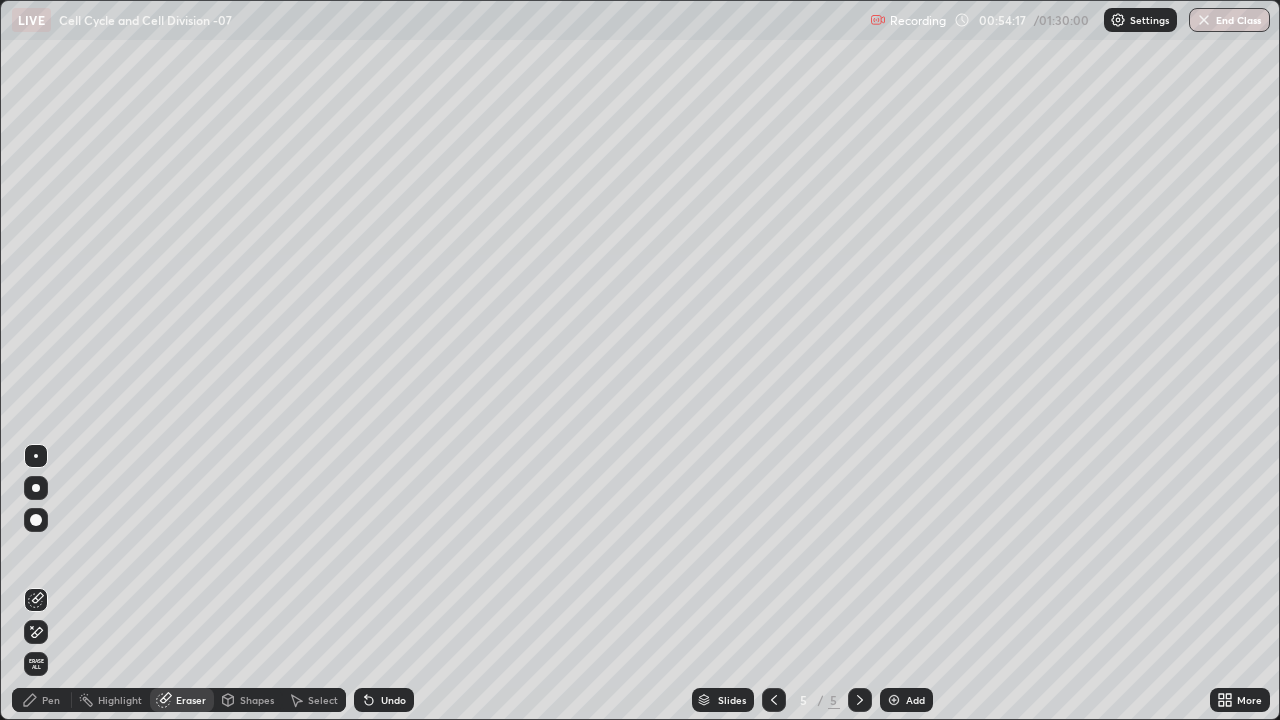 click on "Pen" at bounding box center (51, 700) 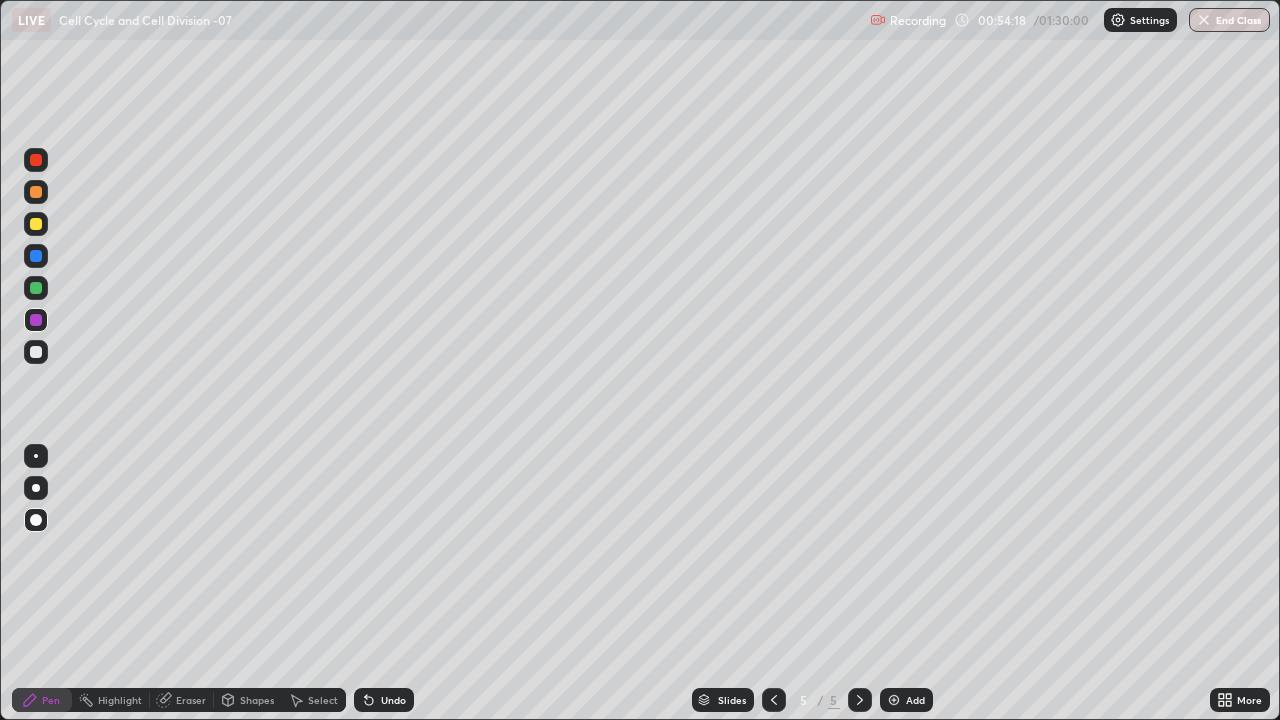 click at bounding box center [36, 224] 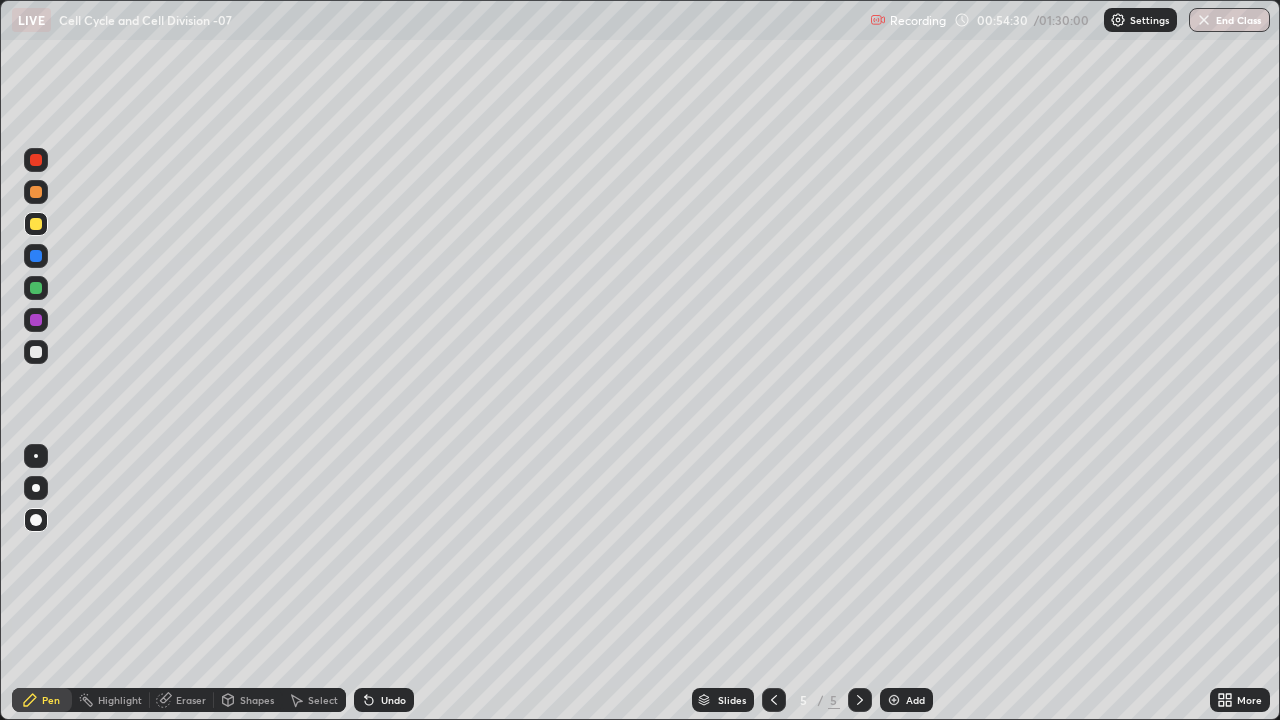 click 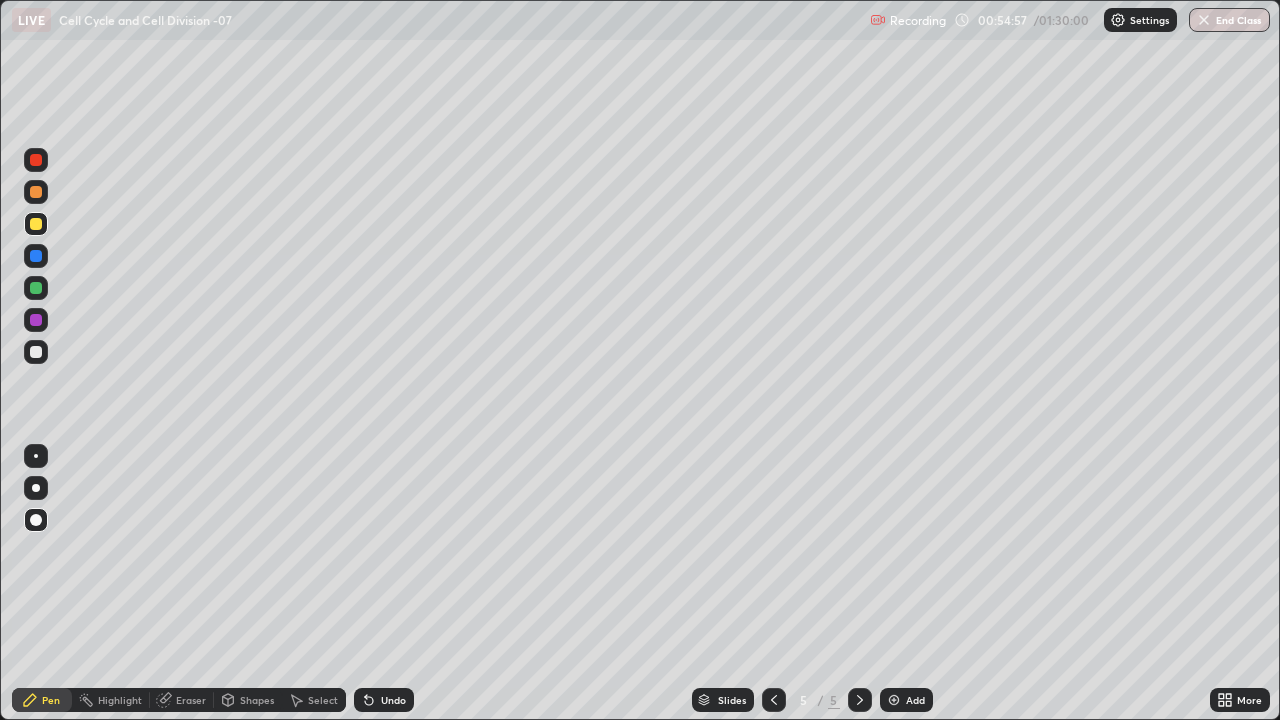click at bounding box center (36, 288) 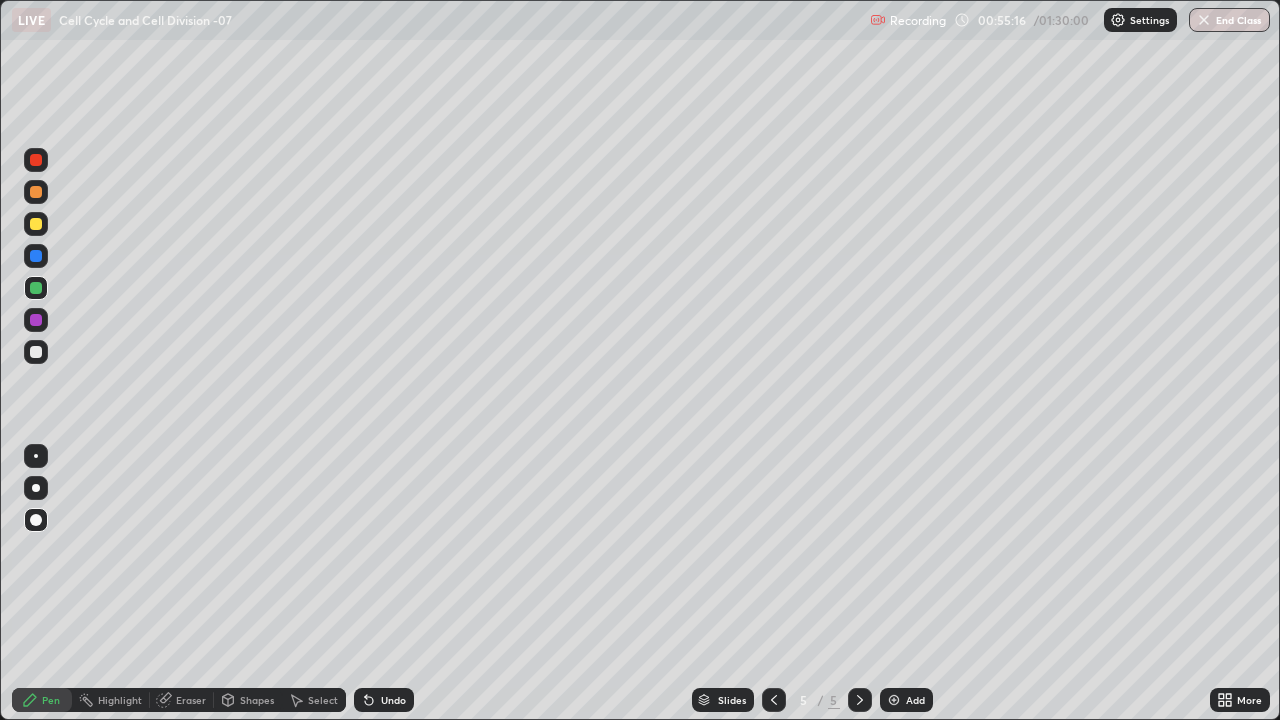 click 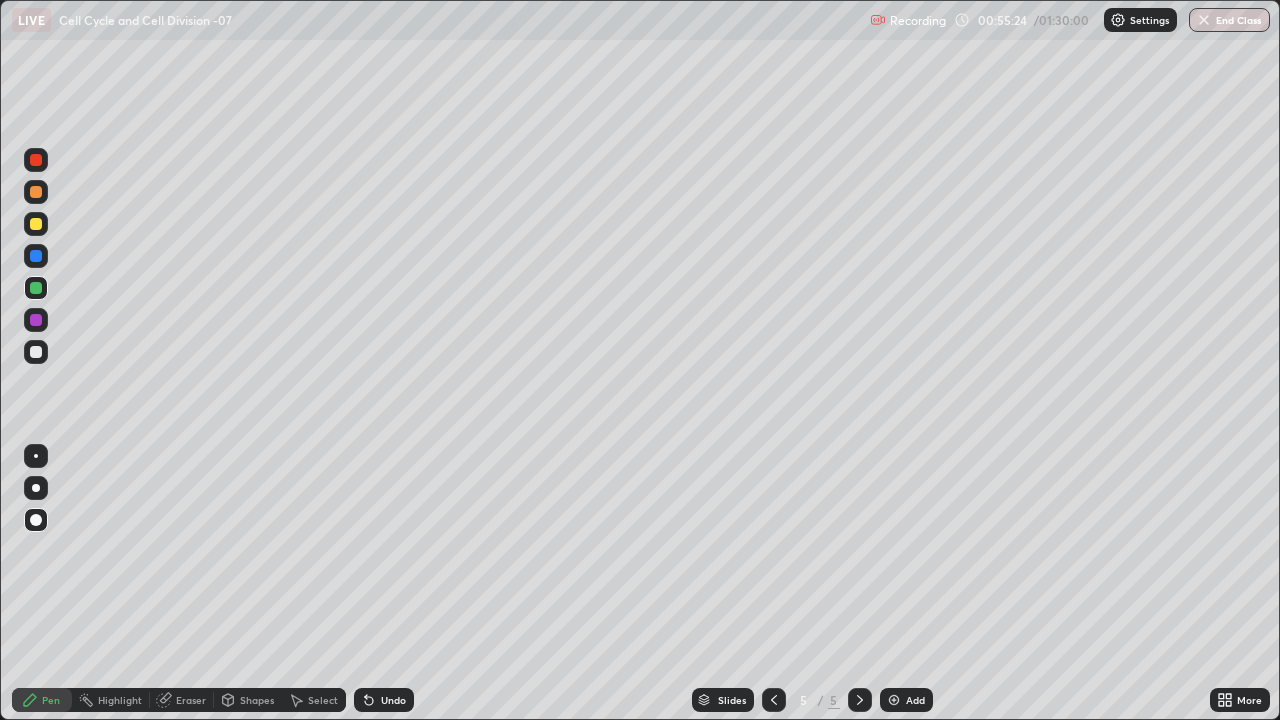 click 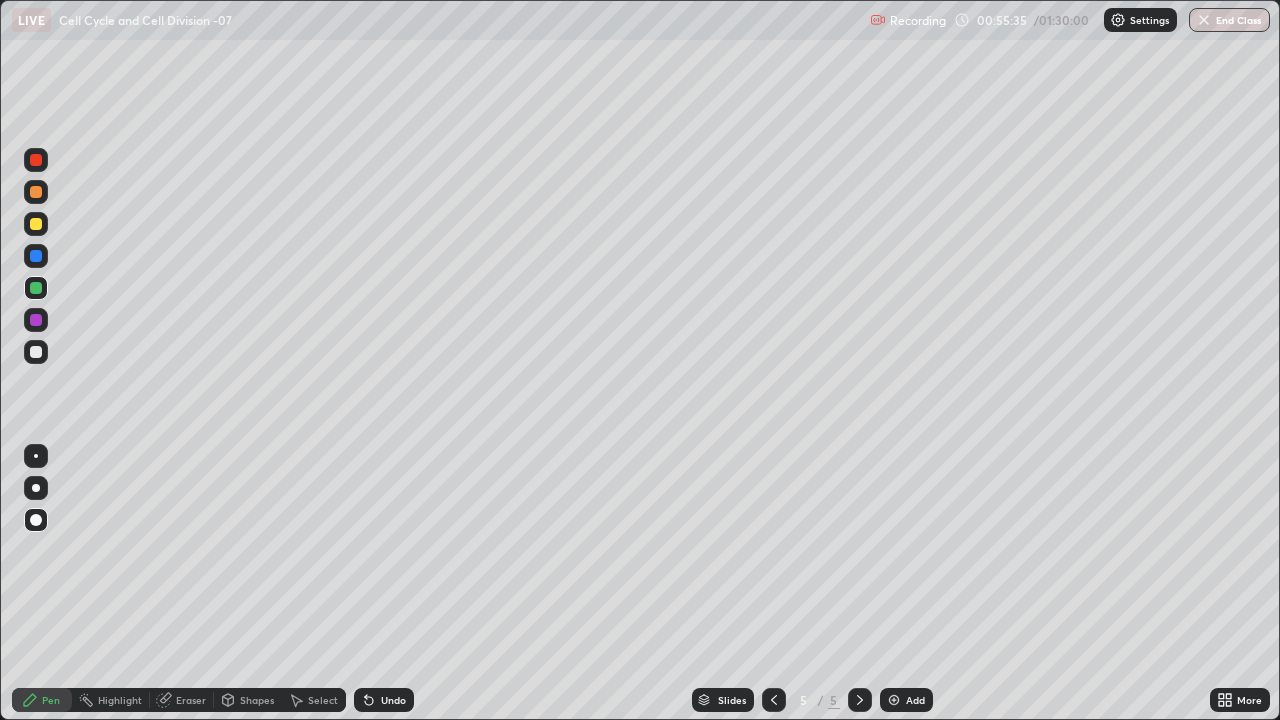 click at bounding box center (36, 352) 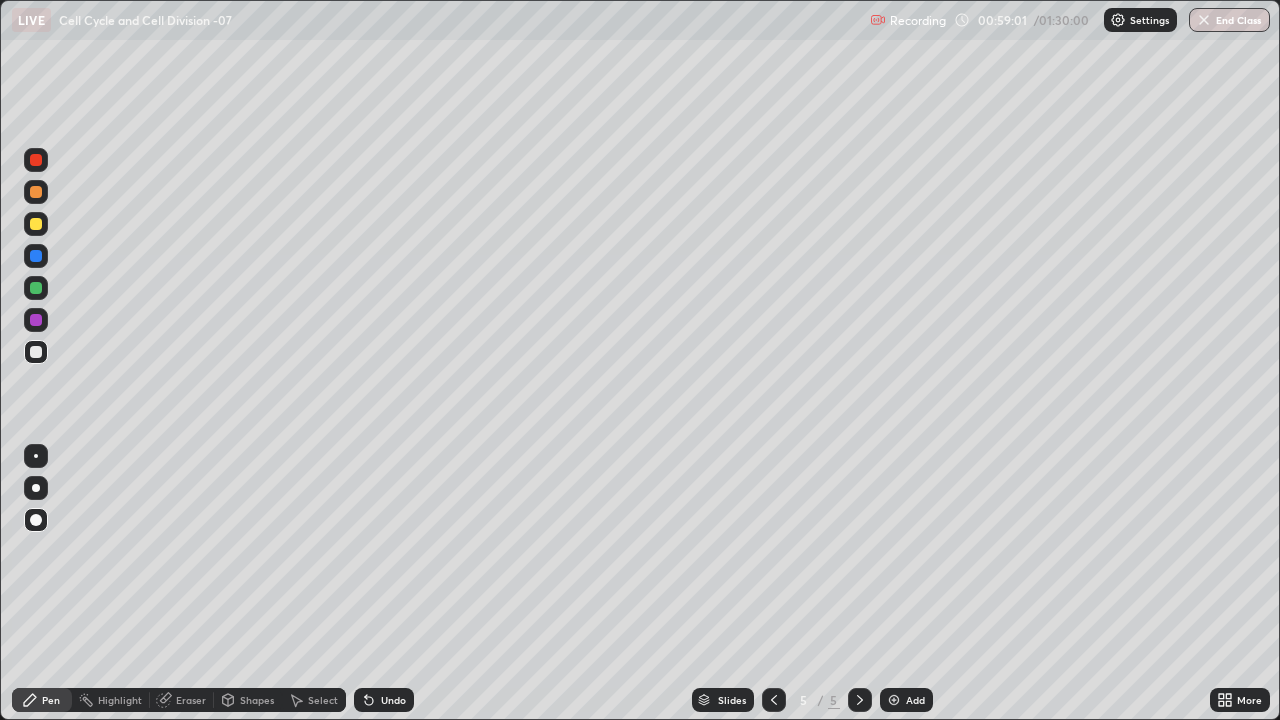 click 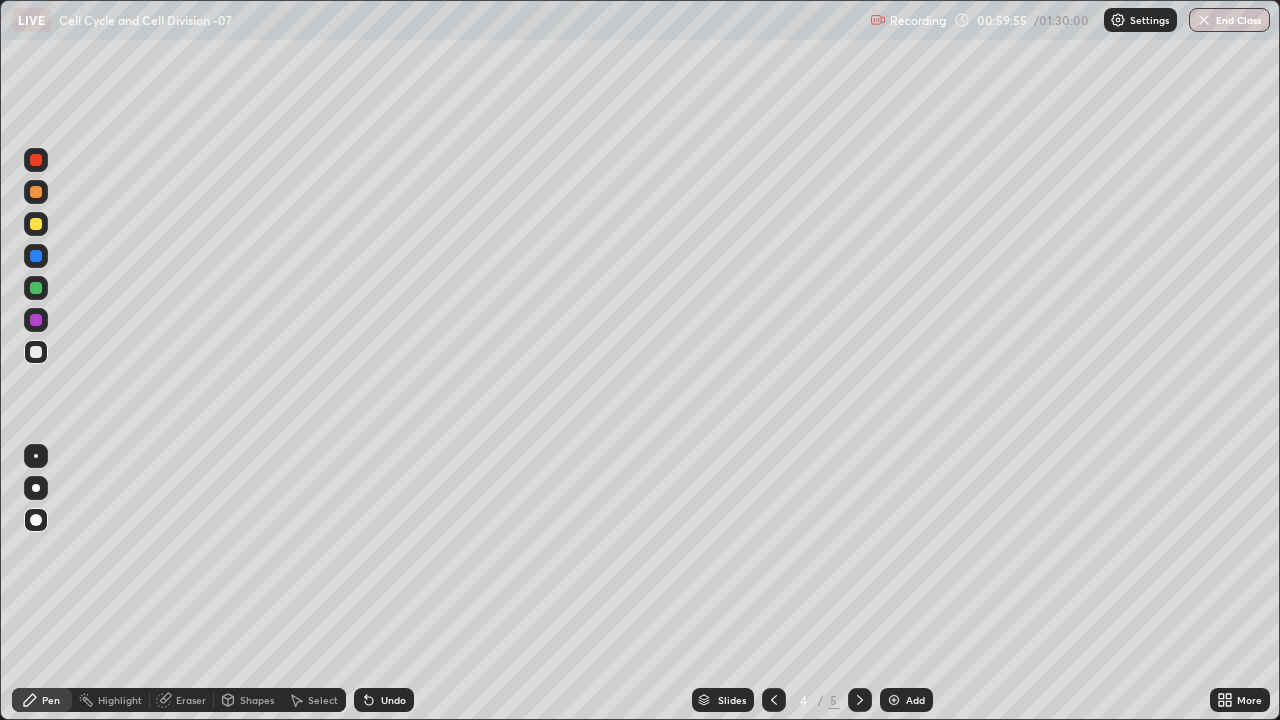 click 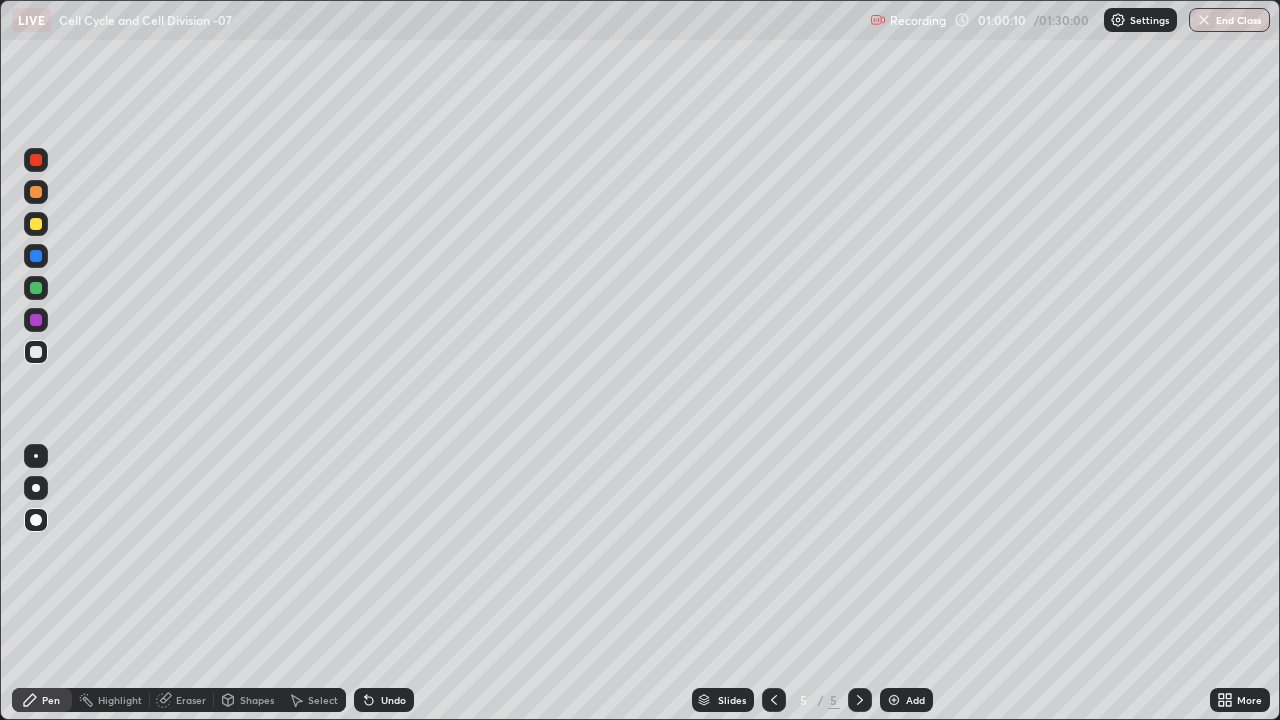 click at bounding box center (36, 352) 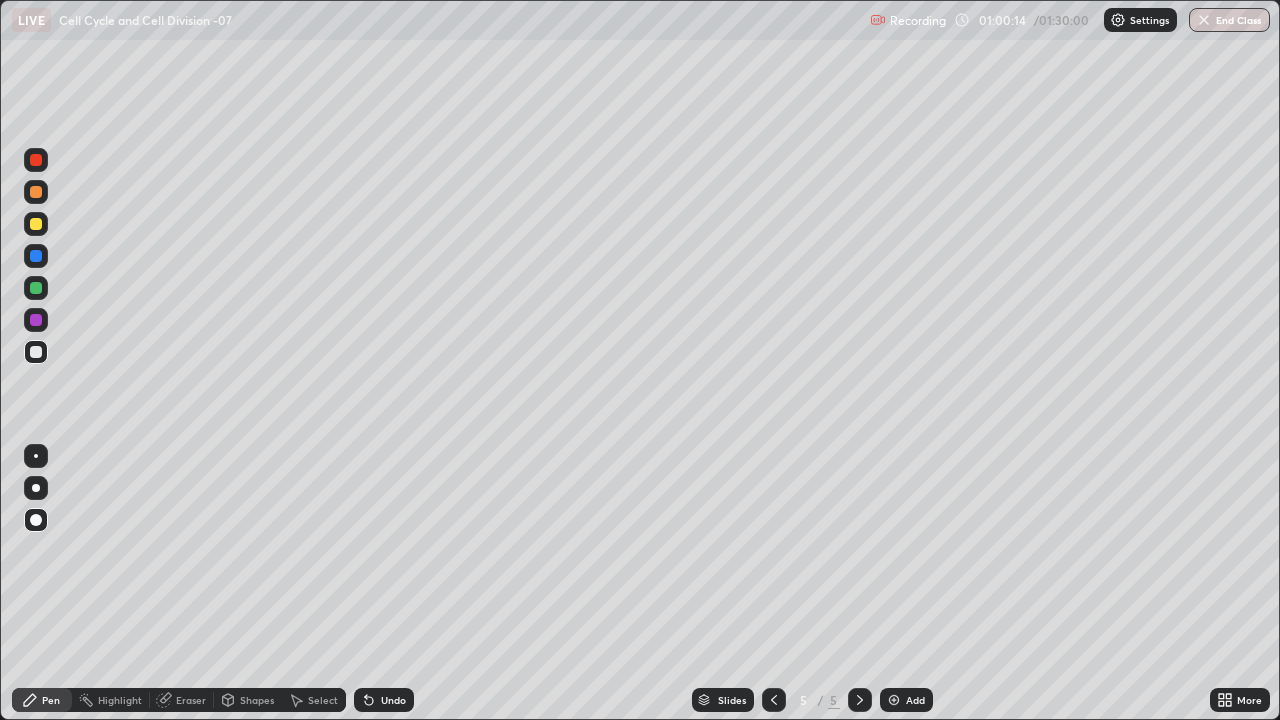 click 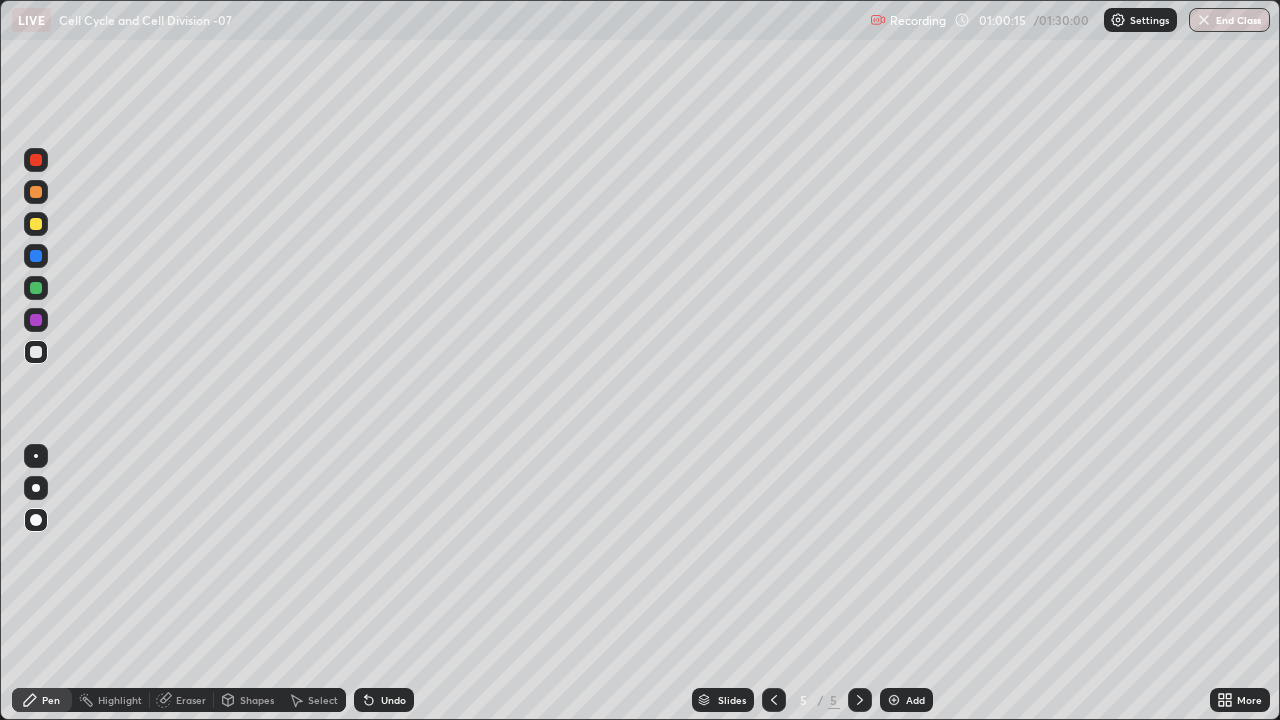 click 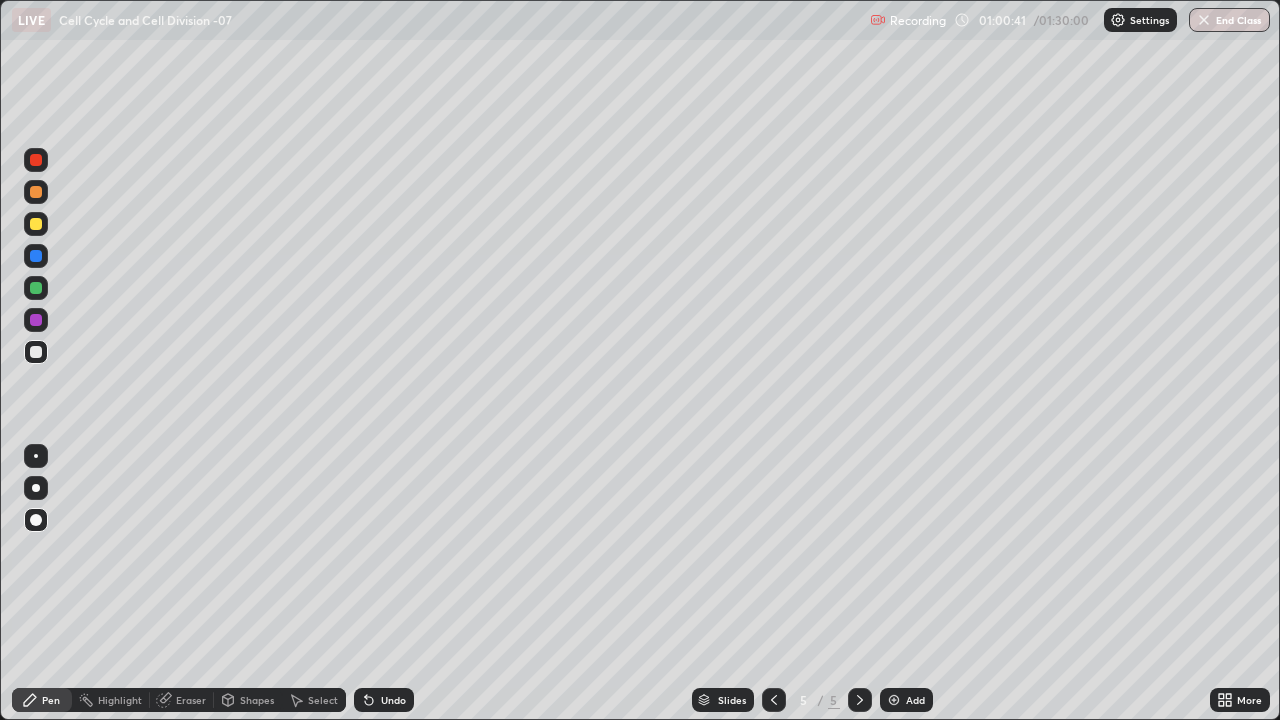 click on "Undo" at bounding box center [384, 700] 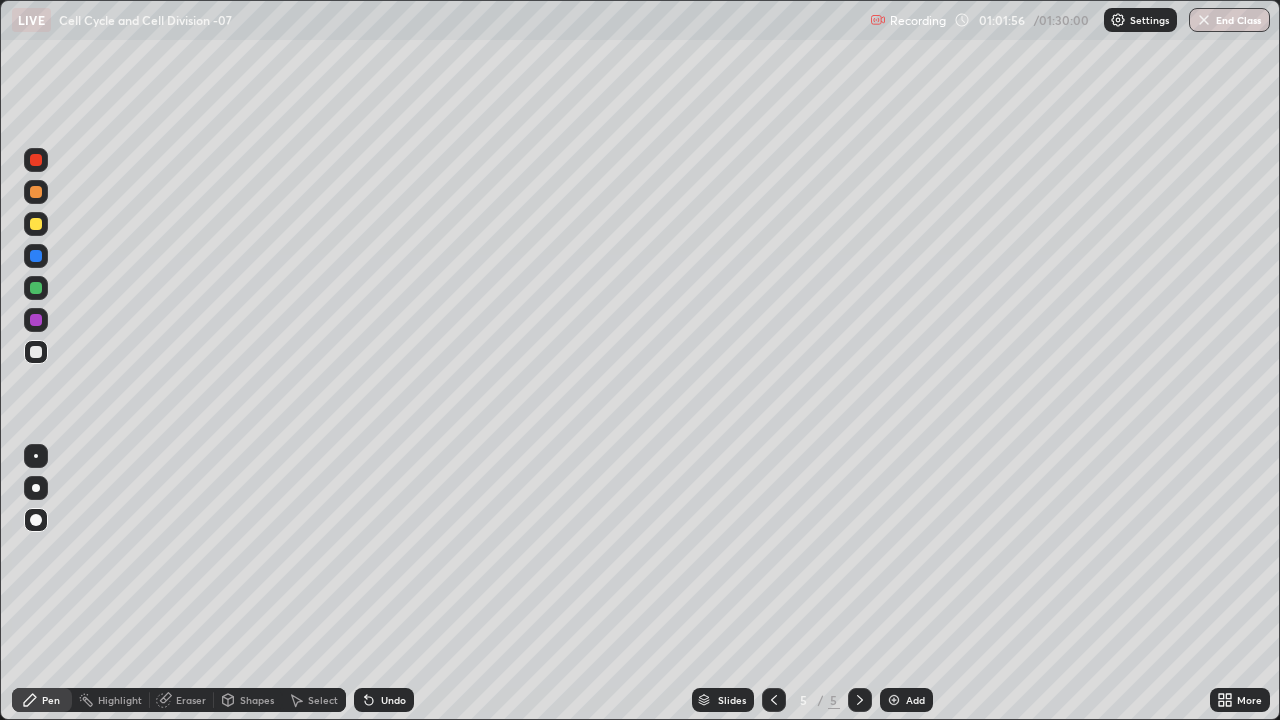 click at bounding box center [36, 352] 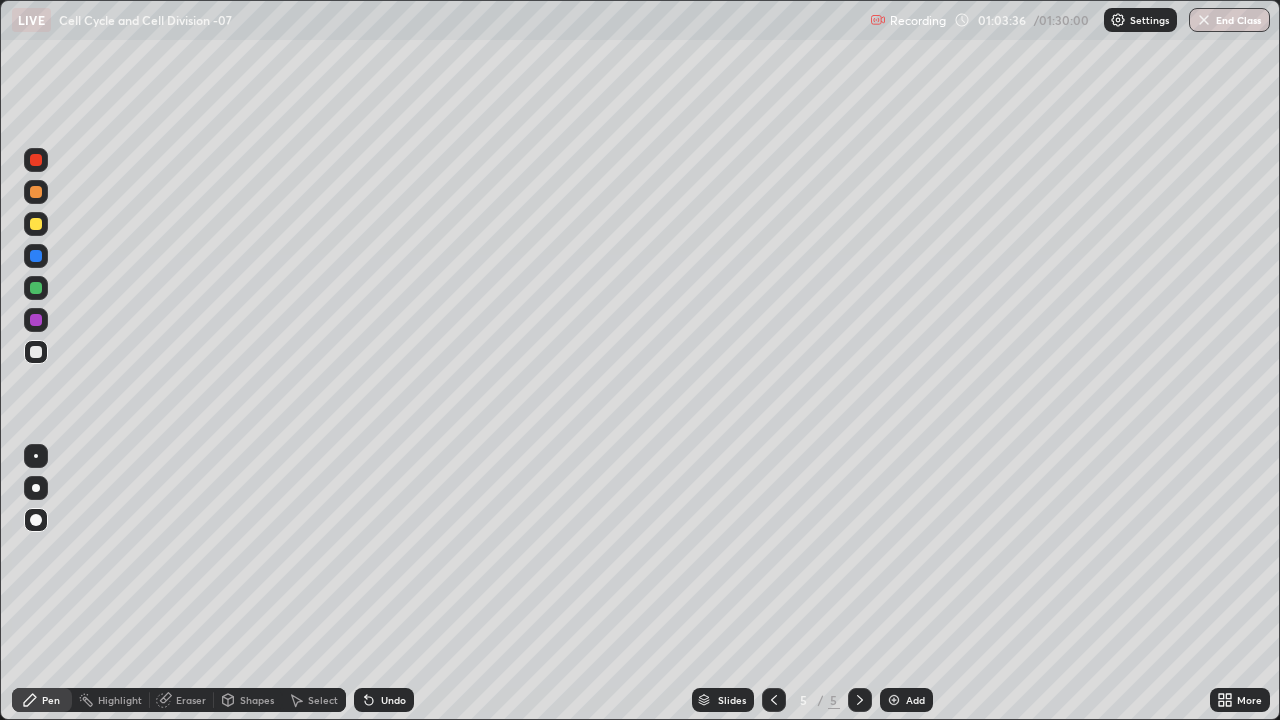 click on "Add" at bounding box center [906, 700] 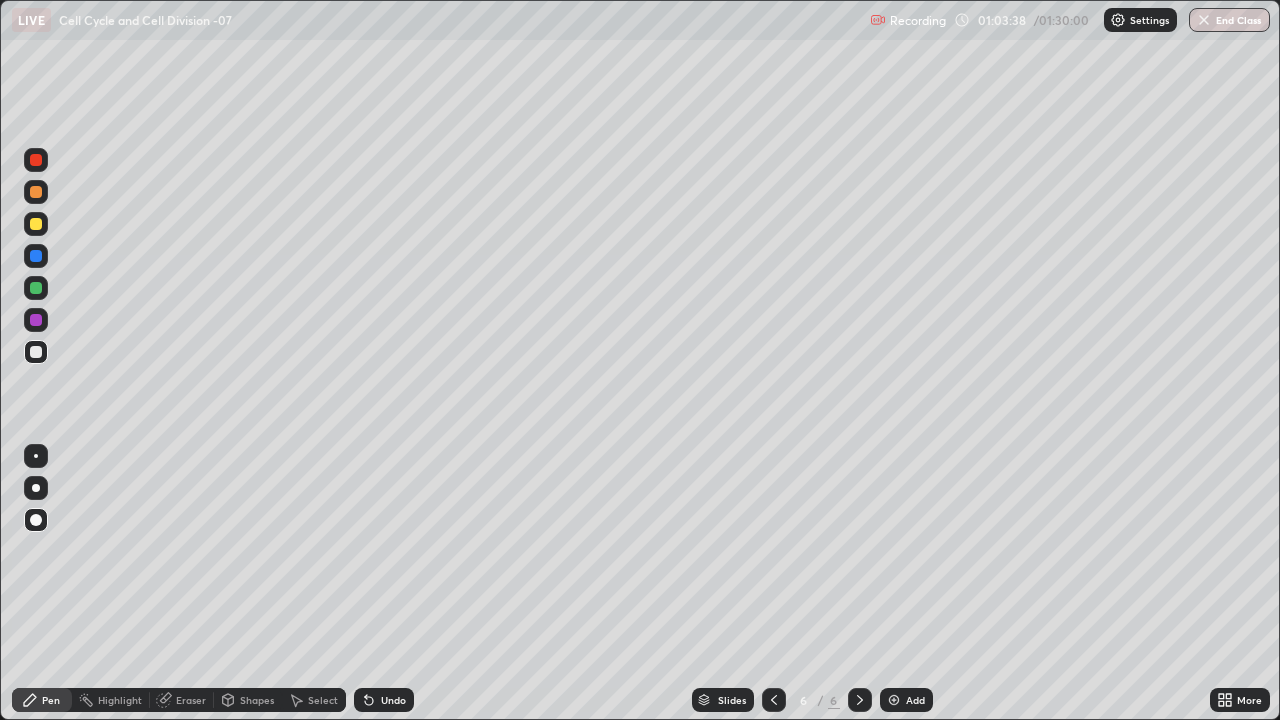 click at bounding box center (36, 288) 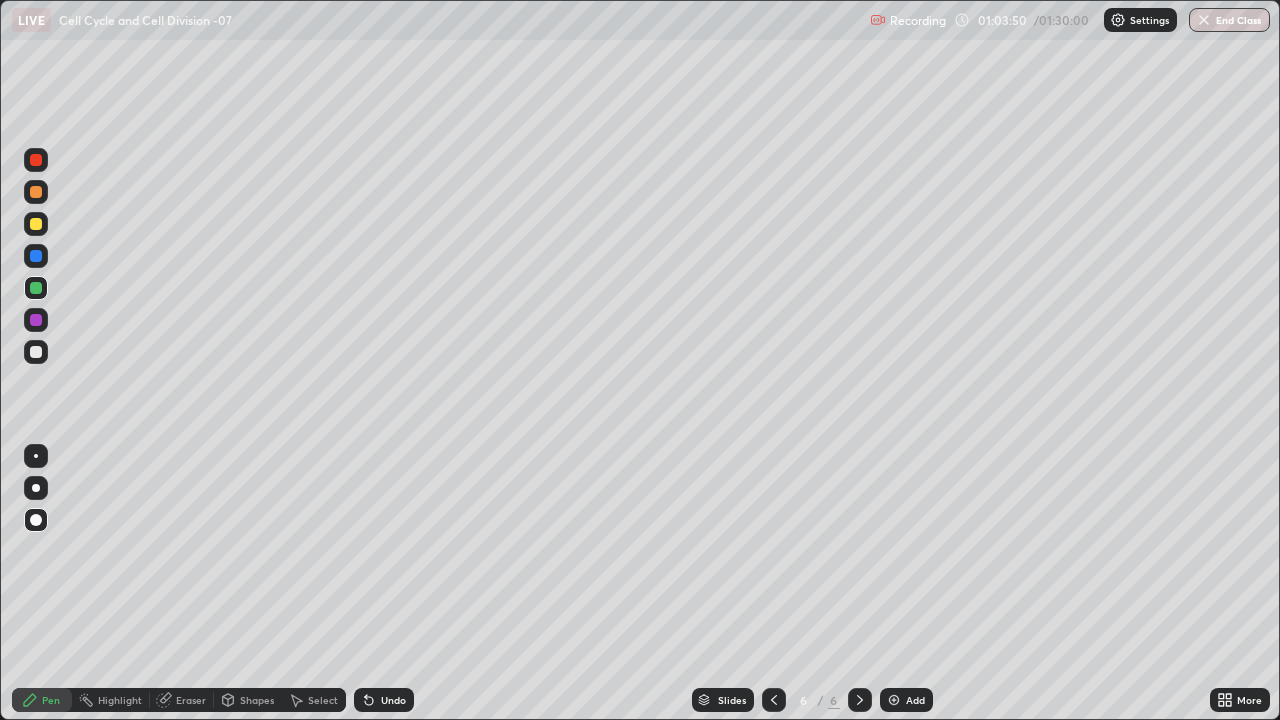 click at bounding box center [36, 320] 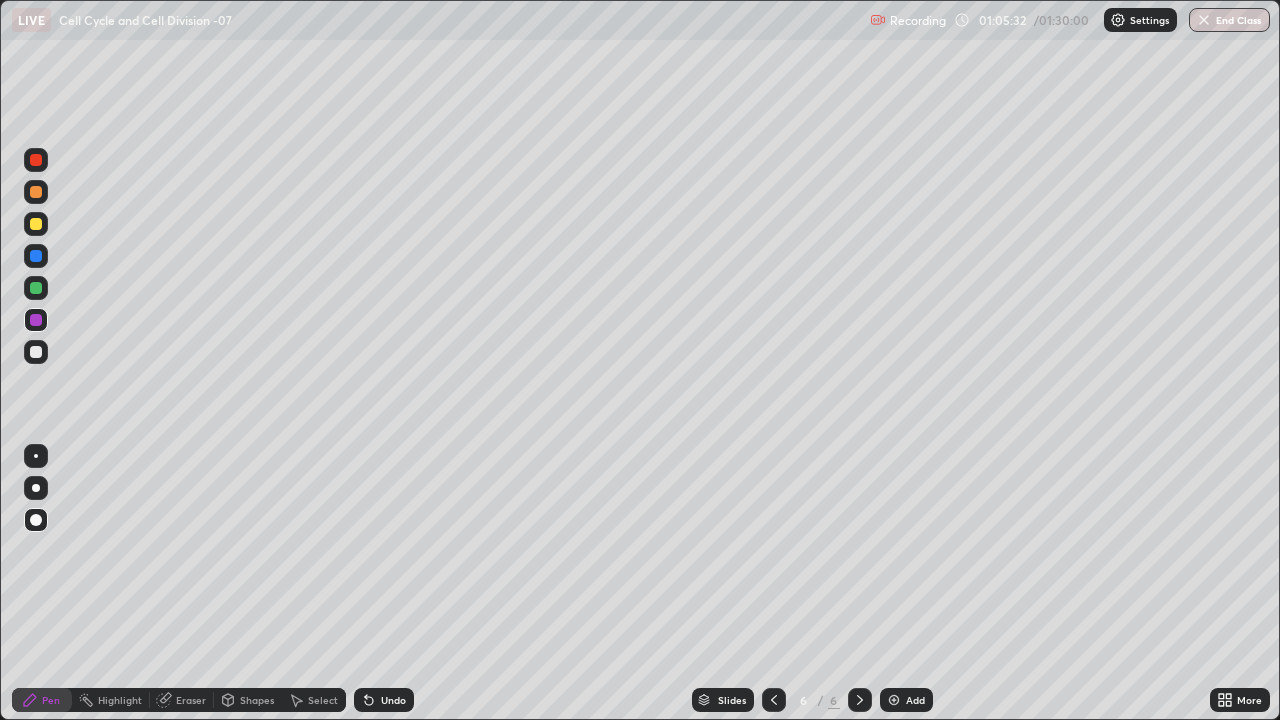 click at bounding box center (36, 352) 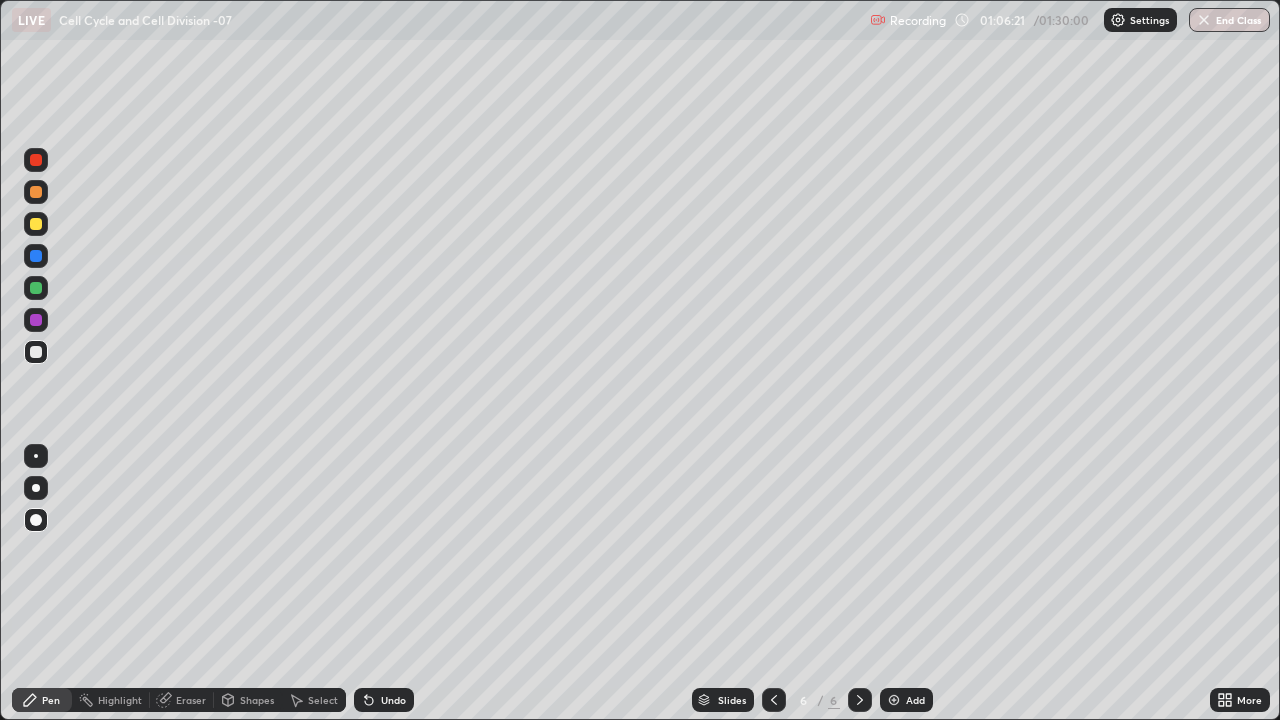 click 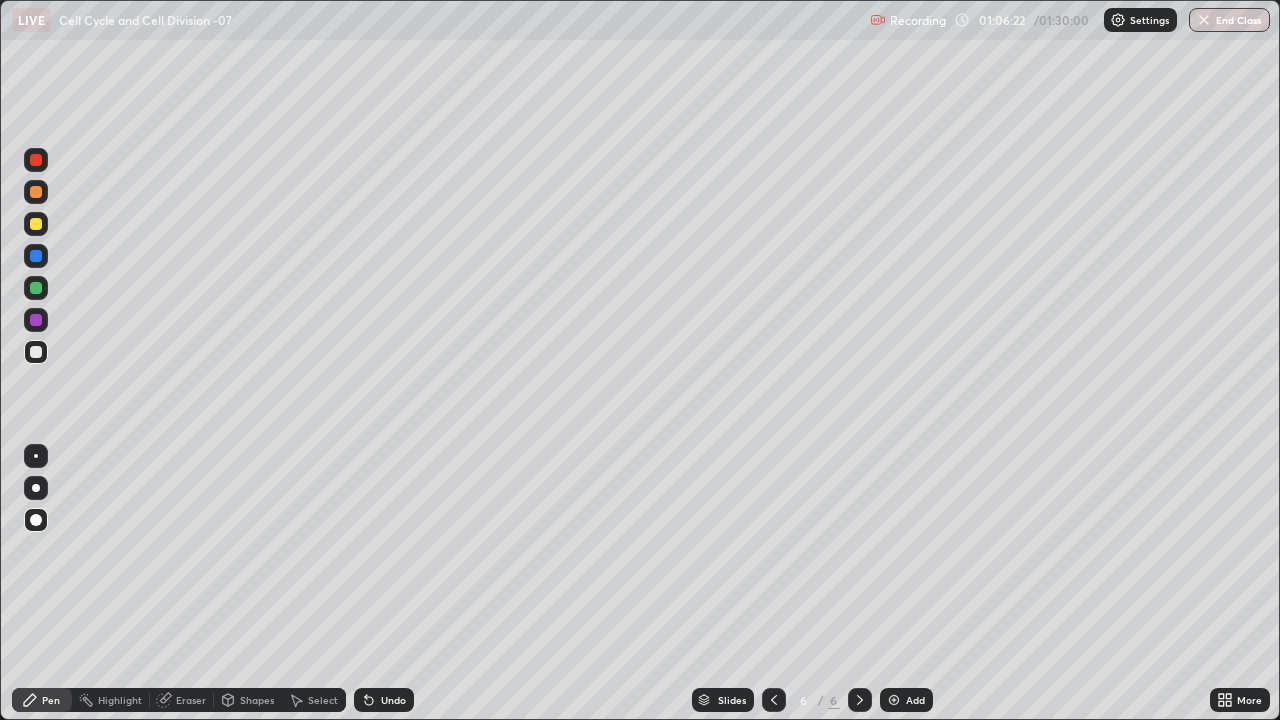 click 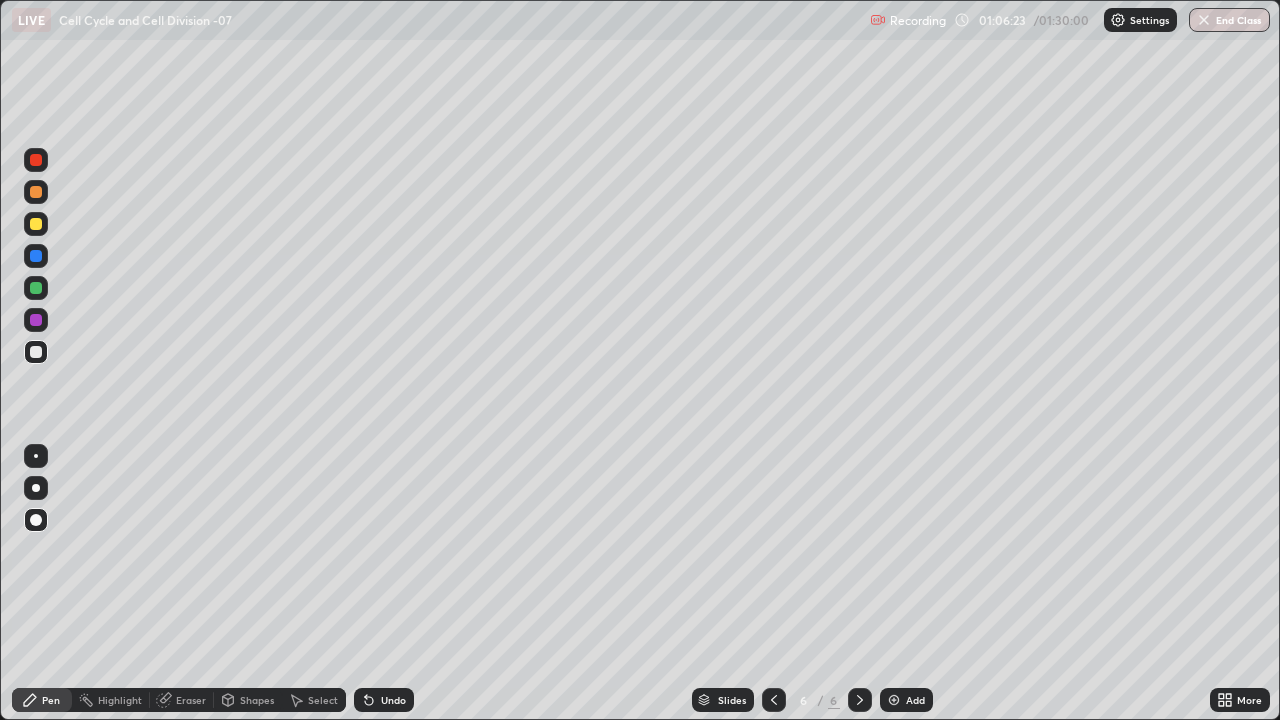 click 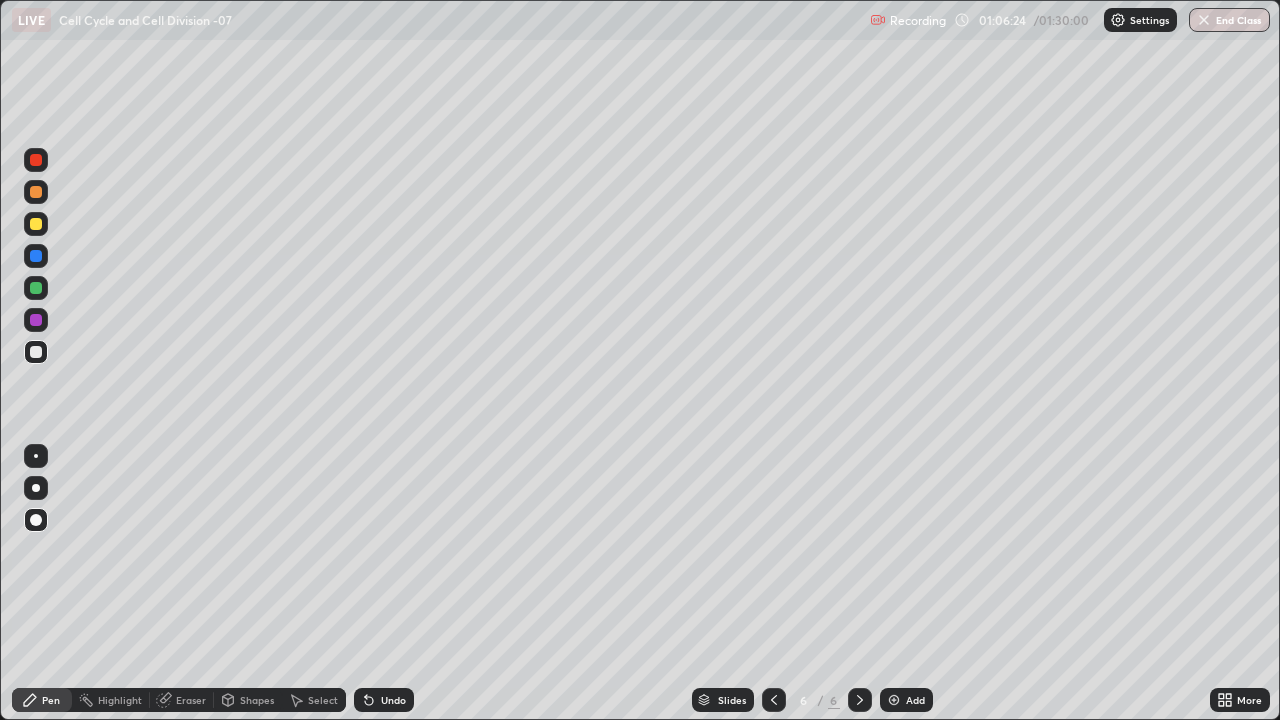 click 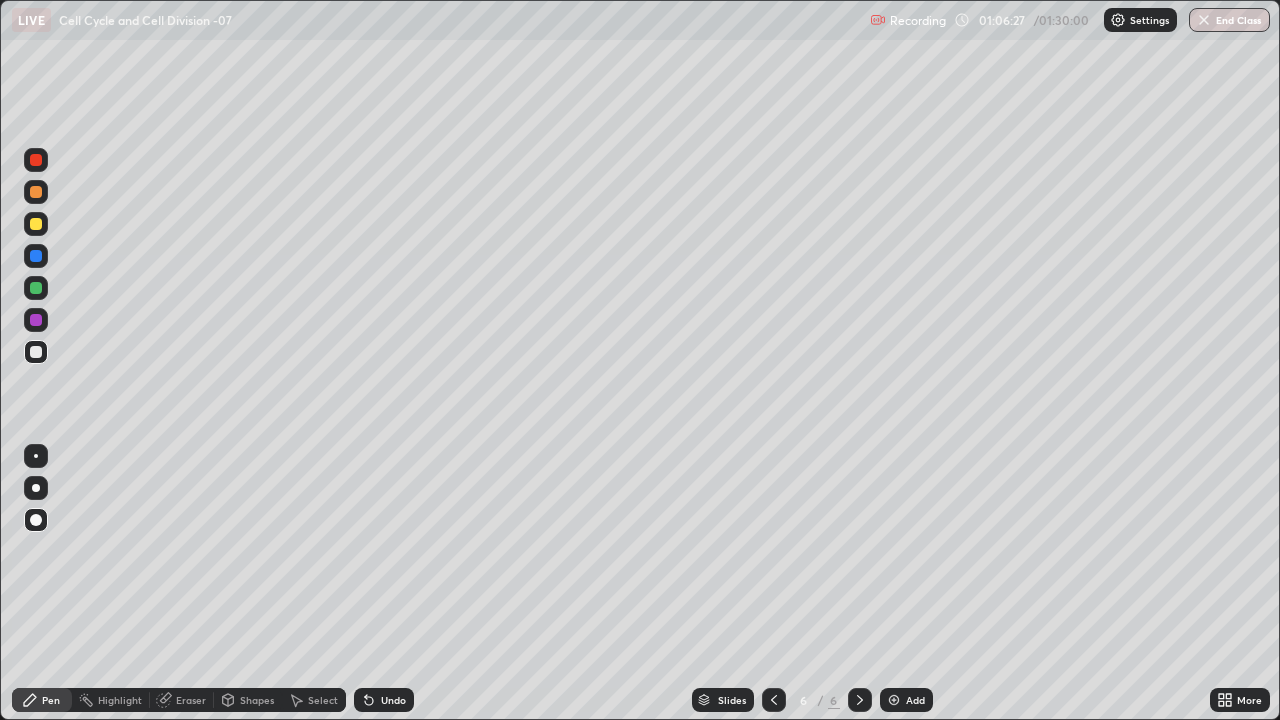click at bounding box center (36, 352) 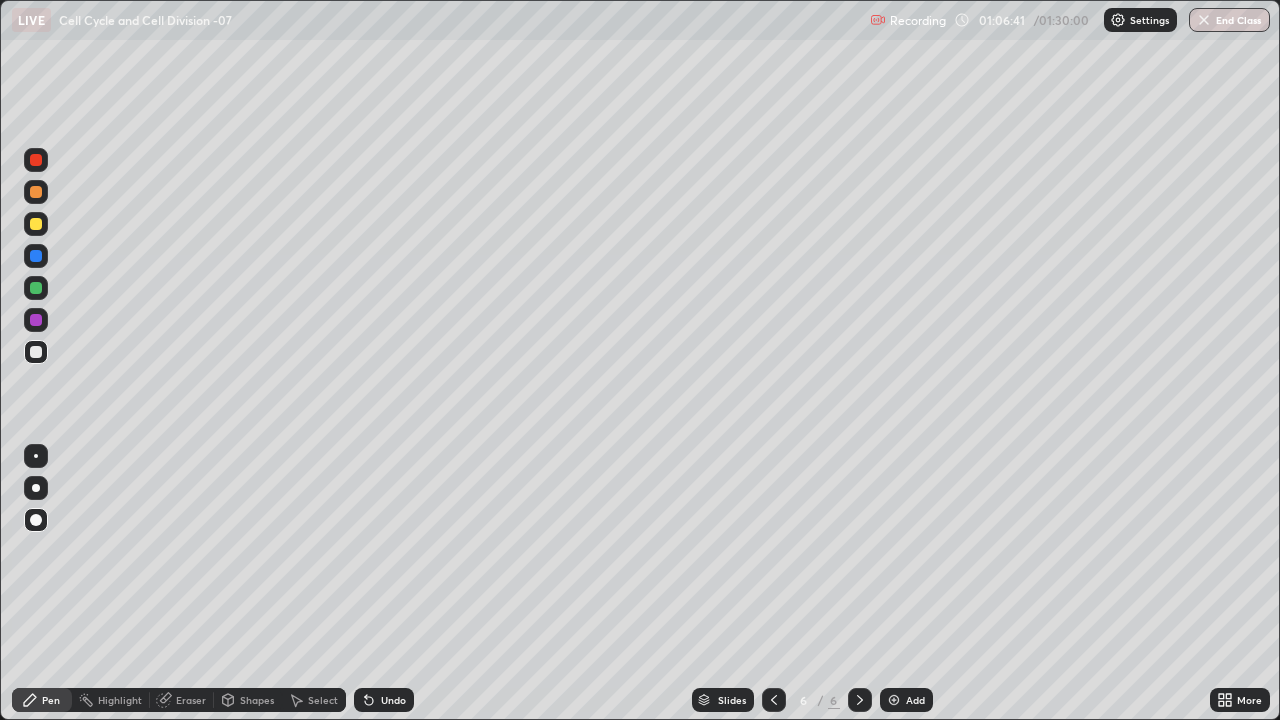 click at bounding box center [36, 352] 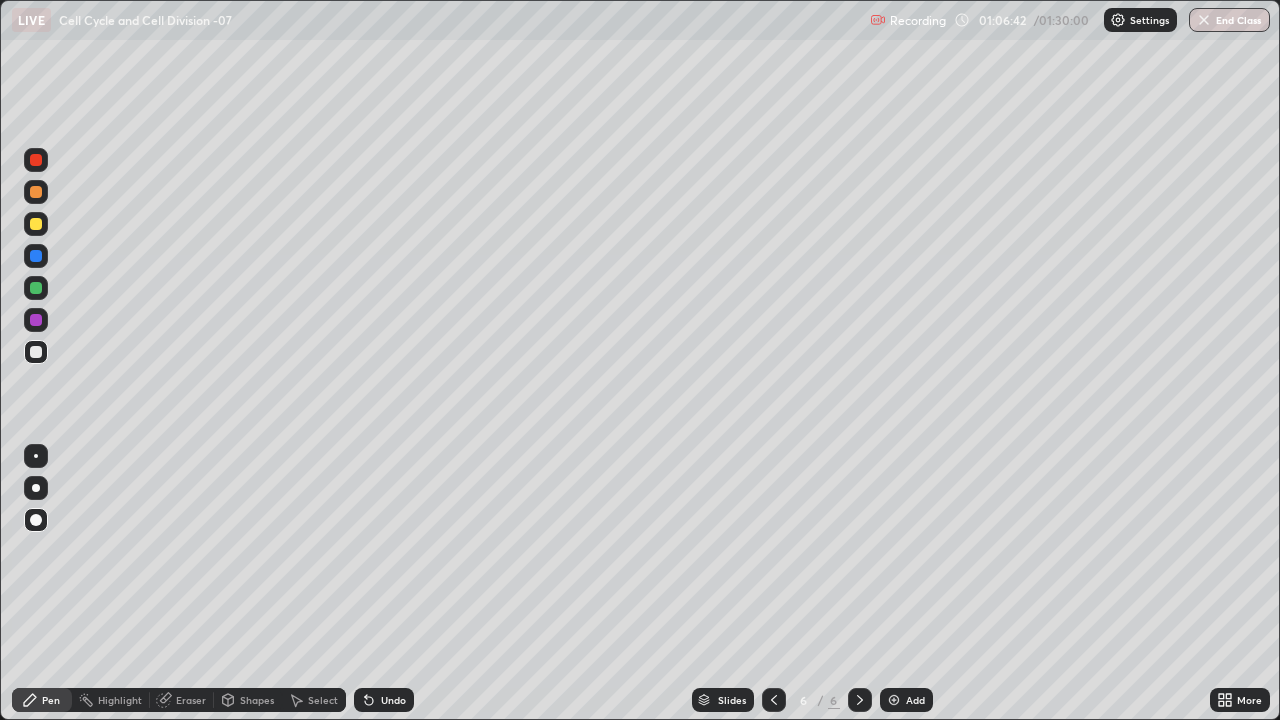 click at bounding box center (36, 288) 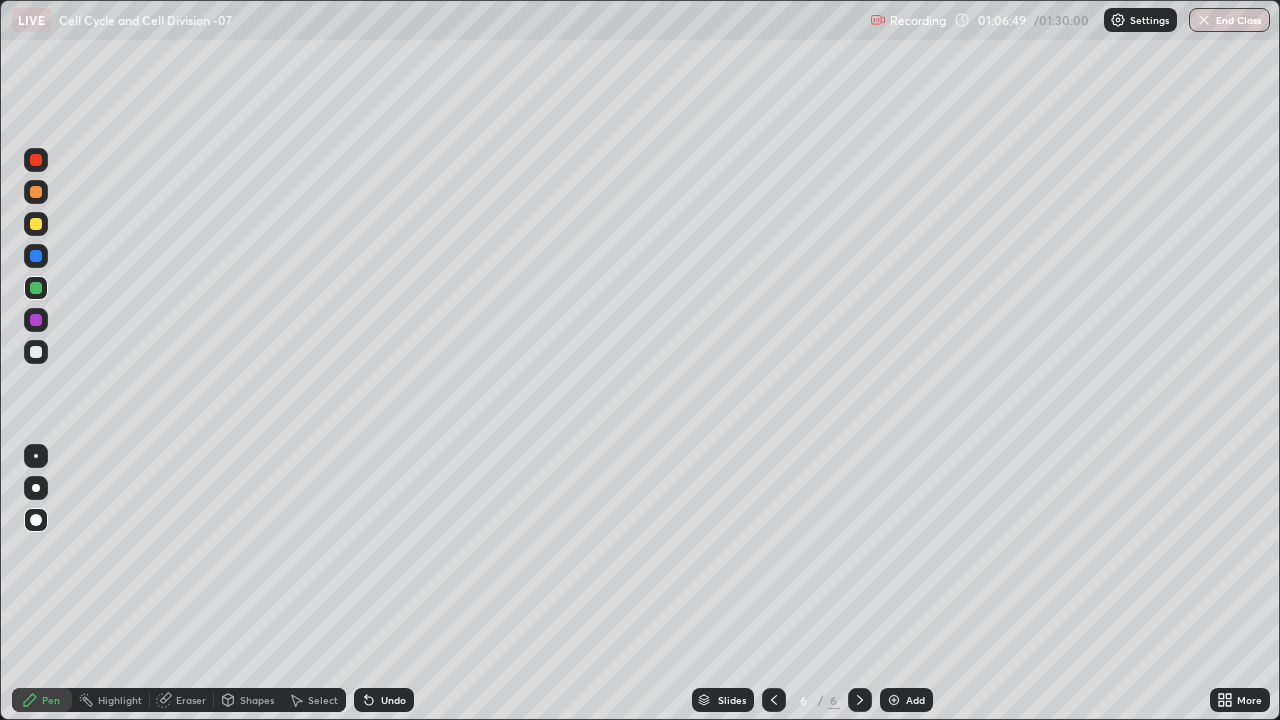 click on "Undo" at bounding box center (384, 700) 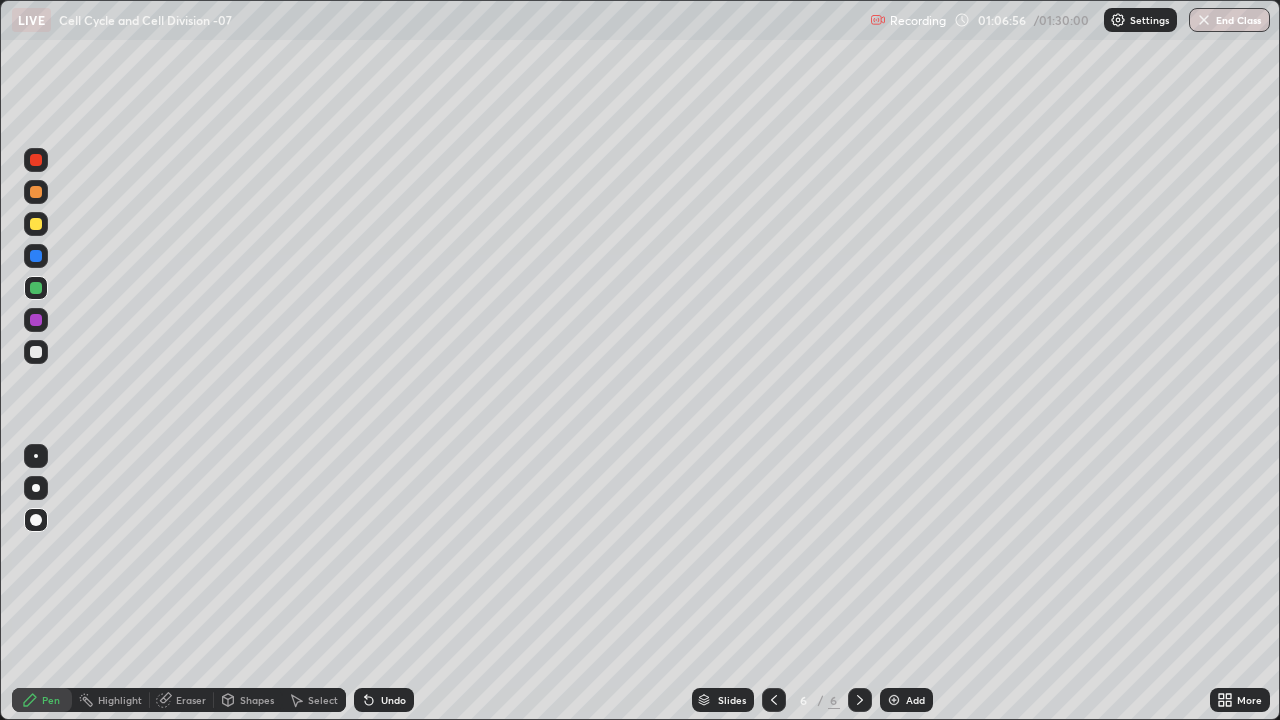 click on "Undo" at bounding box center [384, 700] 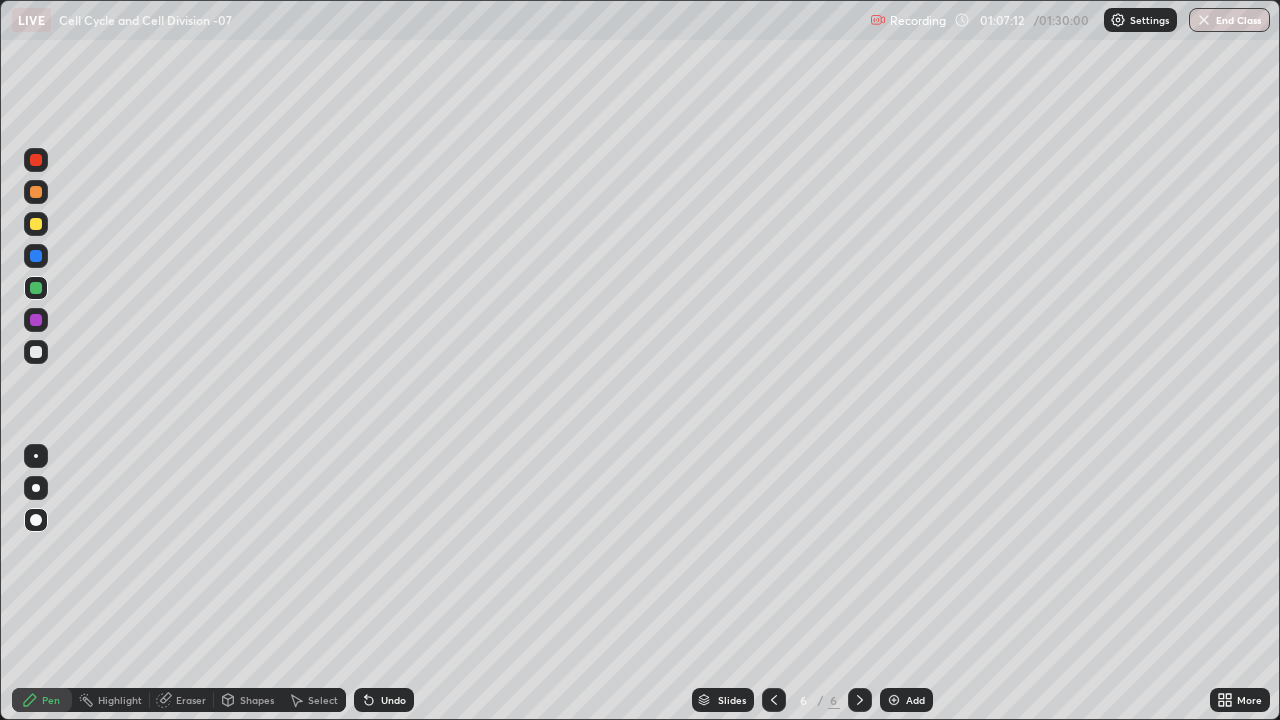 click at bounding box center [36, 320] 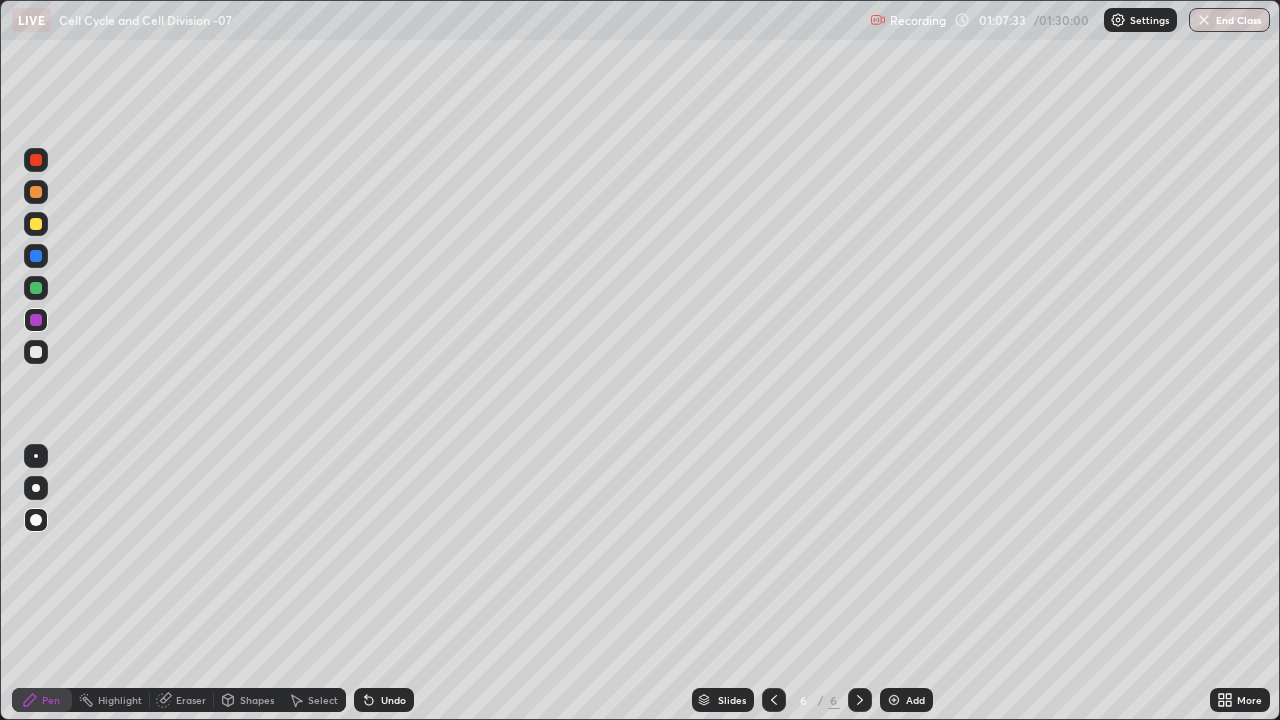 click on "Undo" at bounding box center (393, 700) 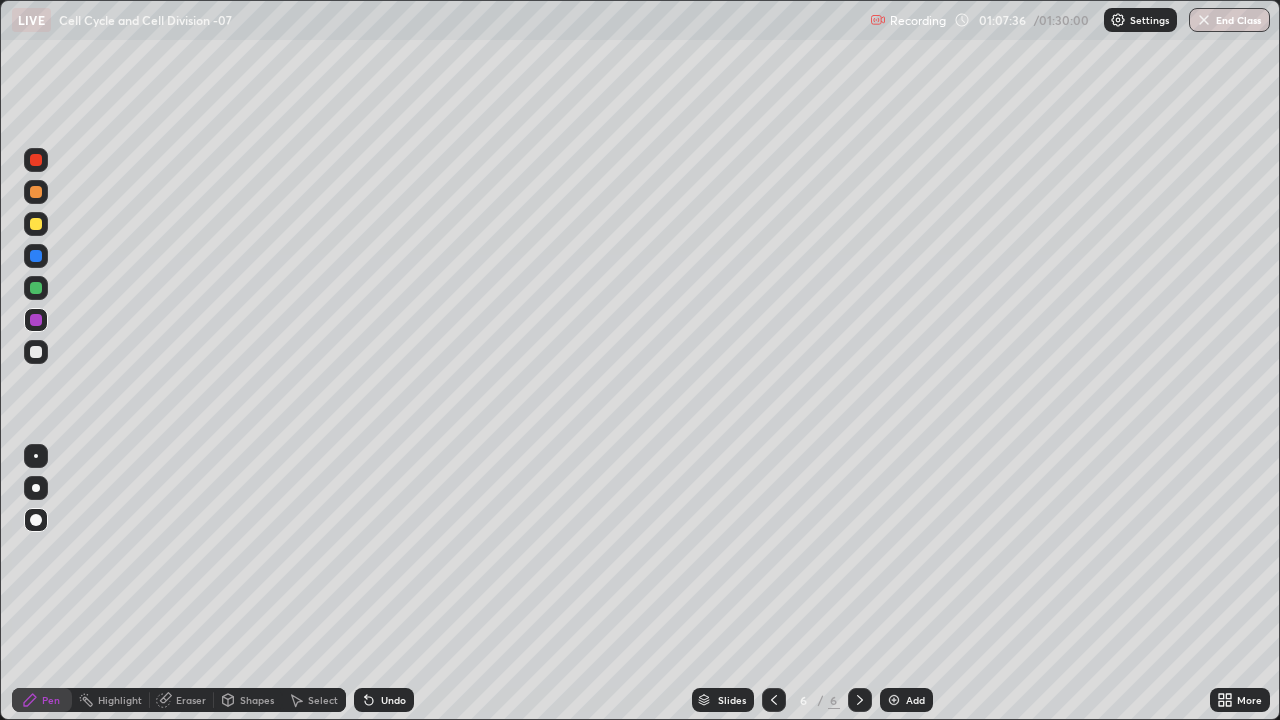 click on "Undo" at bounding box center [384, 700] 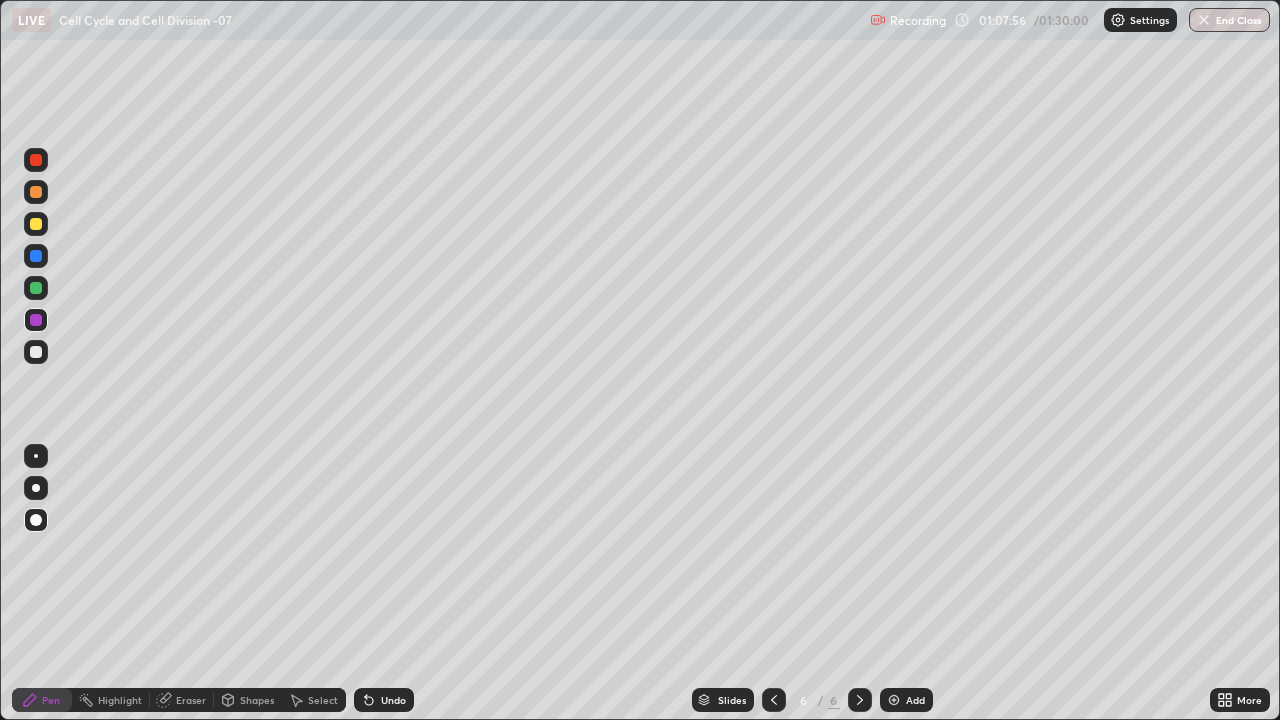 click at bounding box center [36, 288] 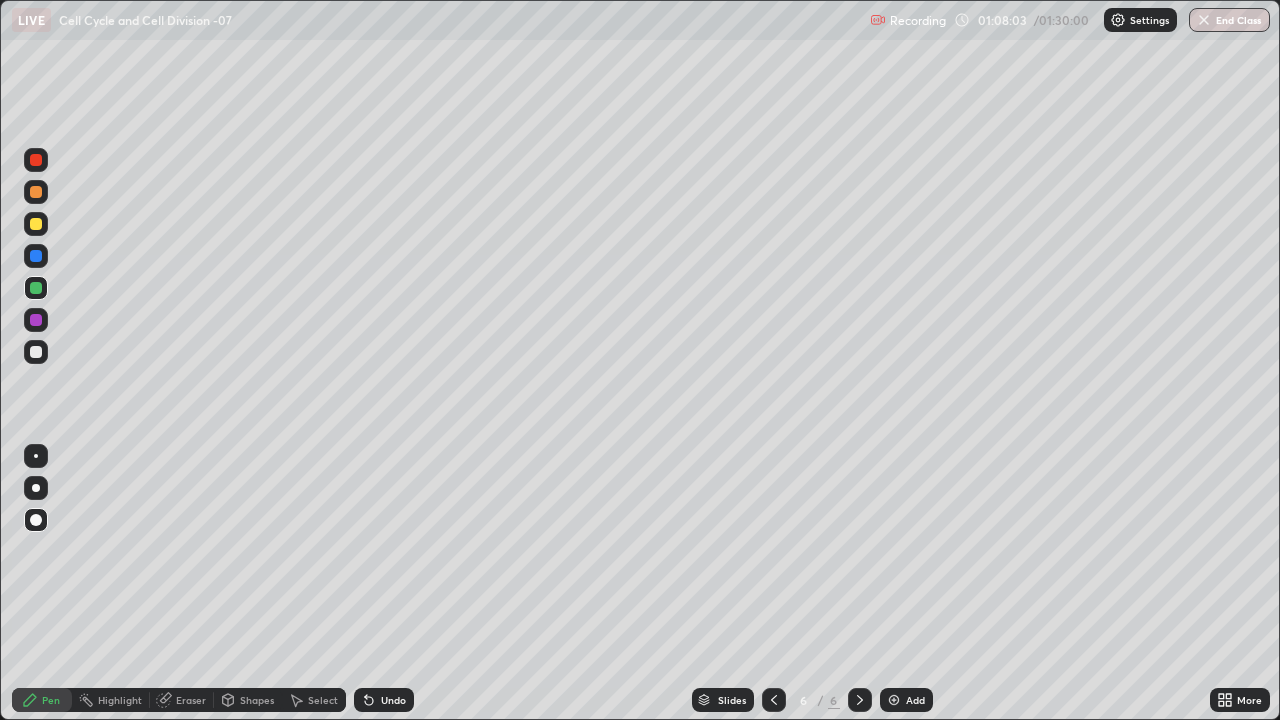 click 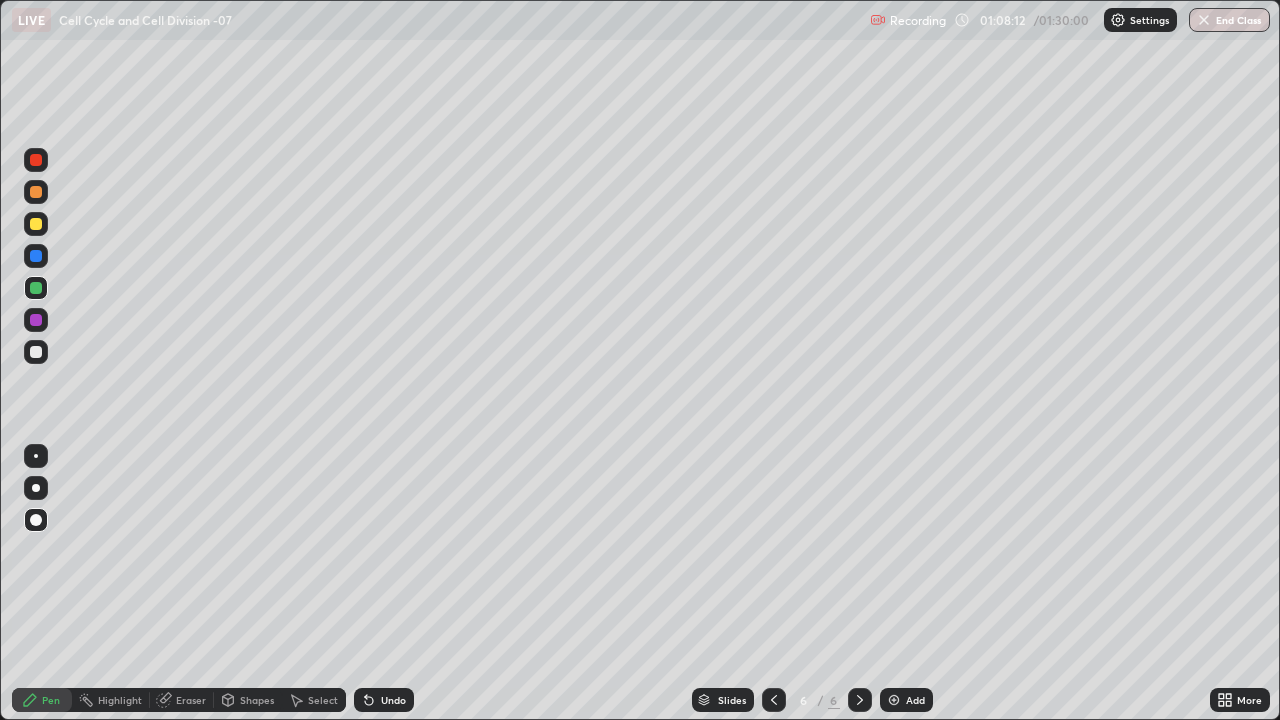 click at bounding box center (36, 352) 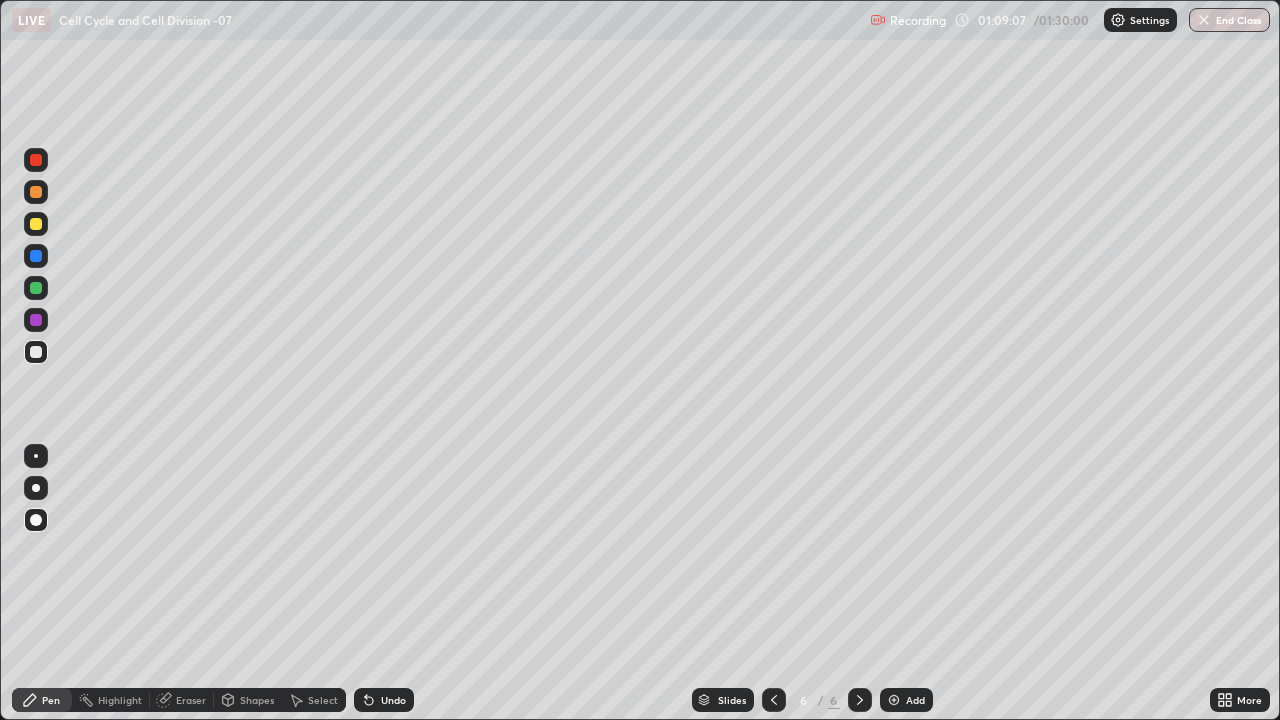 click at bounding box center (36, 256) 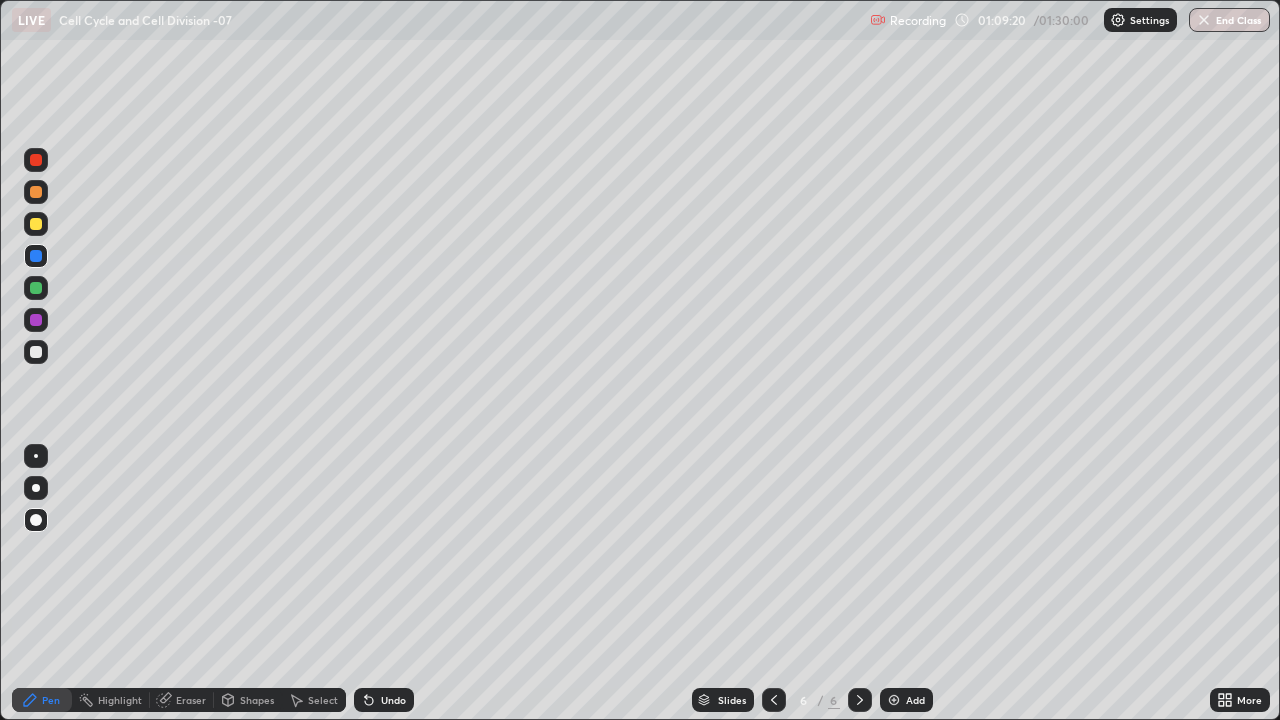 click at bounding box center [36, 224] 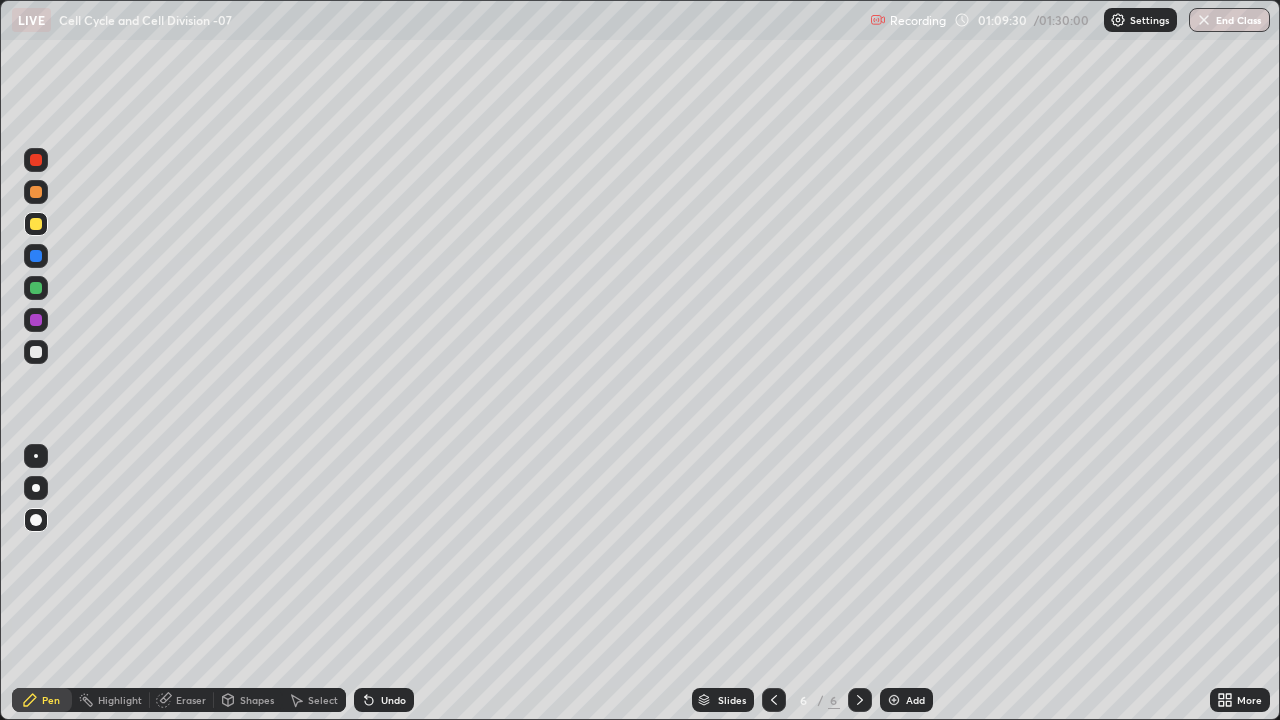 click at bounding box center [36, 352] 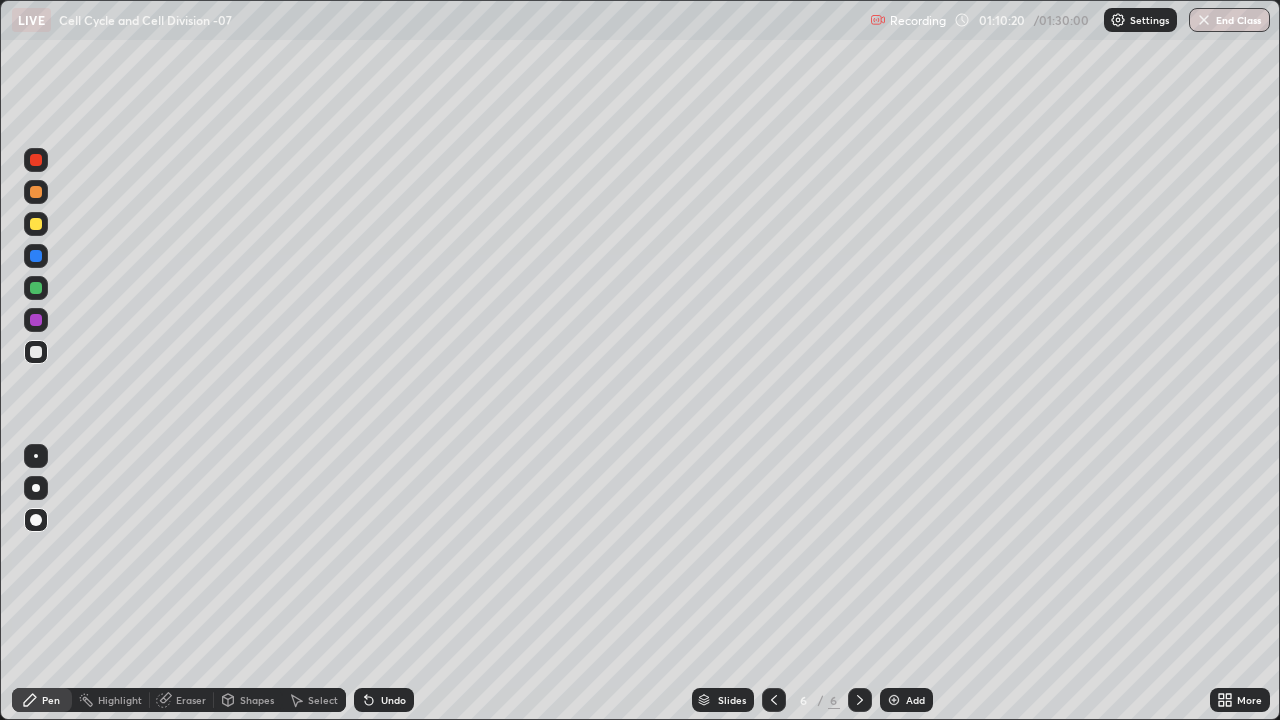 click at bounding box center [36, 352] 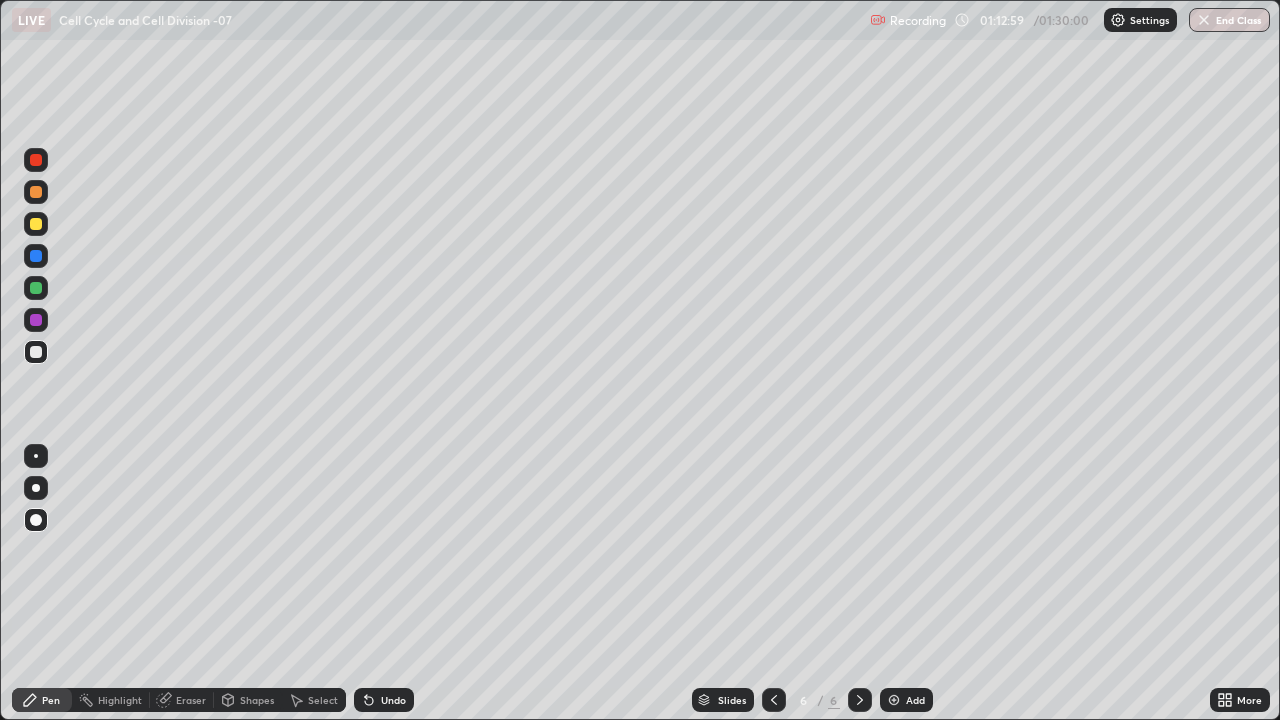 click 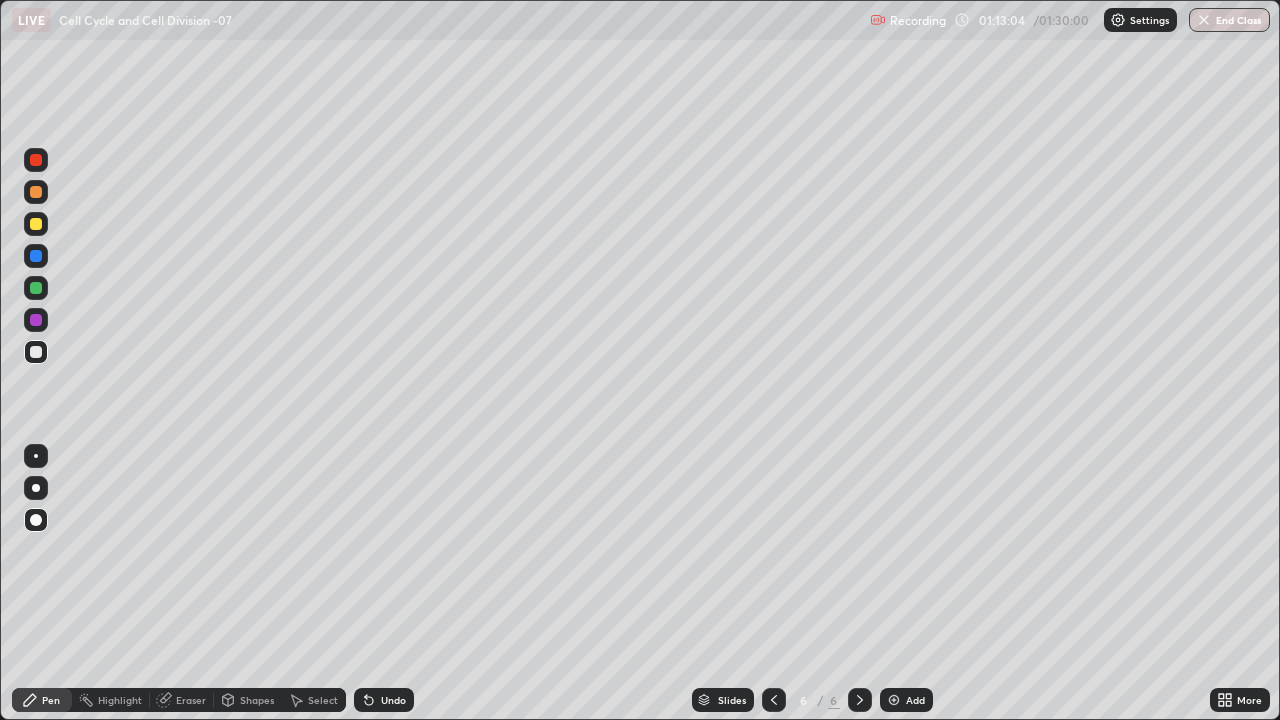 click on "Undo" at bounding box center [384, 700] 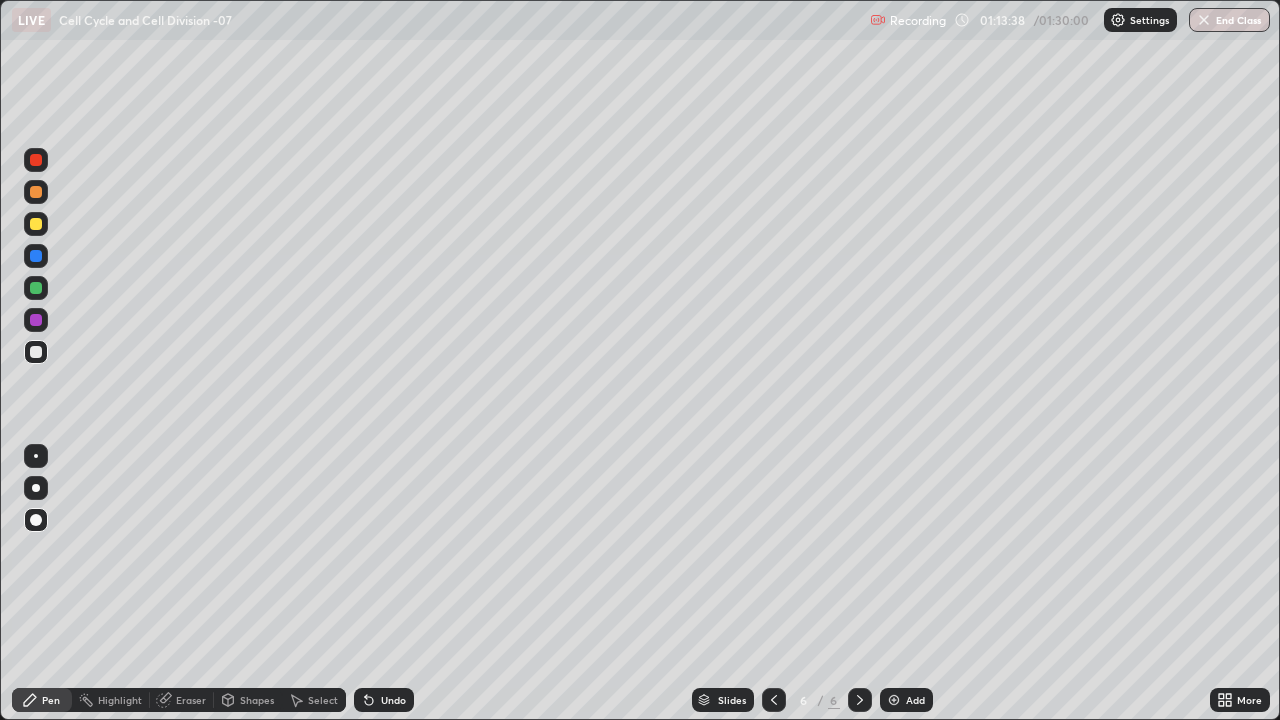 click on "Undo" at bounding box center [393, 700] 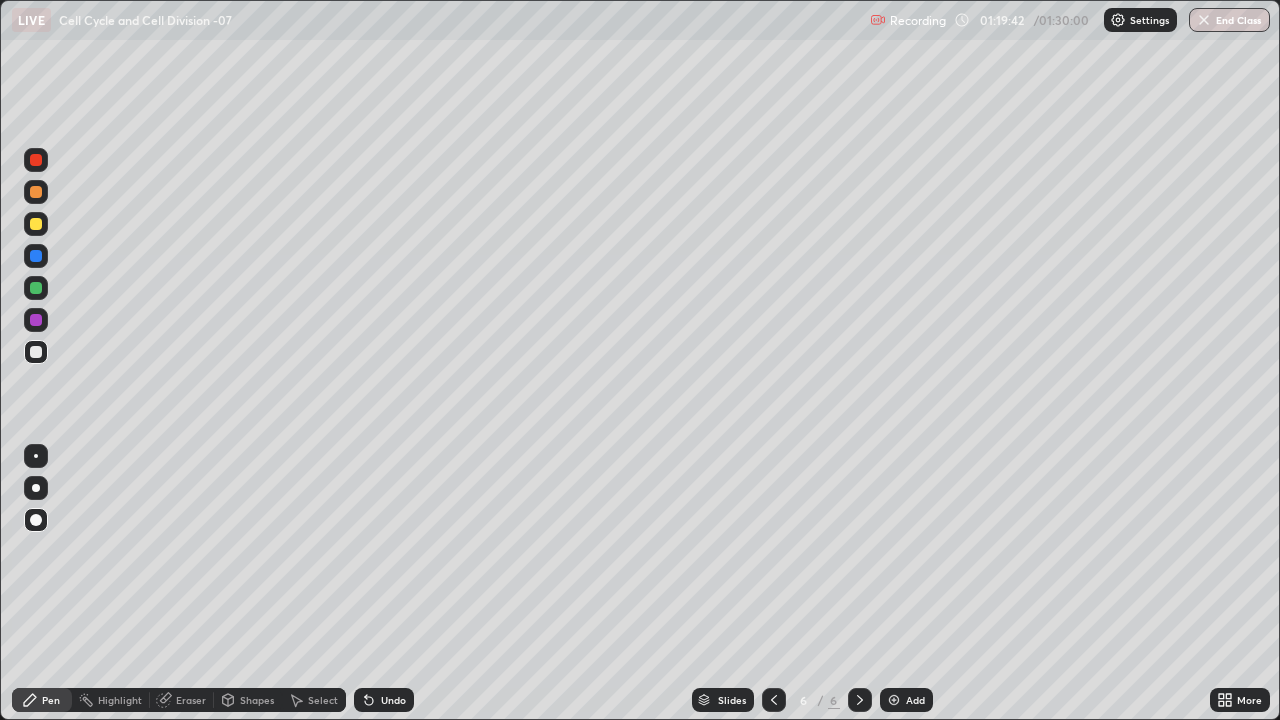 click at bounding box center [36, 224] 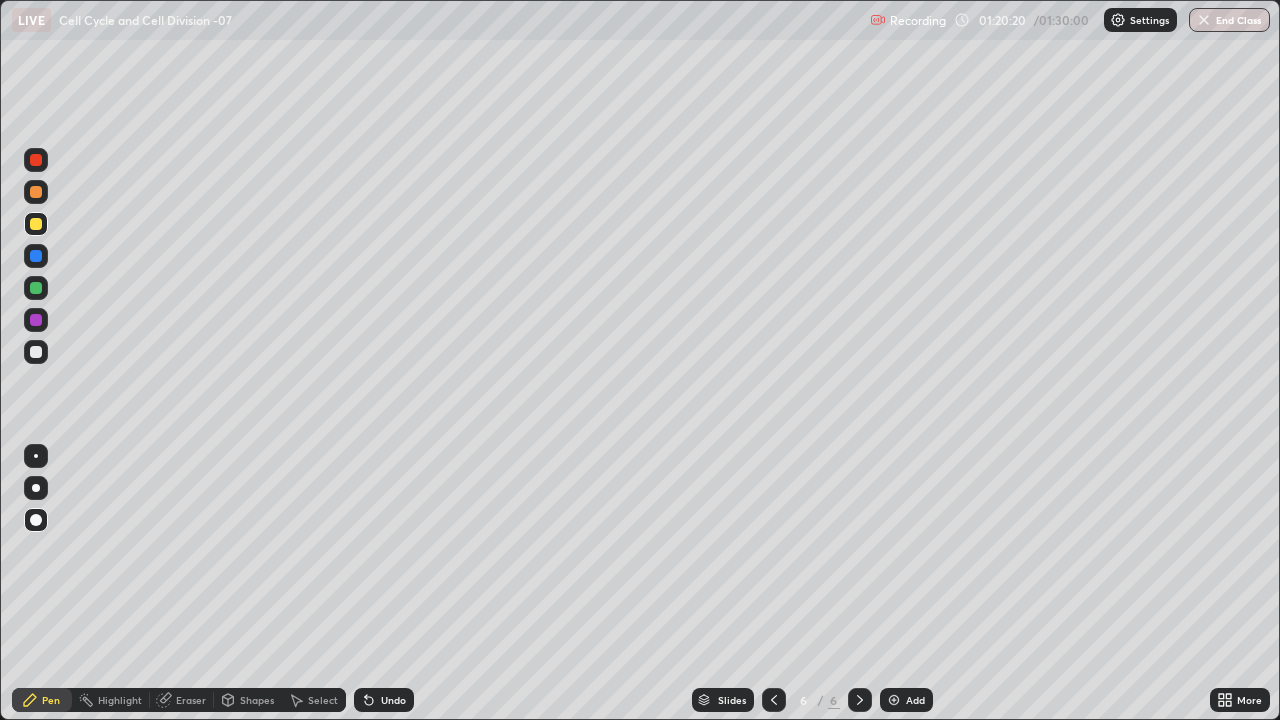 click at bounding box center [36, 352] 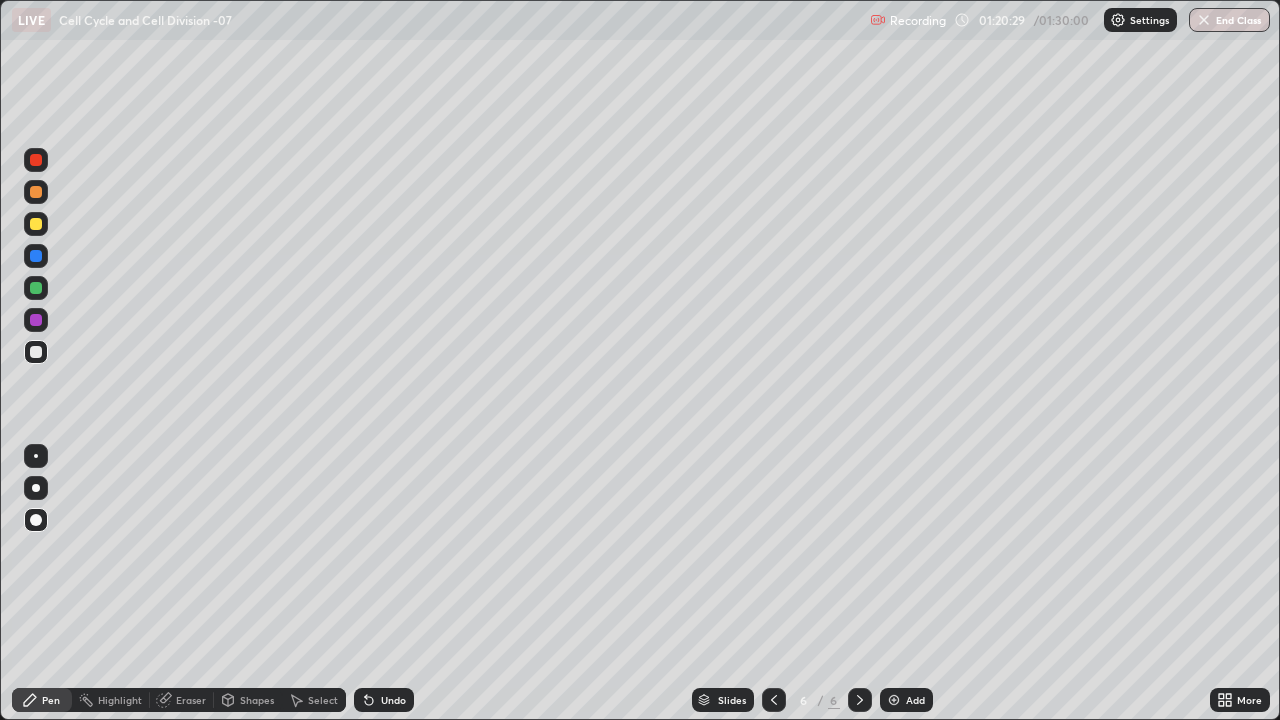 click at bounding box center (36, 192) 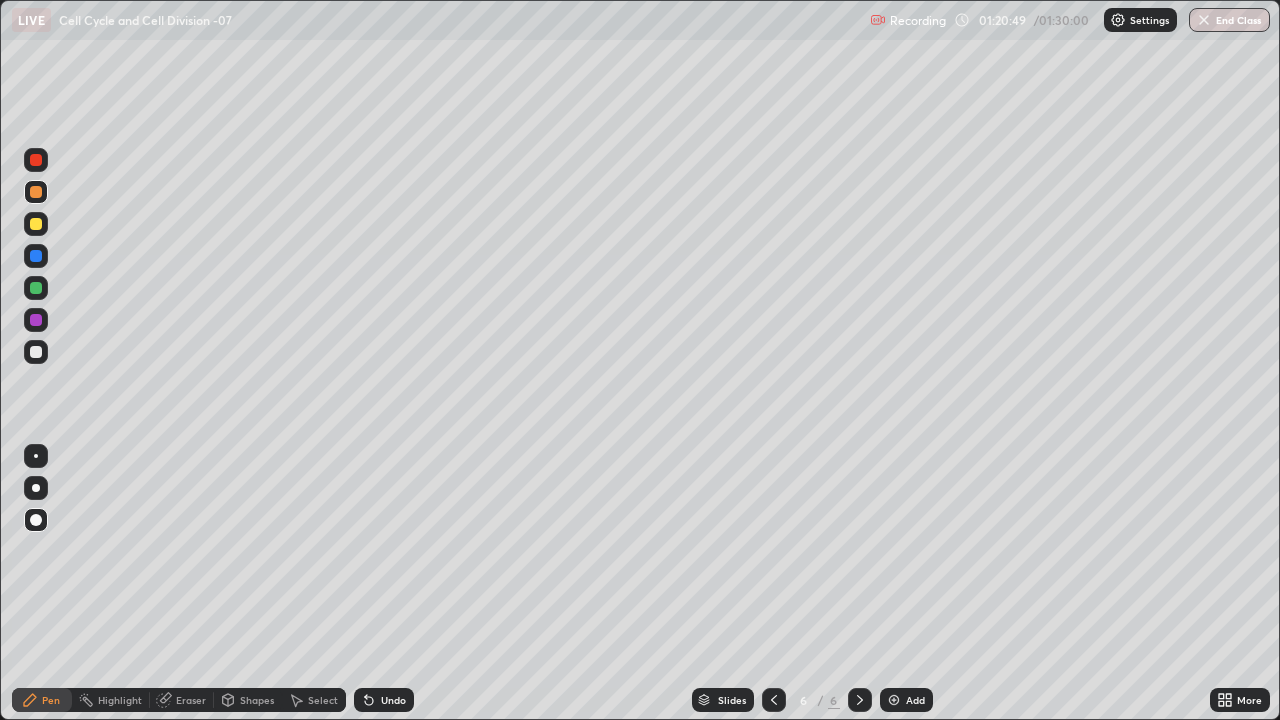 click at bounding box center (36, 352) 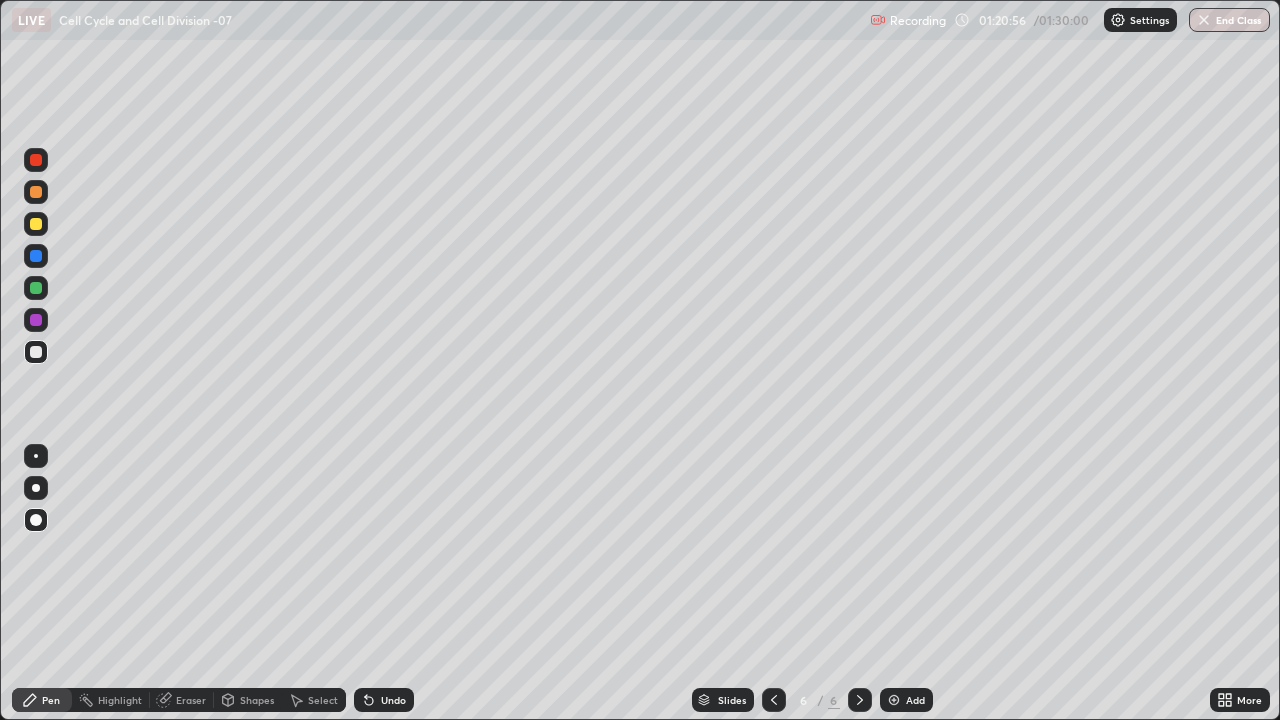 click 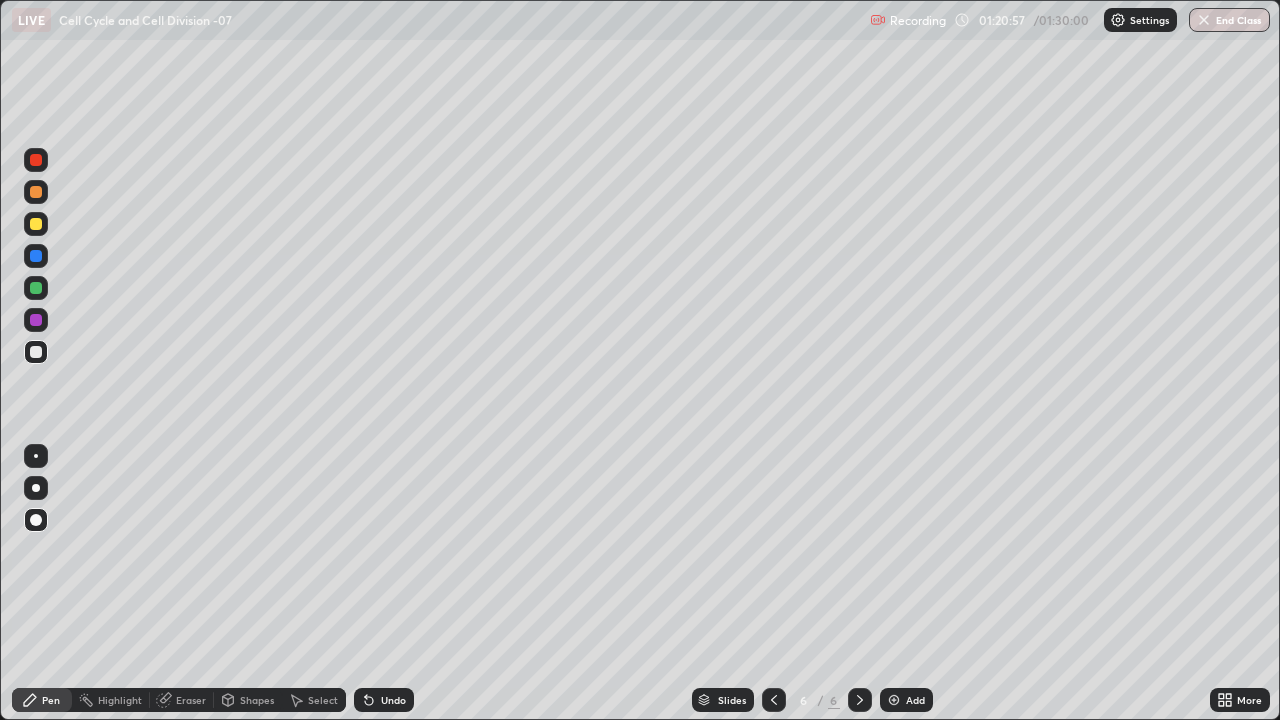 click 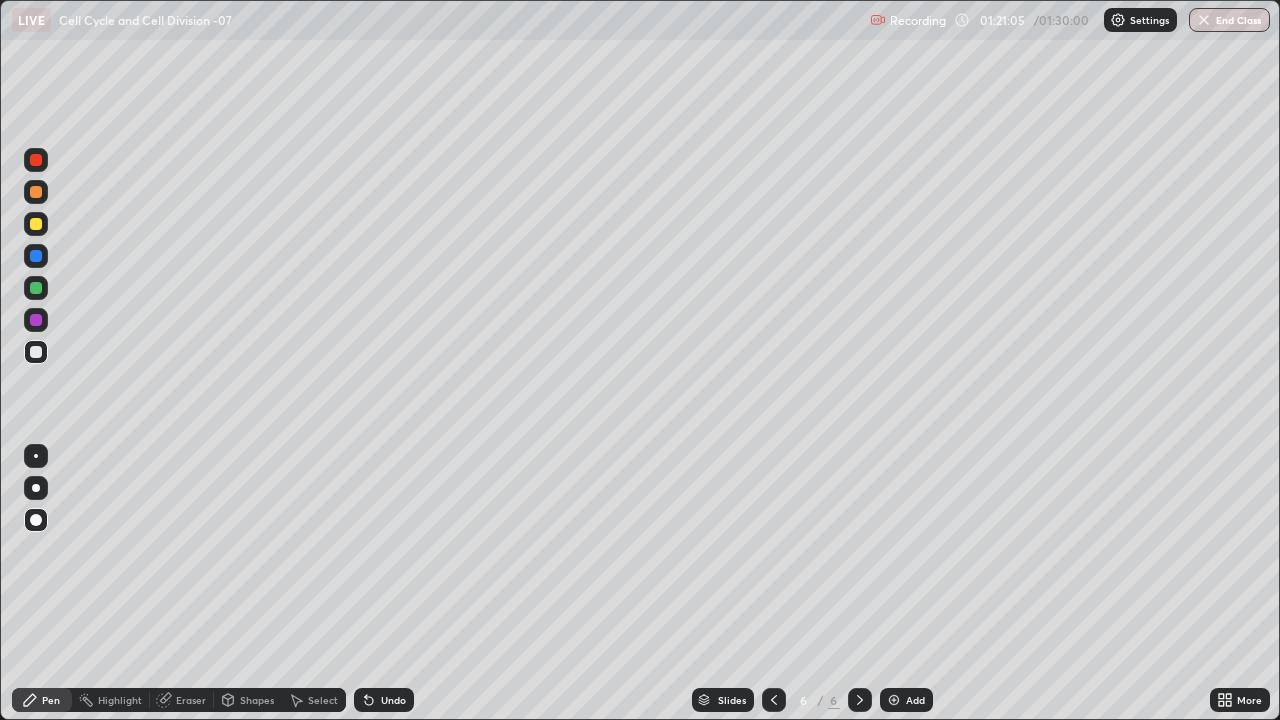 click at bounding box center (36, 192) 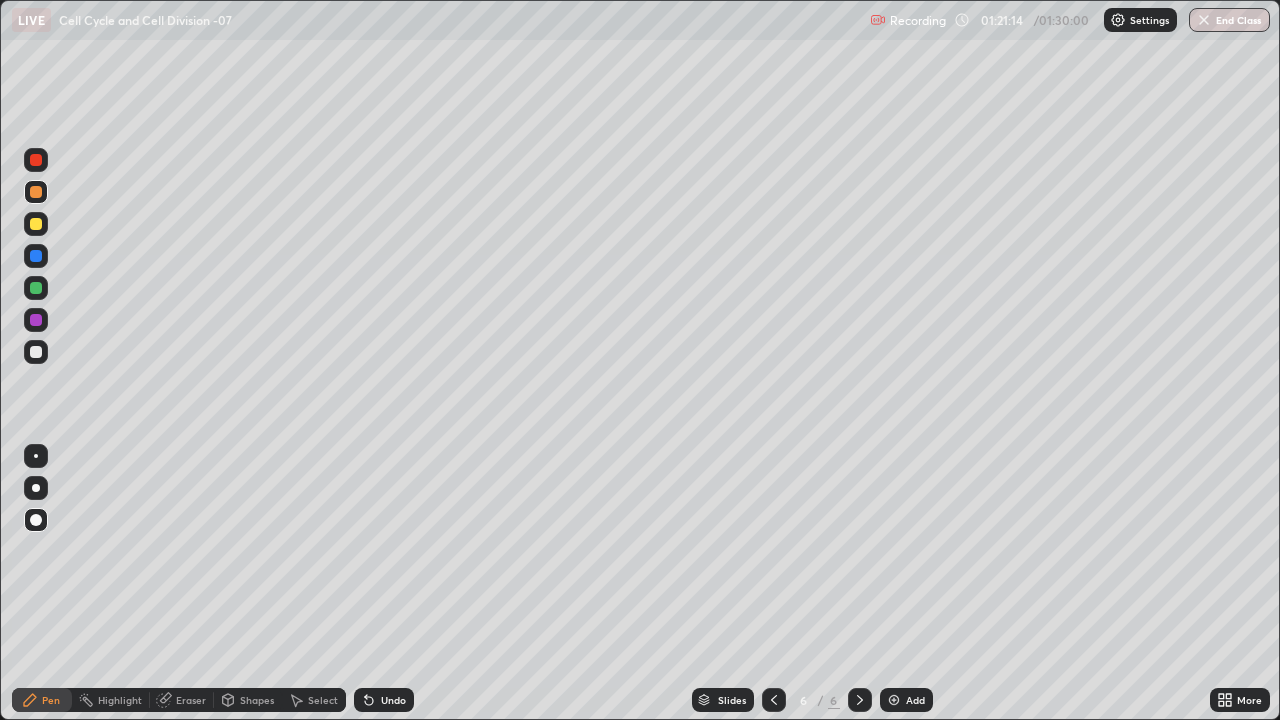 click at bounding box center (36, 352) 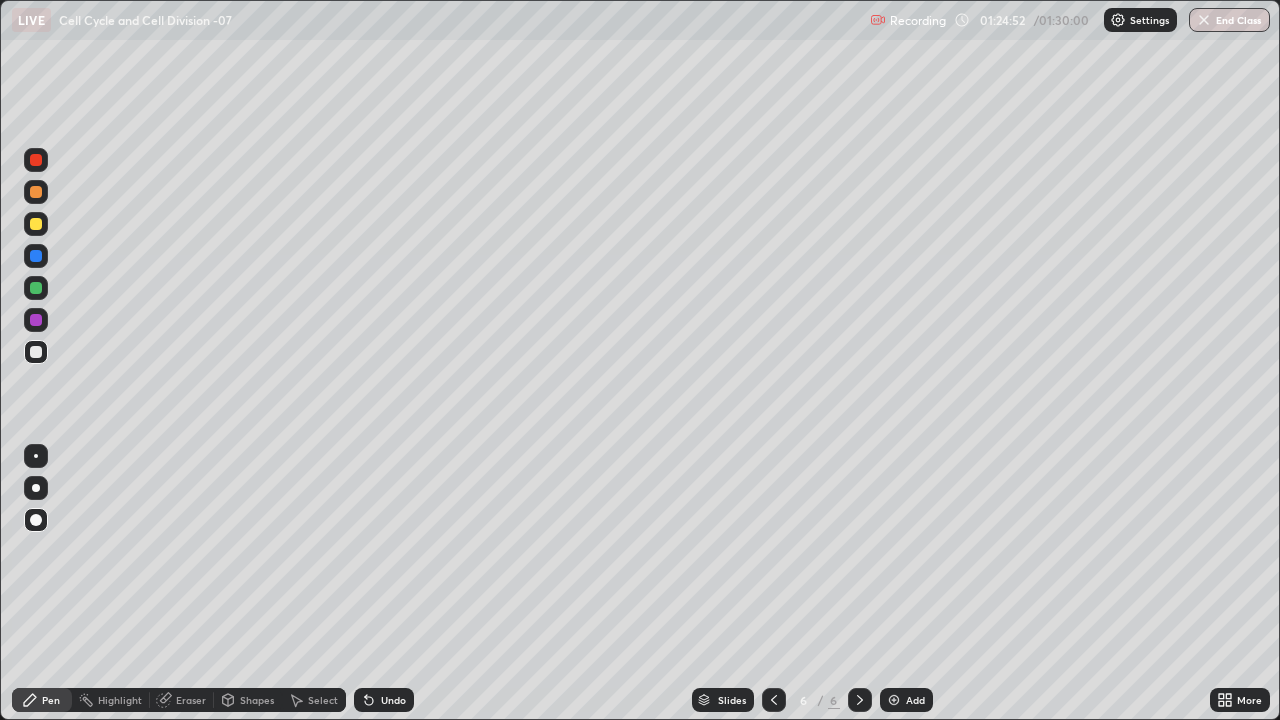 click on "End Class" at bounding box center [1229, 20] 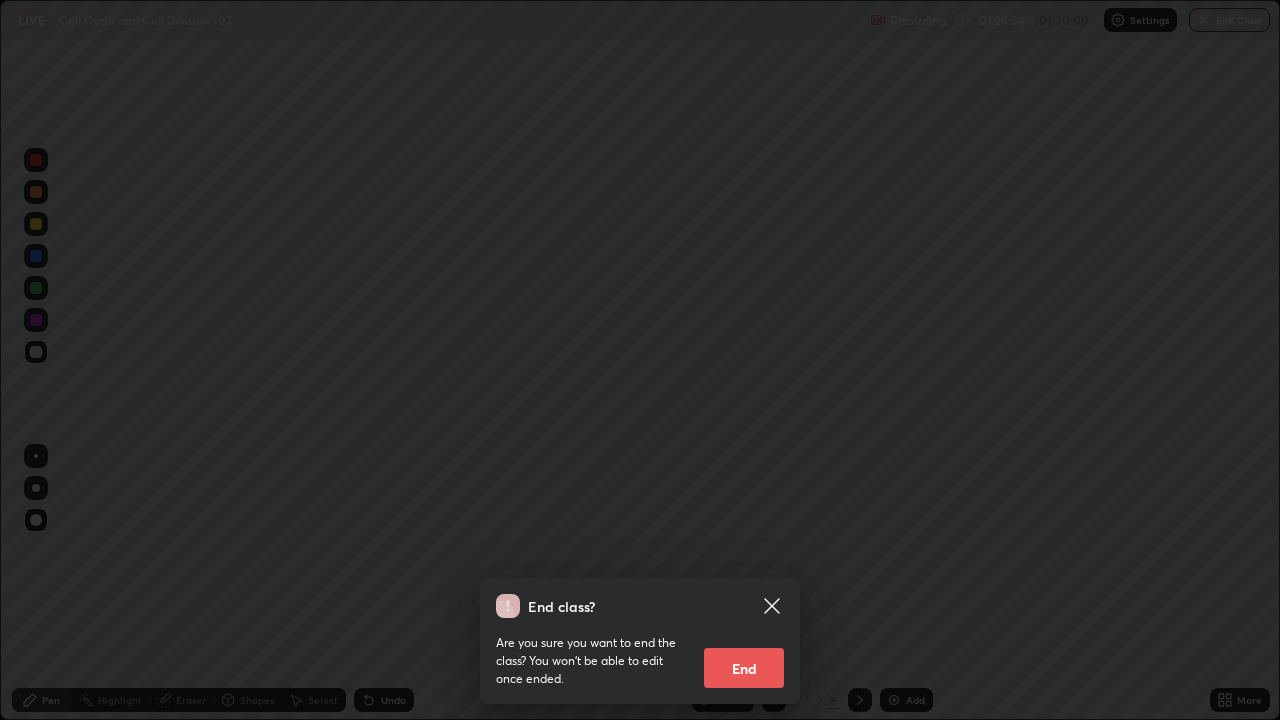 click on "End" at bounding box center [744, 668] 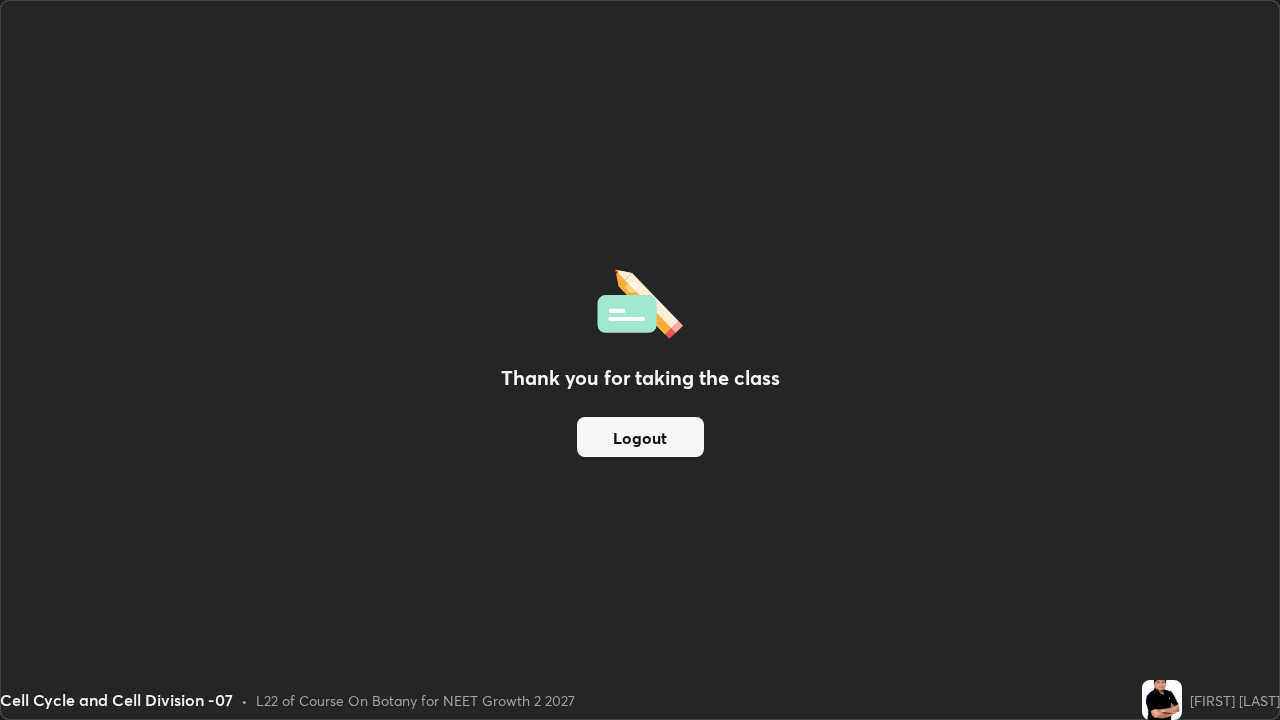 click on "Logout" at bounding box center [640, 437] 